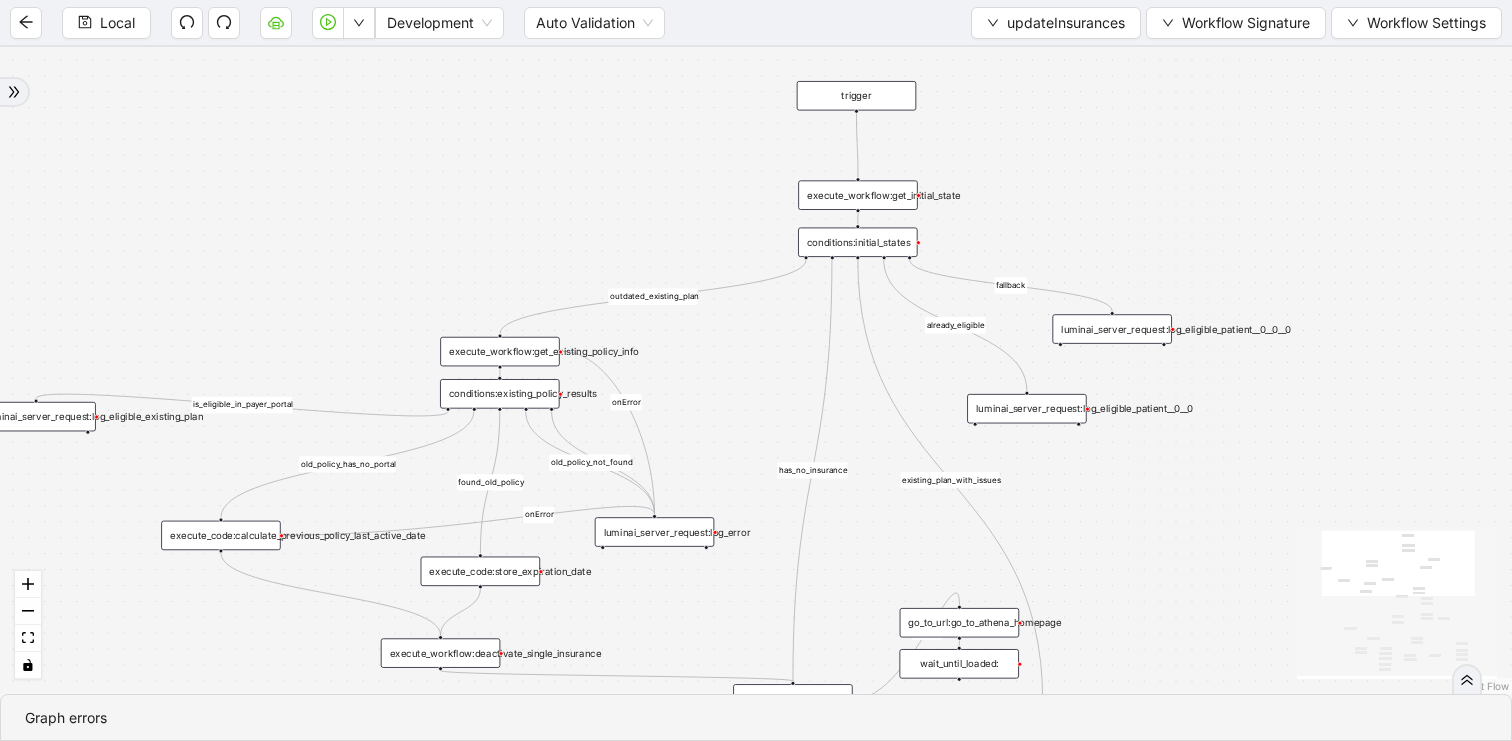 scroll, scrollTop: 0, scrollLeft: 0, axis: both 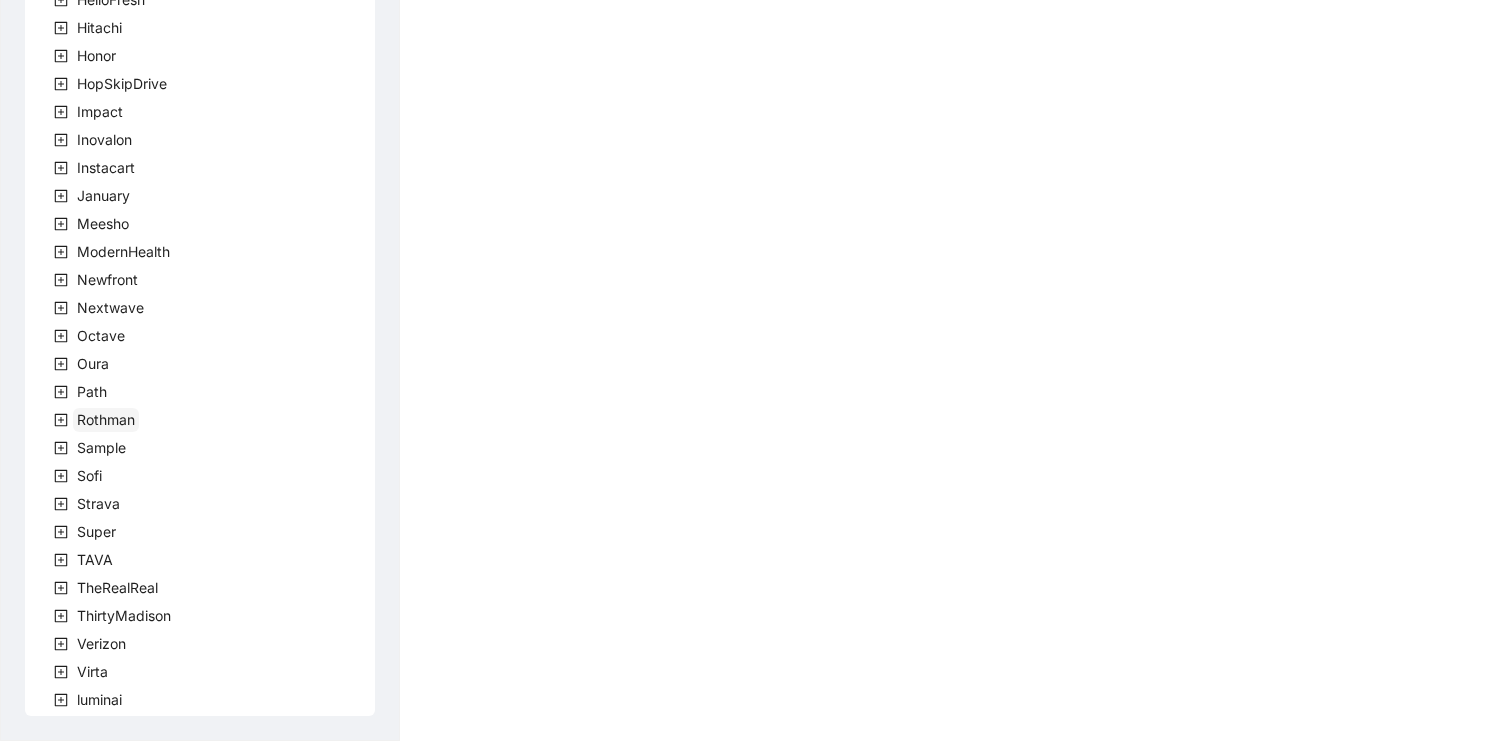 click on "Rothman" at bounding box center (106, 419) 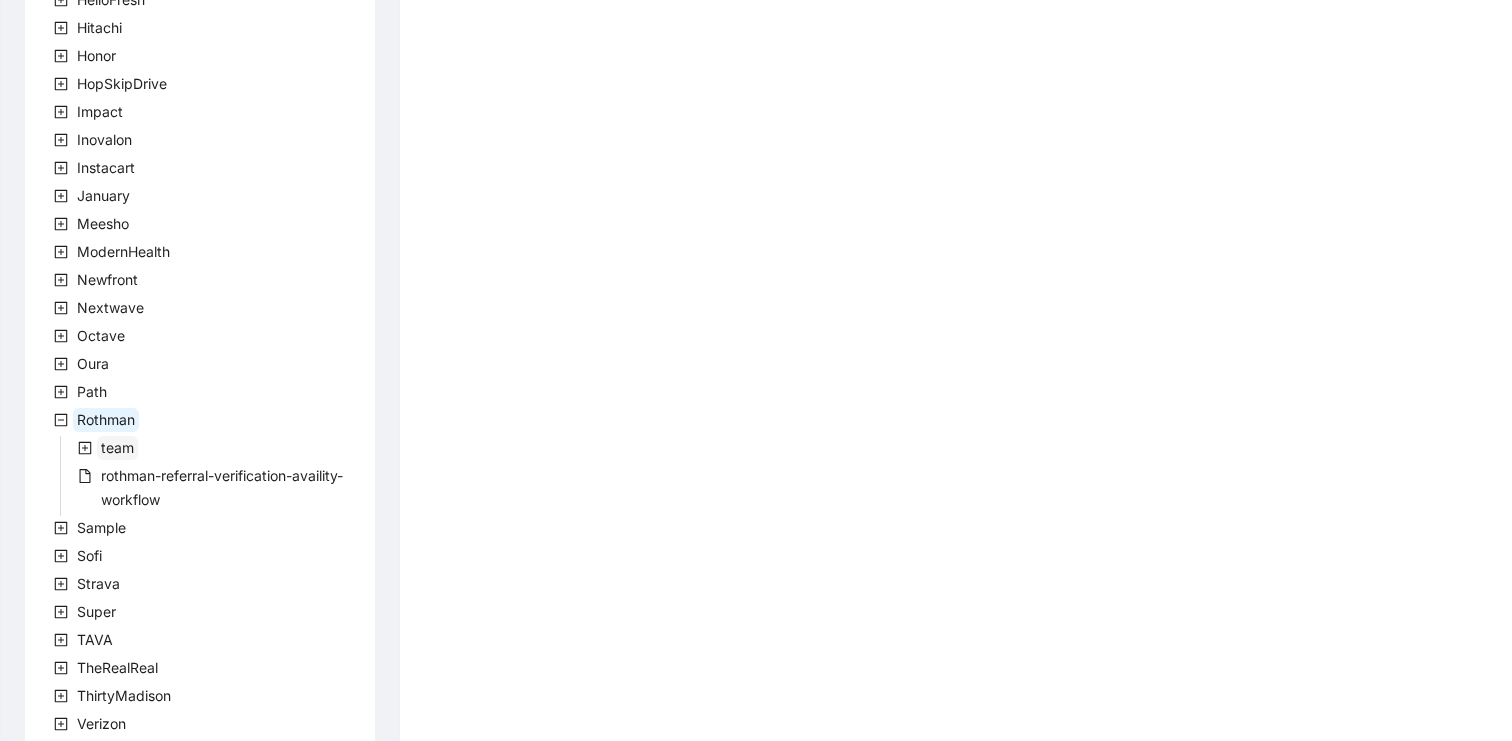 click on "team" at bounding box center [117, 447] 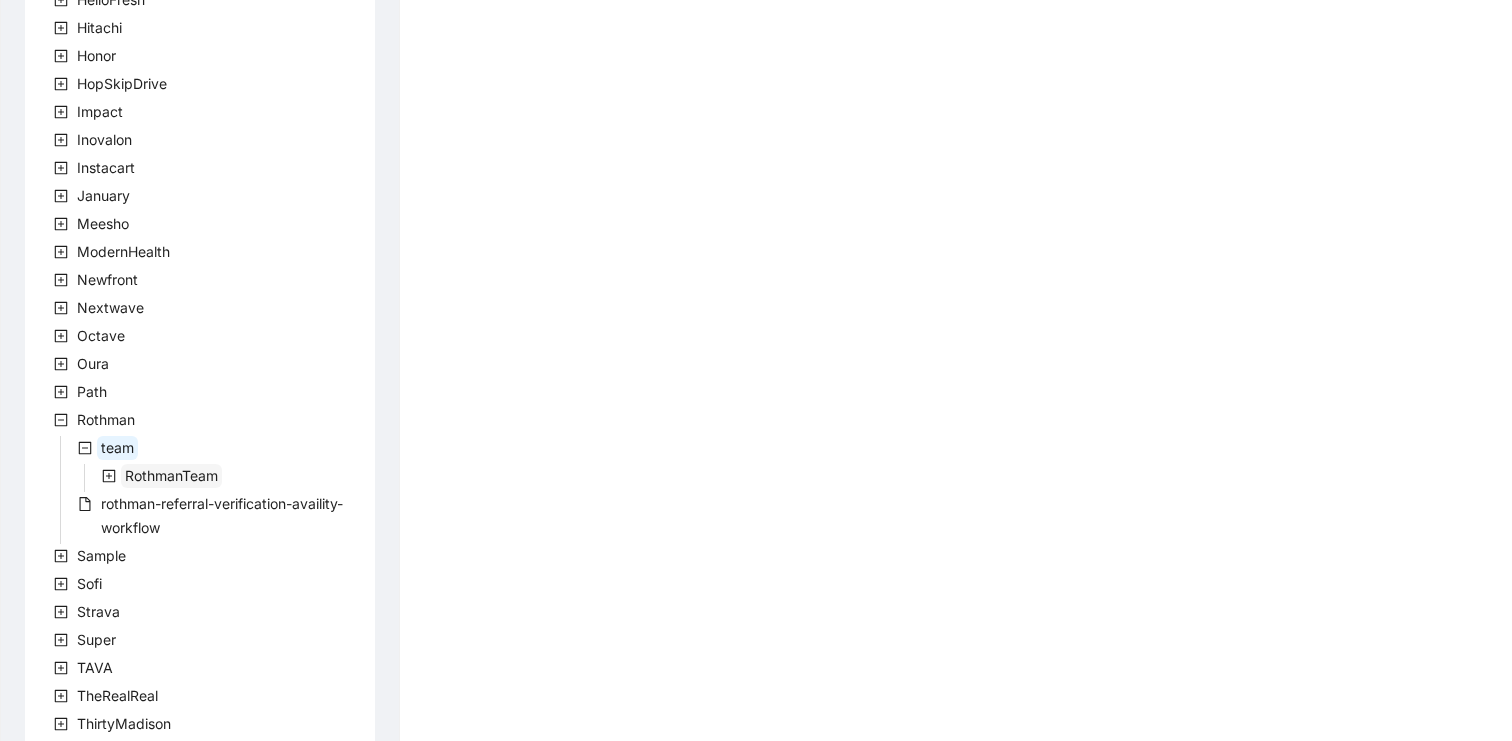 click on "RothmanTeam" at bounding box center [171, 475] 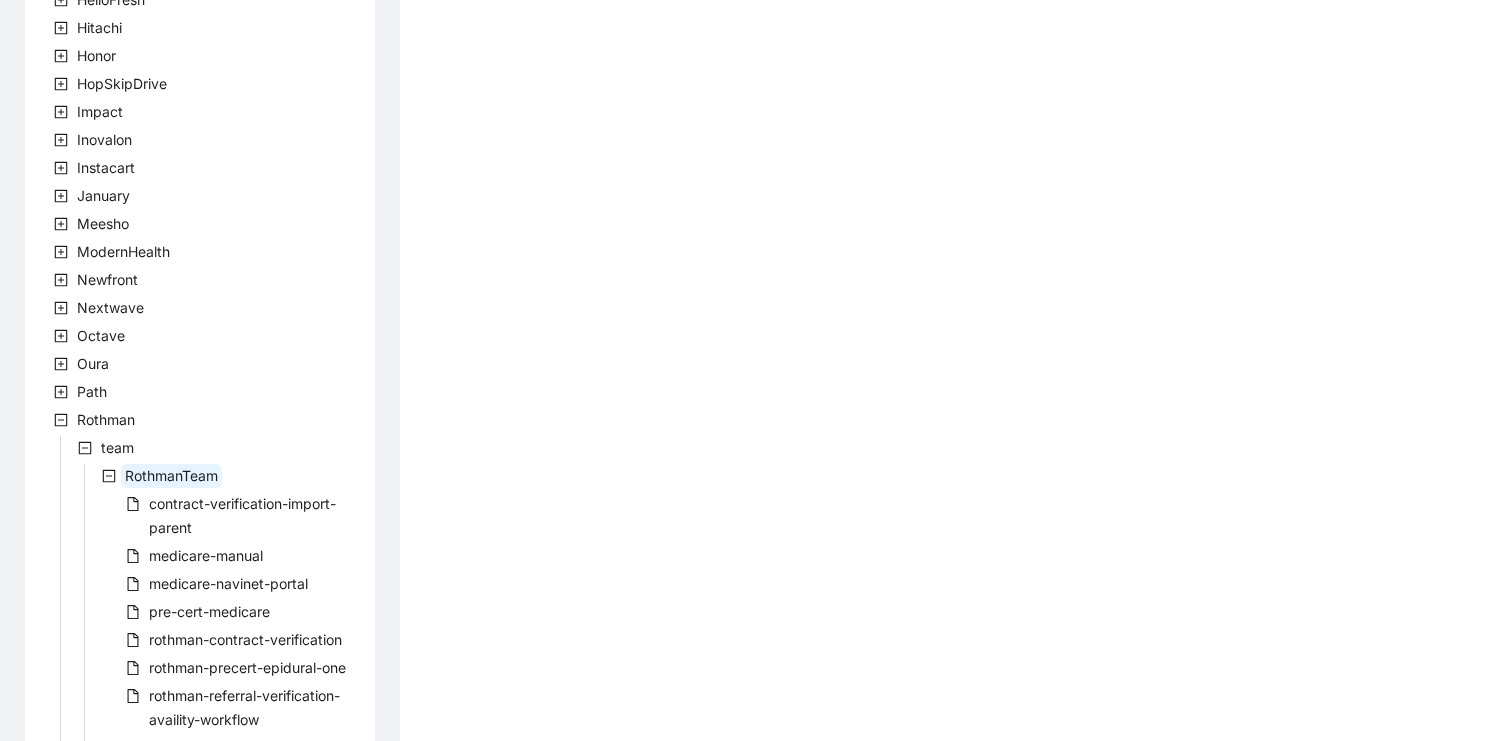 scroll, scrollTop: 959, scrollLeft: 0, axis: vertical 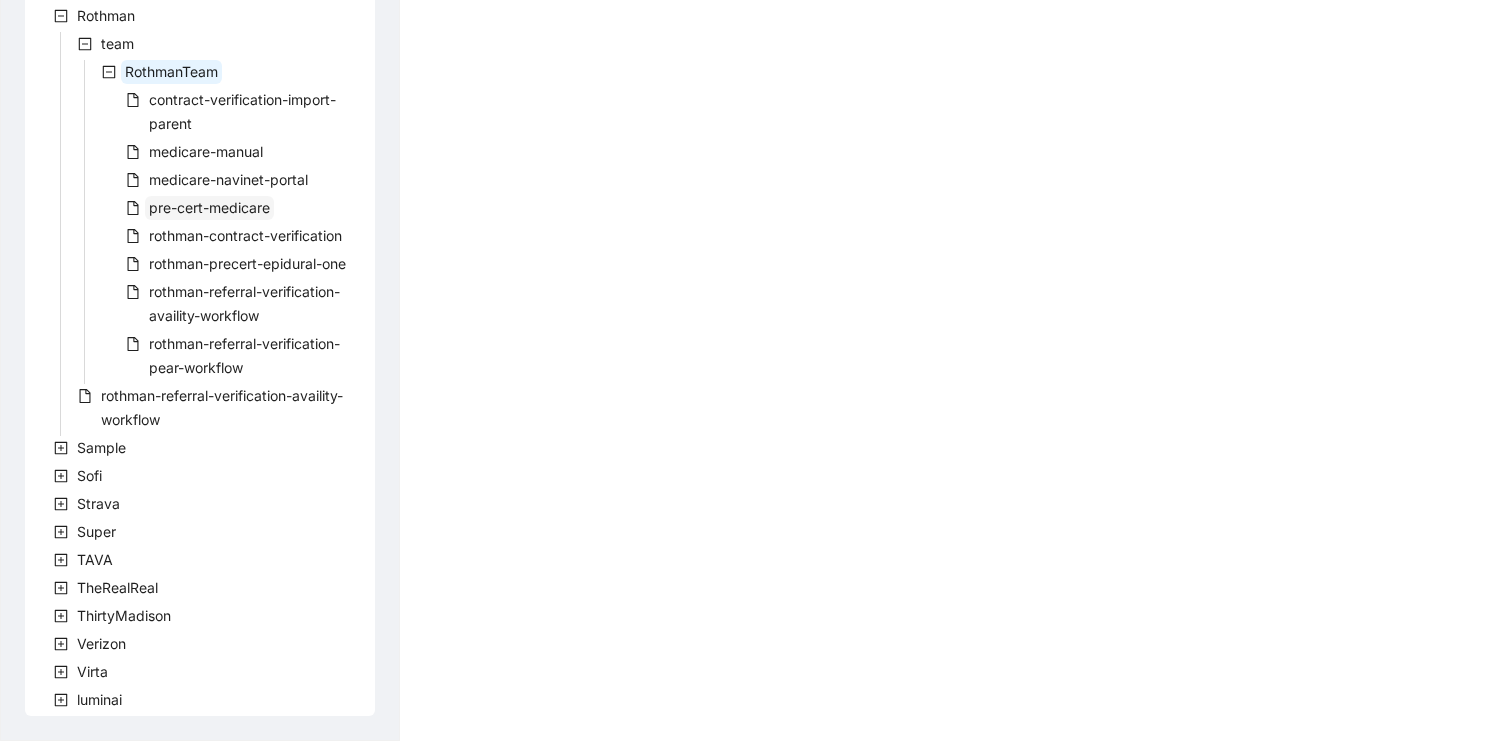click on "pre-cert-medicare" at bounding box center (209, 207) 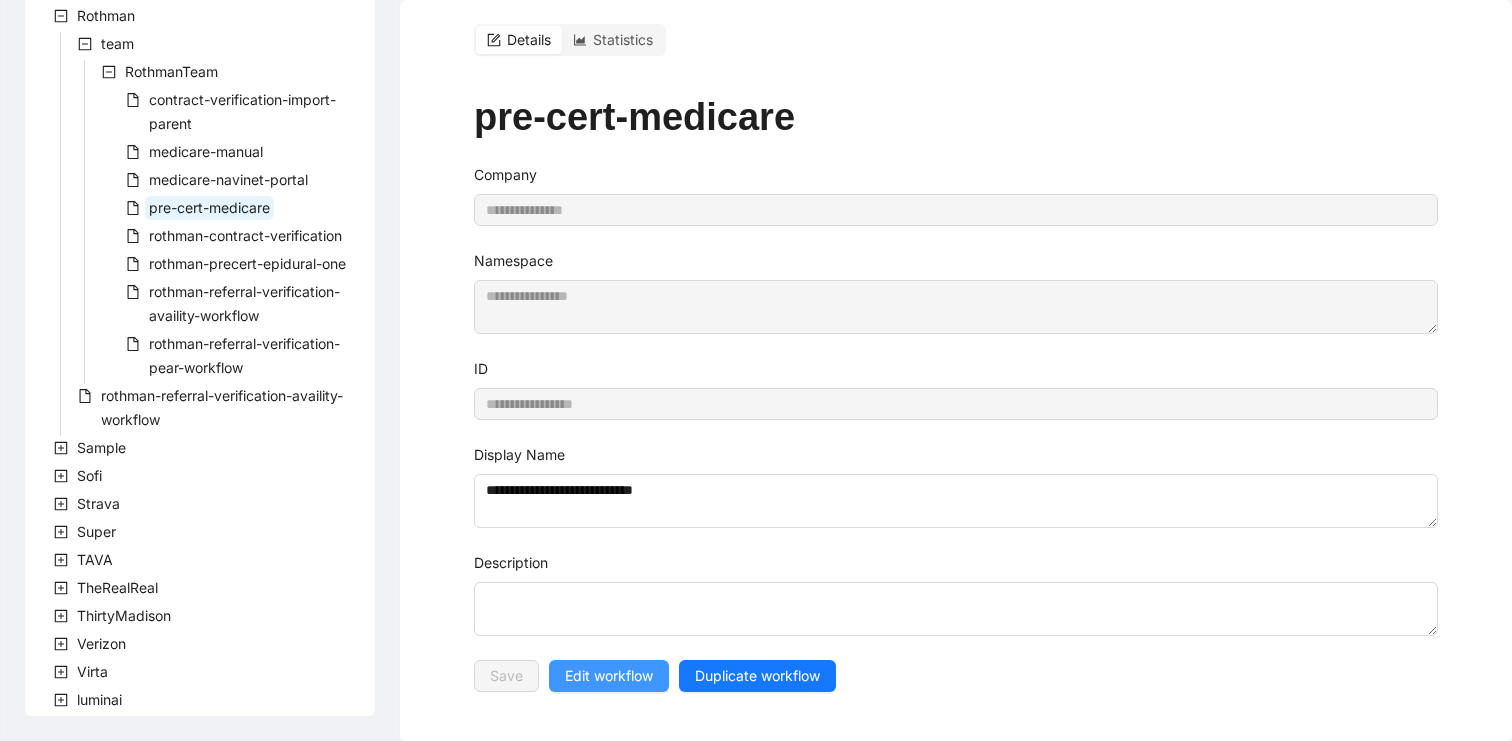 click on "Edit workflow" at bounding box center [609, 676] 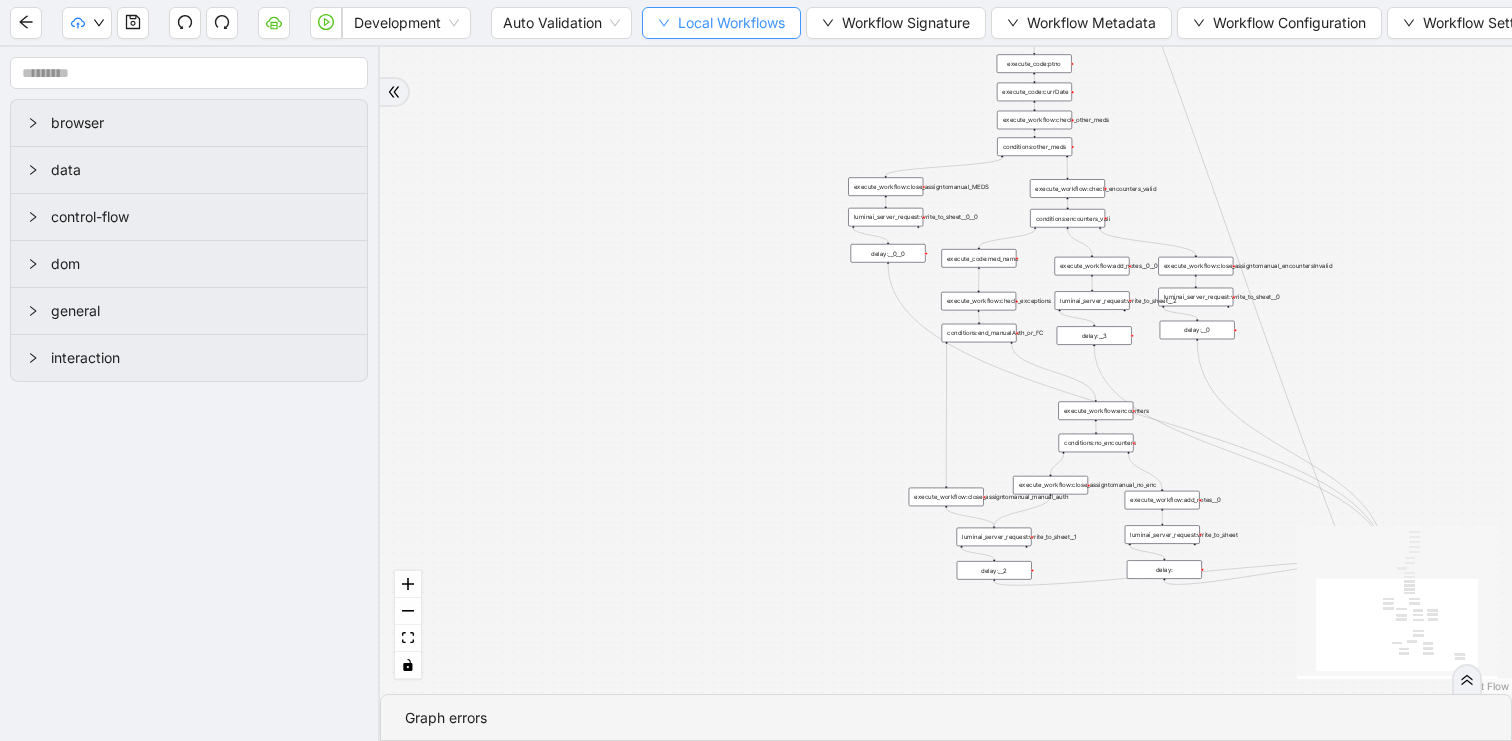 click on "Local Workflows" at bounding box center [721, 23] 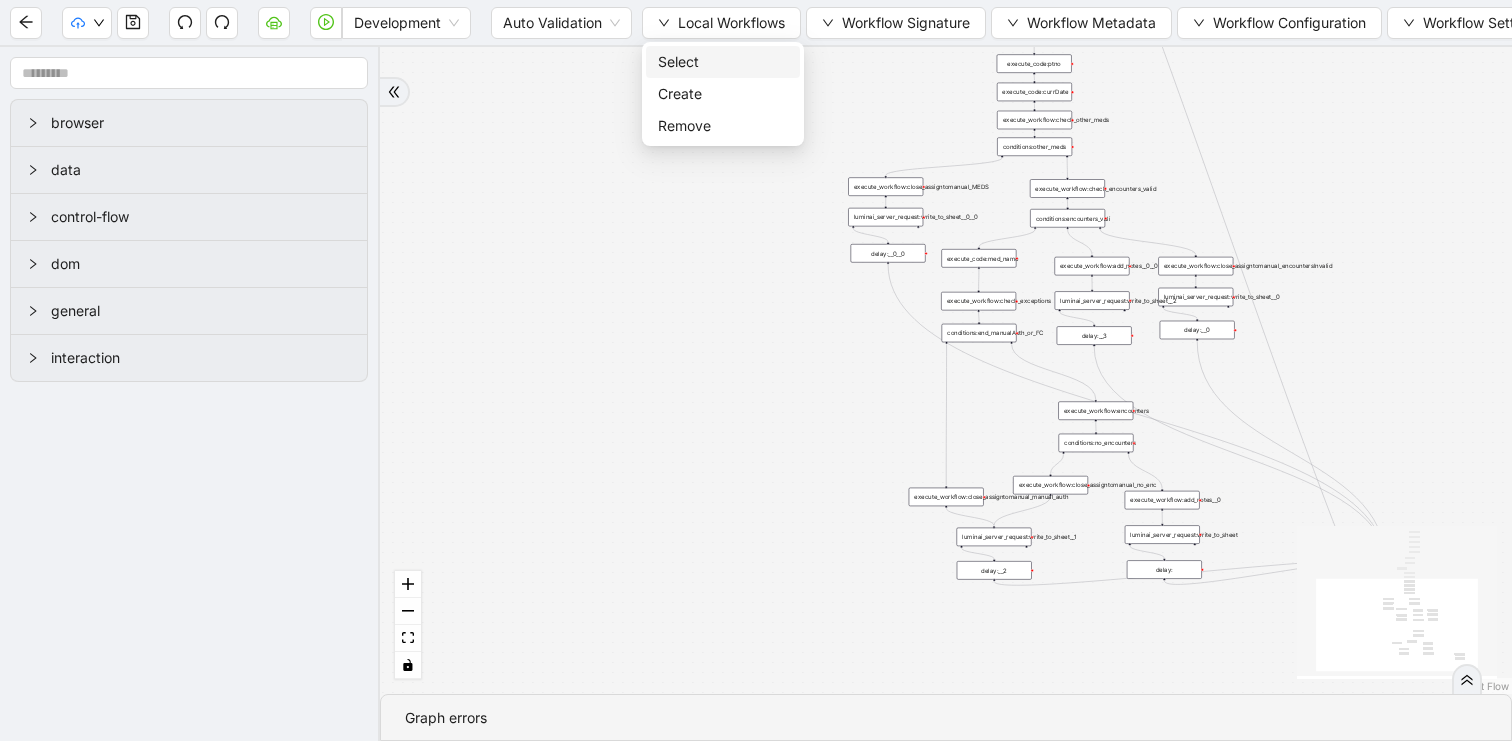 click on "Select" at bounding box center [723, 62] 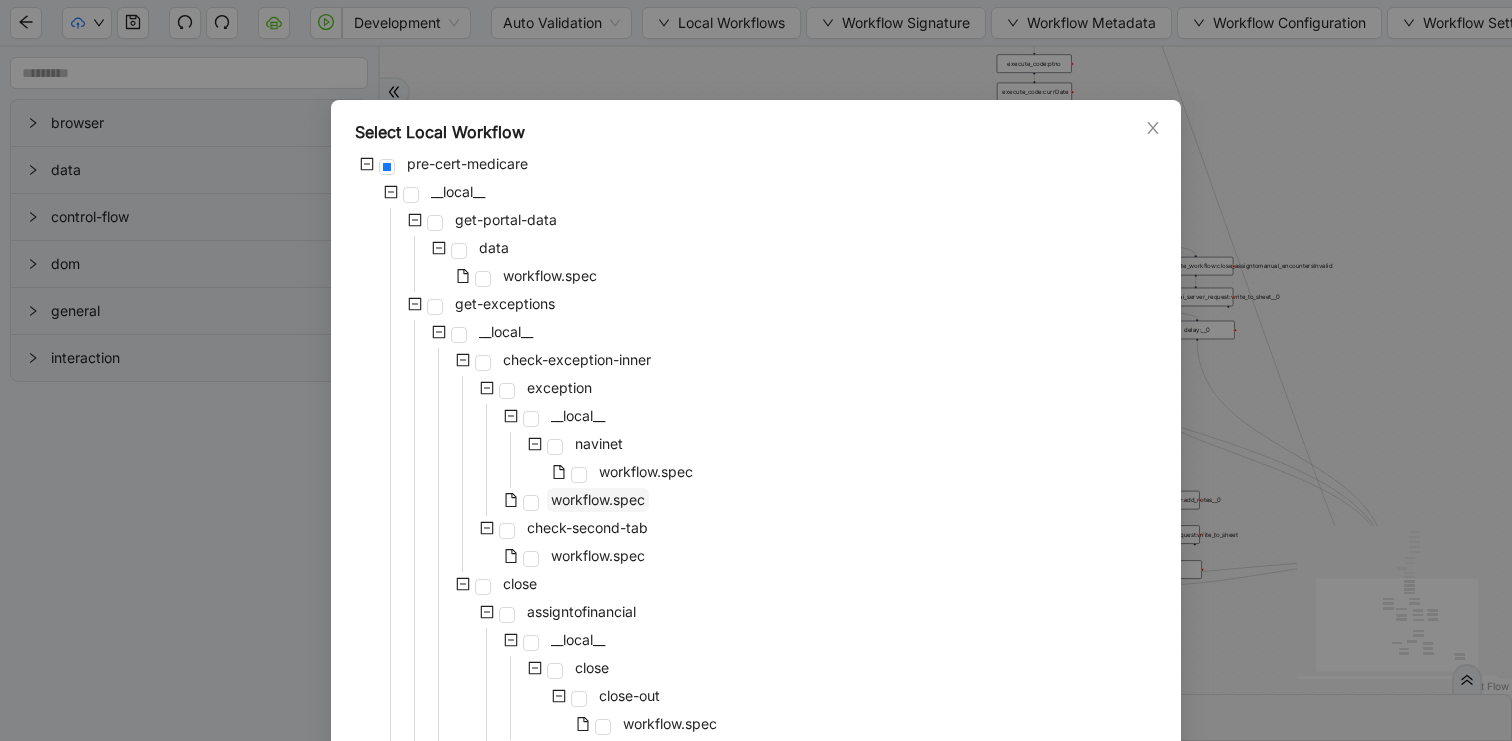 click on "workflow.spec" at bounding box center [598, 500] 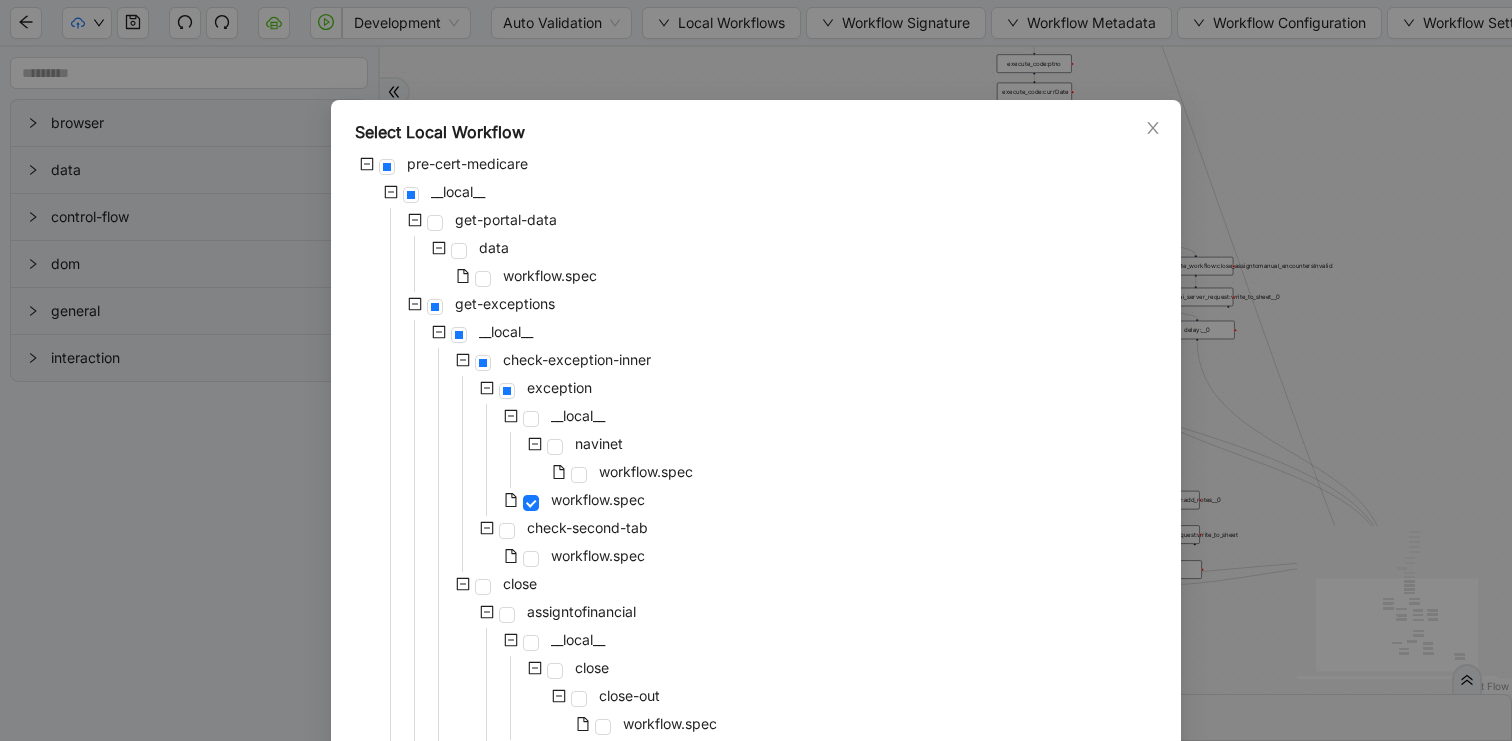 scroll, scrollTop: 1039, scrollLeft: 0, axis: vertical 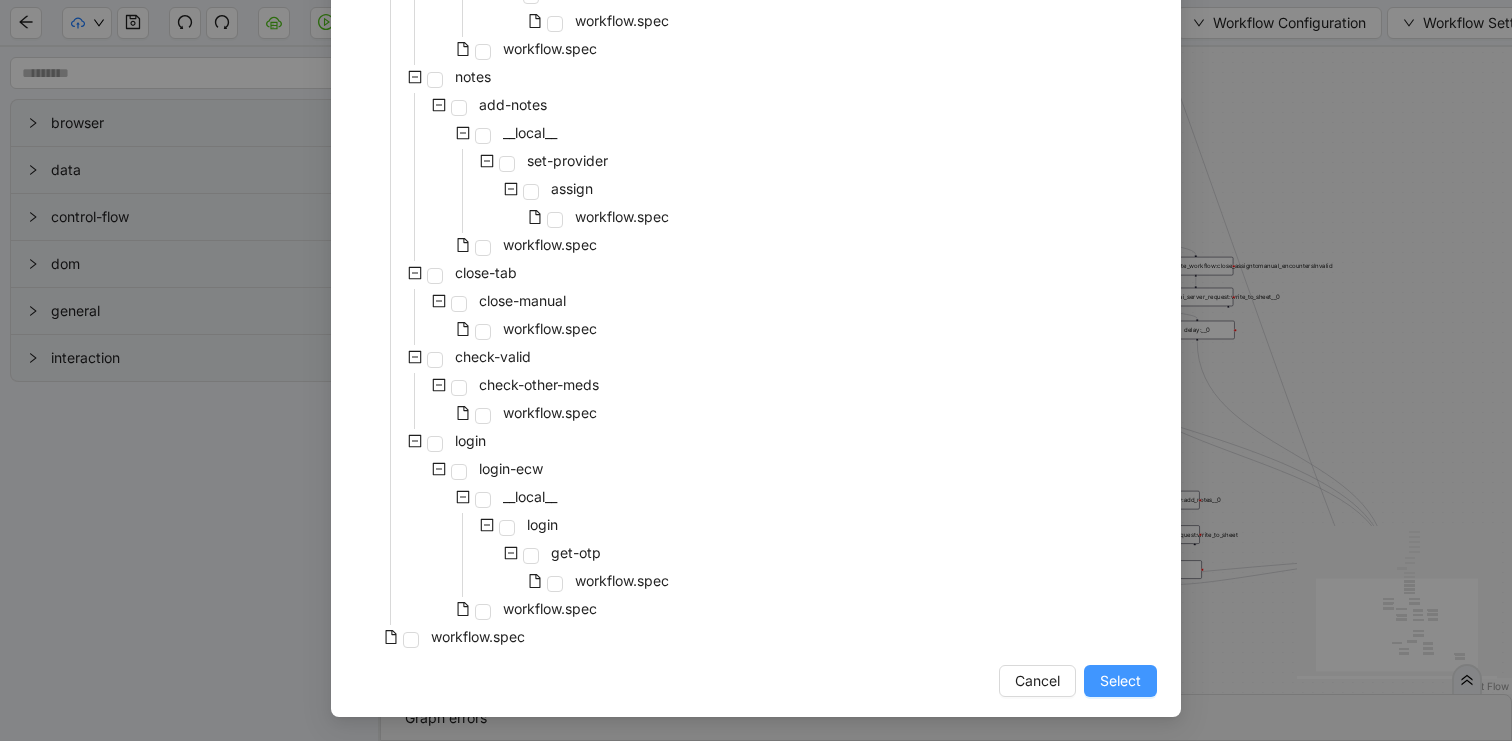click on "Select" at bounding box center [1120, 681] 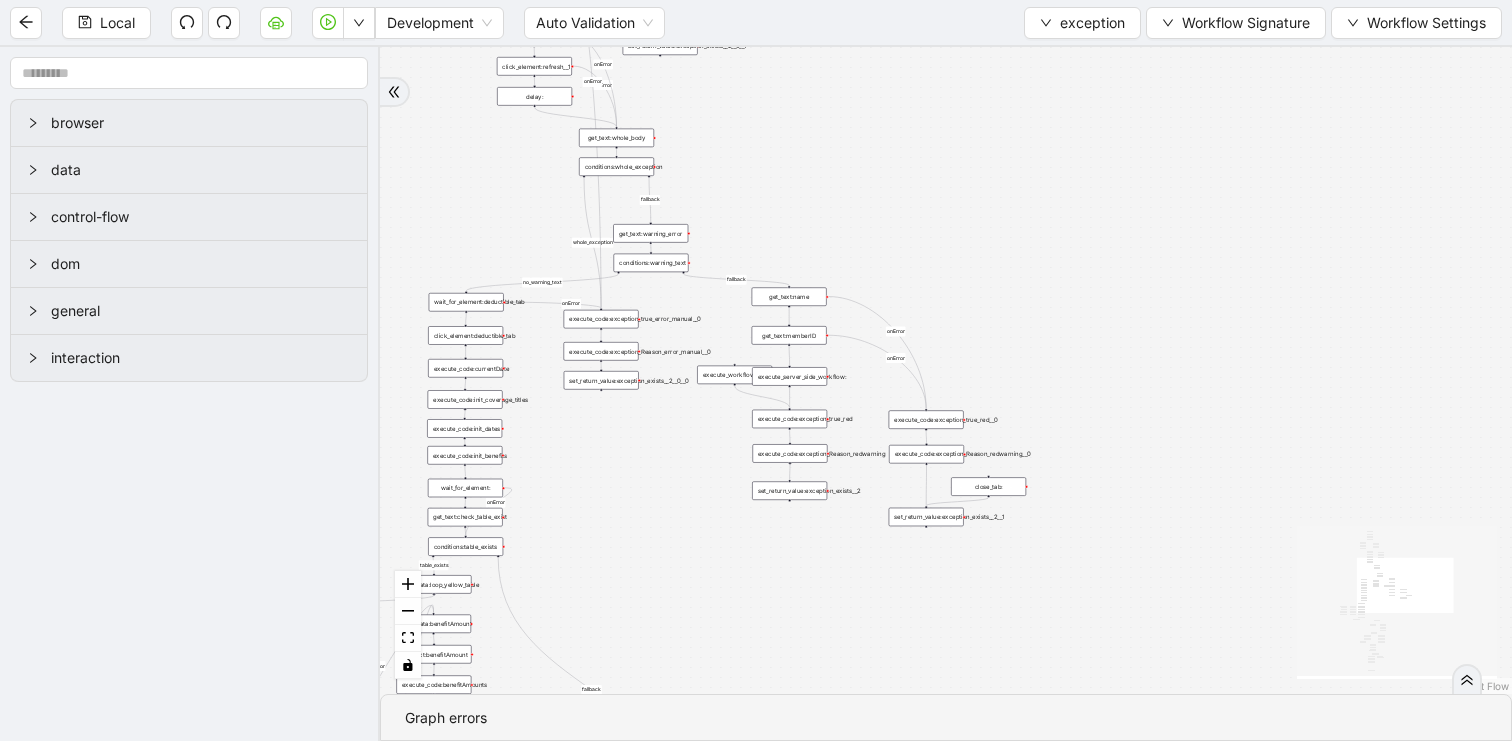 drag, startPoint x: 1193, startPoint y: 428, endPoint x: 838, endPoint y: 151, distance: 450.28214 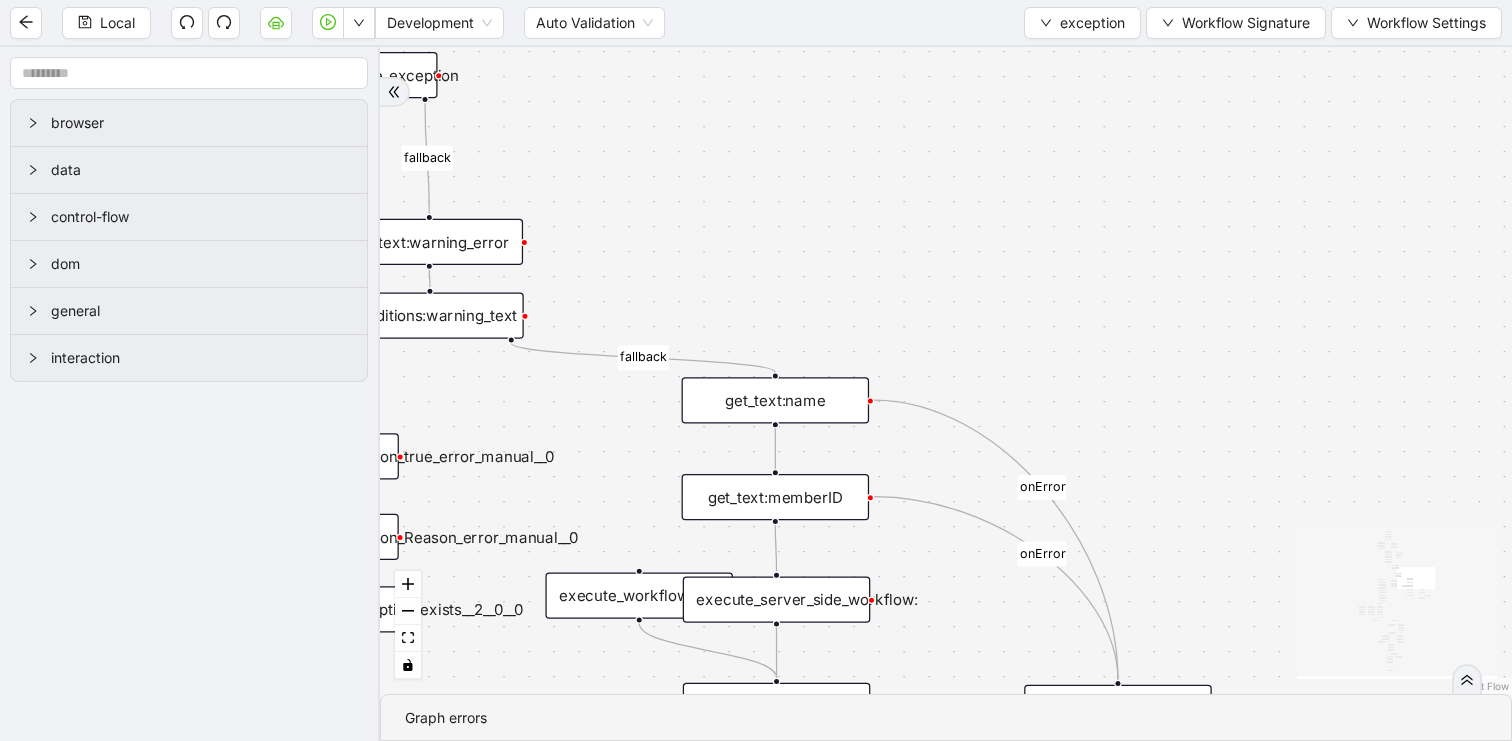 drag, startPoint x: 893, startPoint y: 387, endPoint x: 908, endPoint y: 17, distance: 370.30392 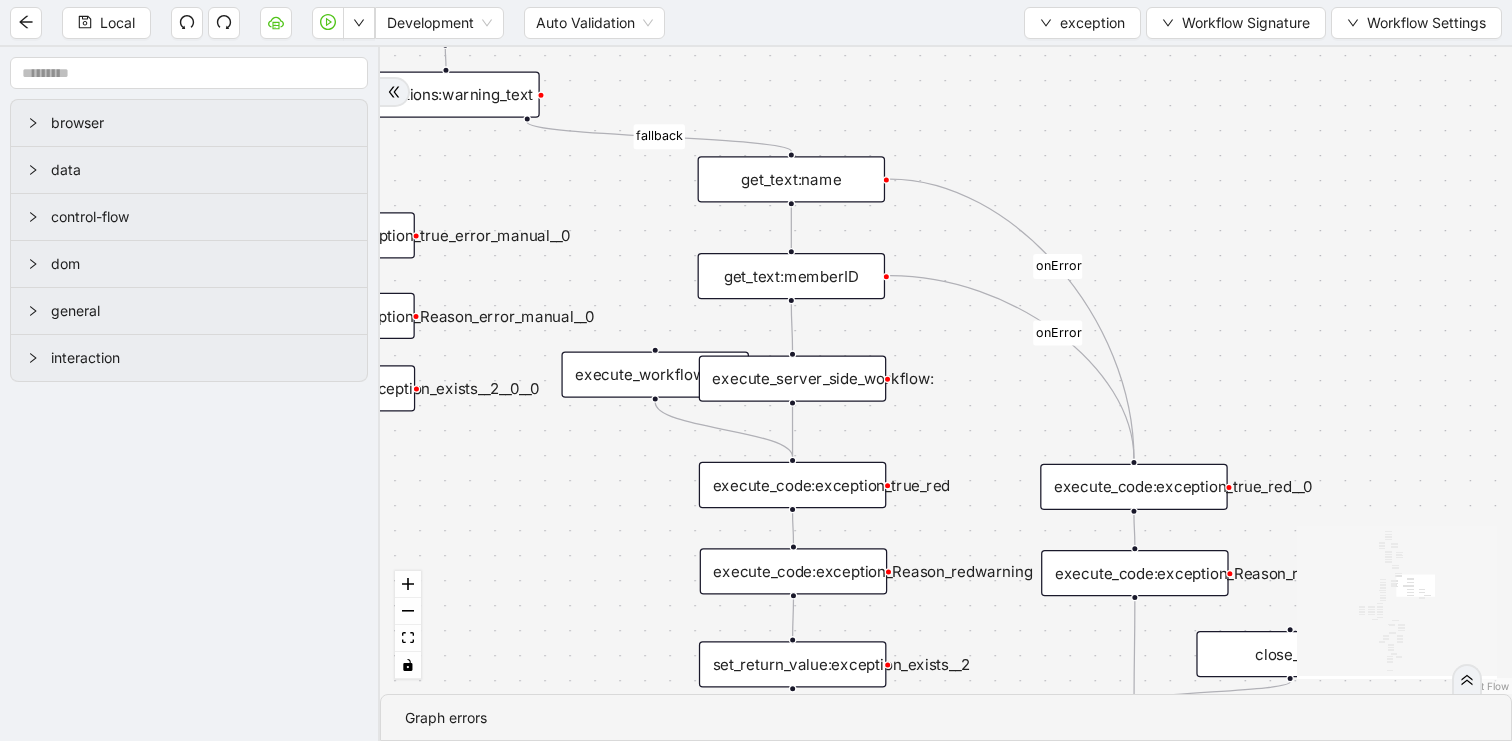 drag, startPoint x: 663, startPoint y: 145, endPoint x: 663, endPoint y: 275, distance: 130 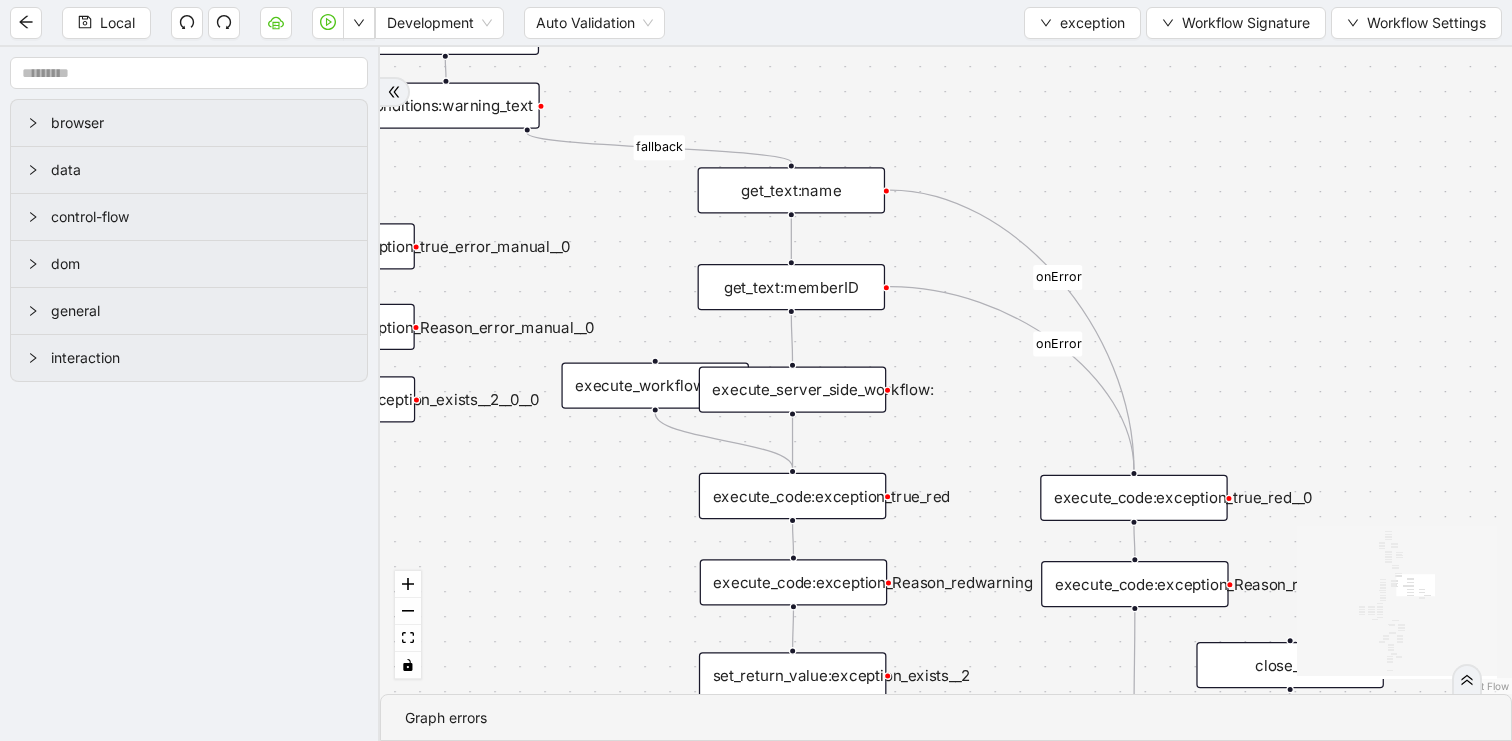 click on "get_text:name" at bounding box center (792, 190) 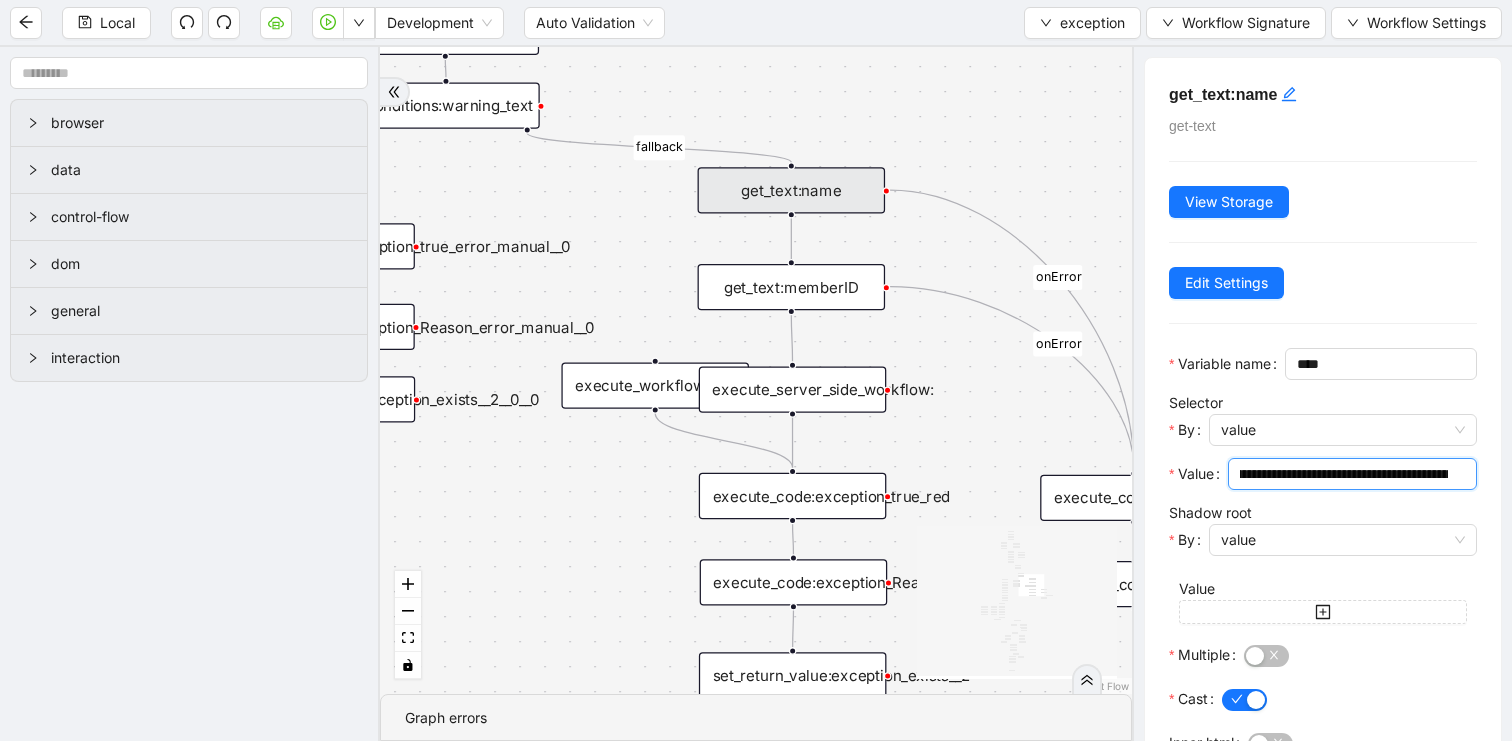 scroll, scrollTop: 0, scrollLeft: 931, axis: horizontal 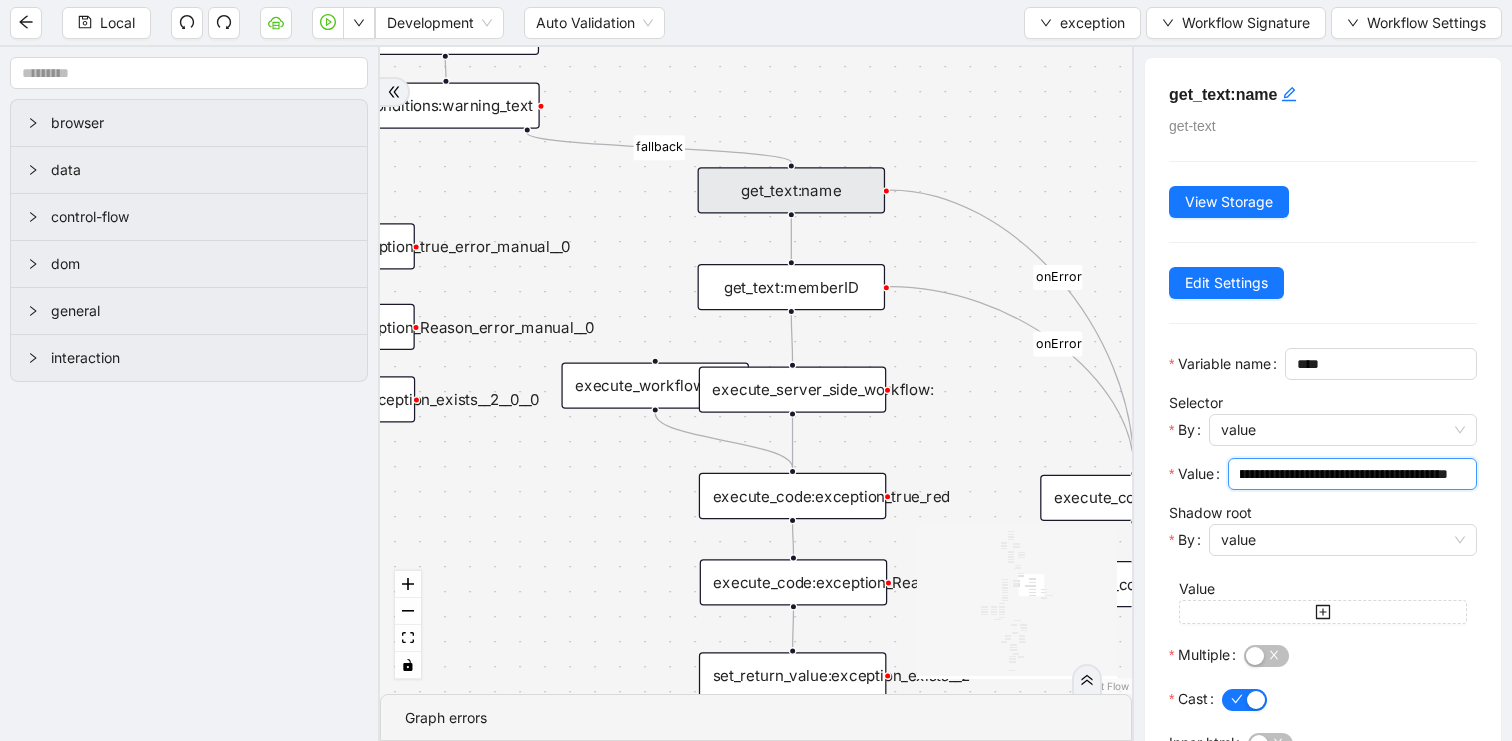 drag, startPoint x: 1362, startPoint y: 506, endPoint x: 1471, endPoint y: 506, distance: 109 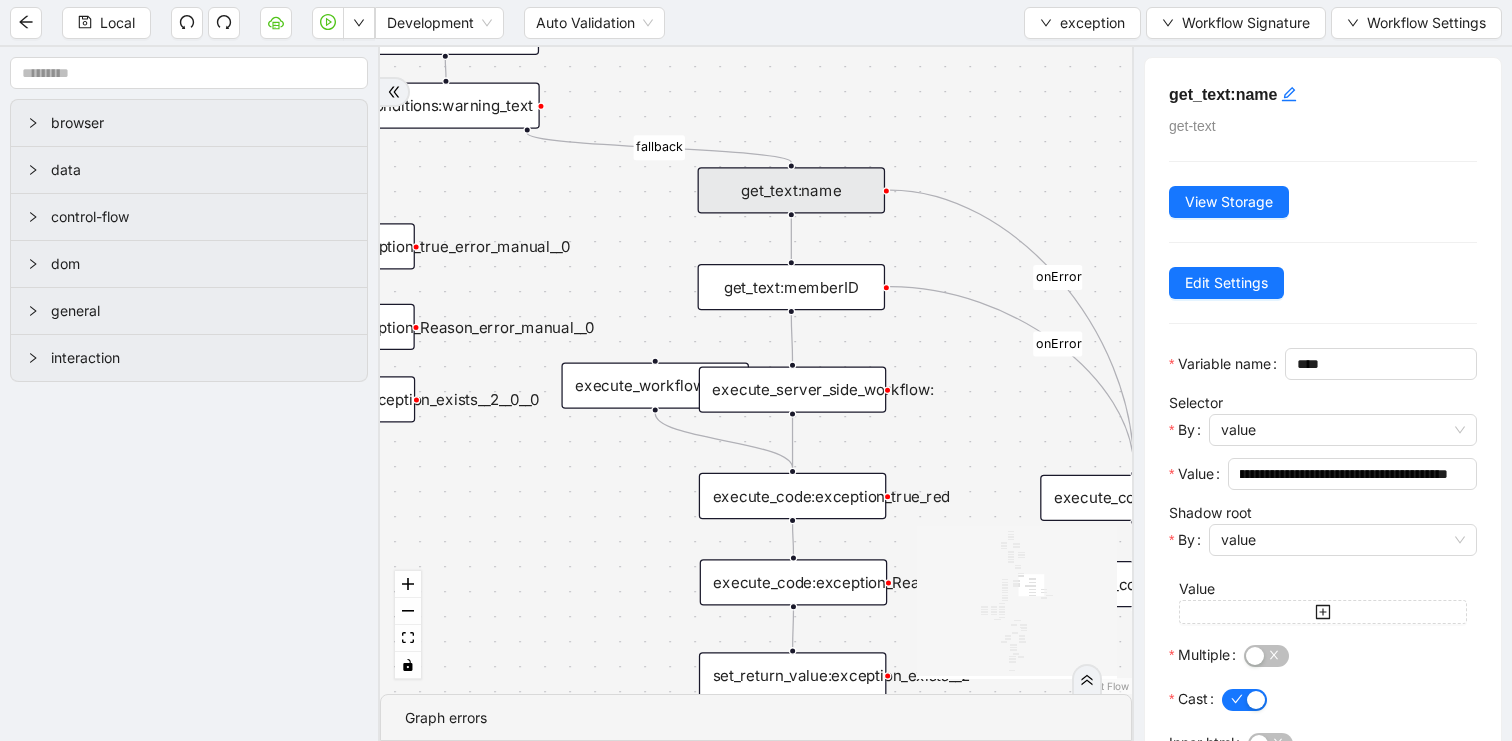 scroll, scrollTop: 0, scrollLeft: 0, axis: both 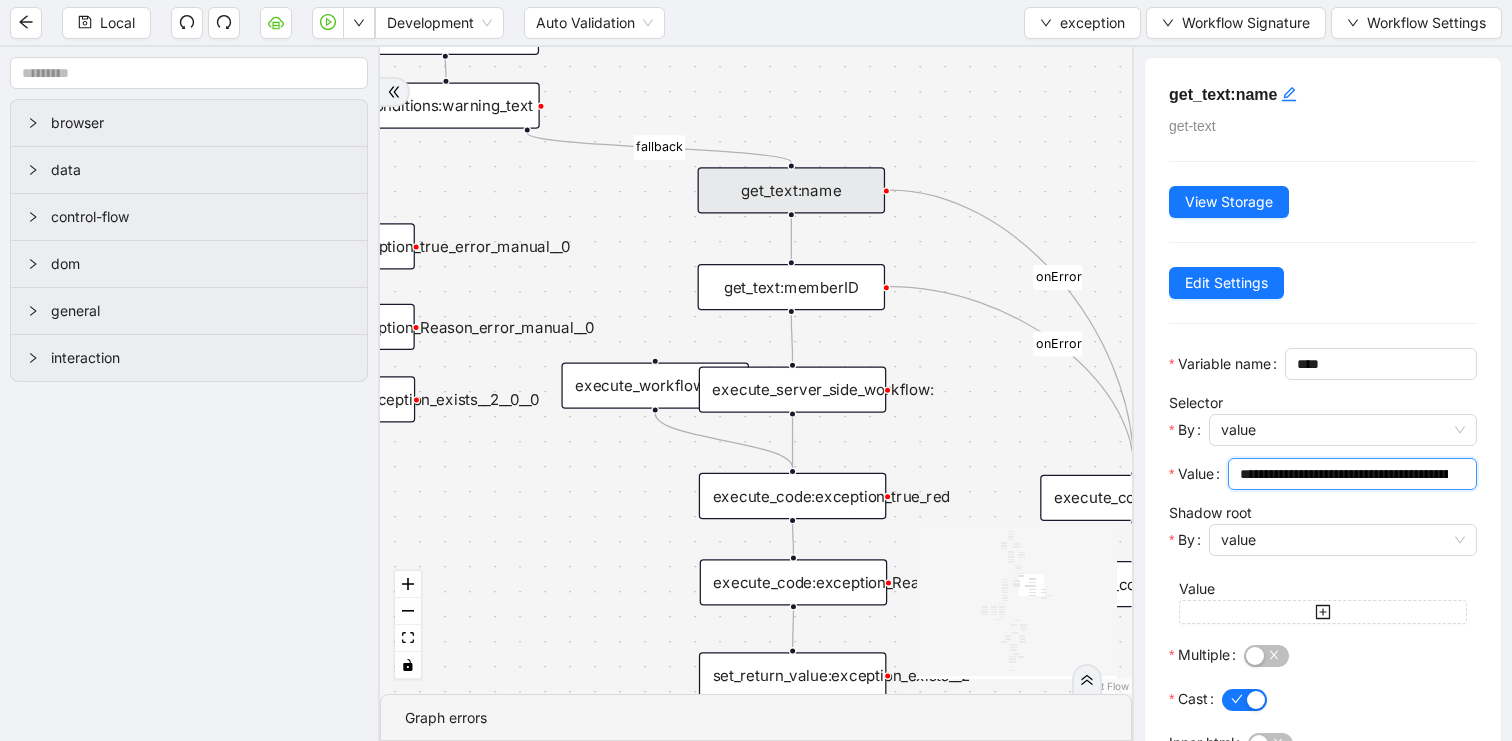 click on "**********" at bounding box center [1344, 474] 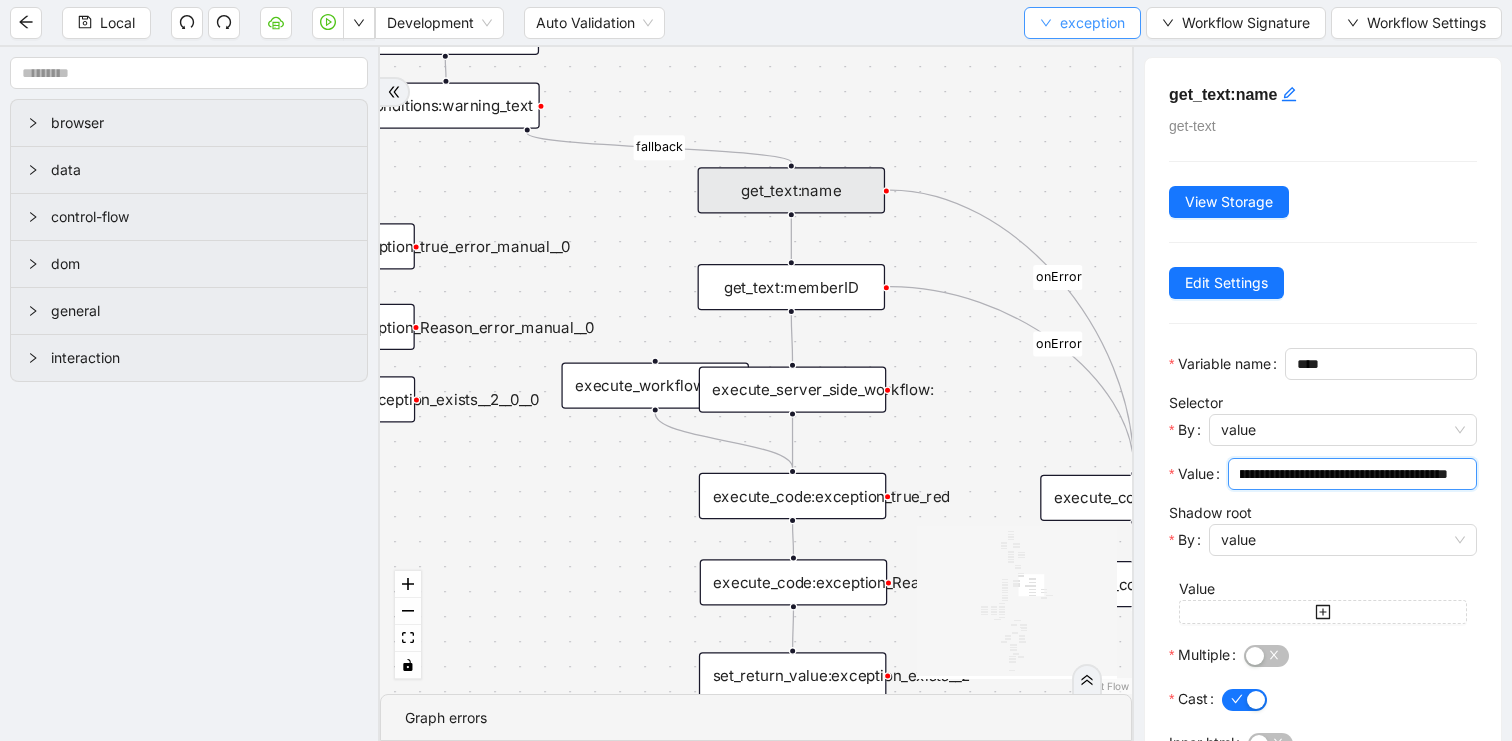 type on "**********" 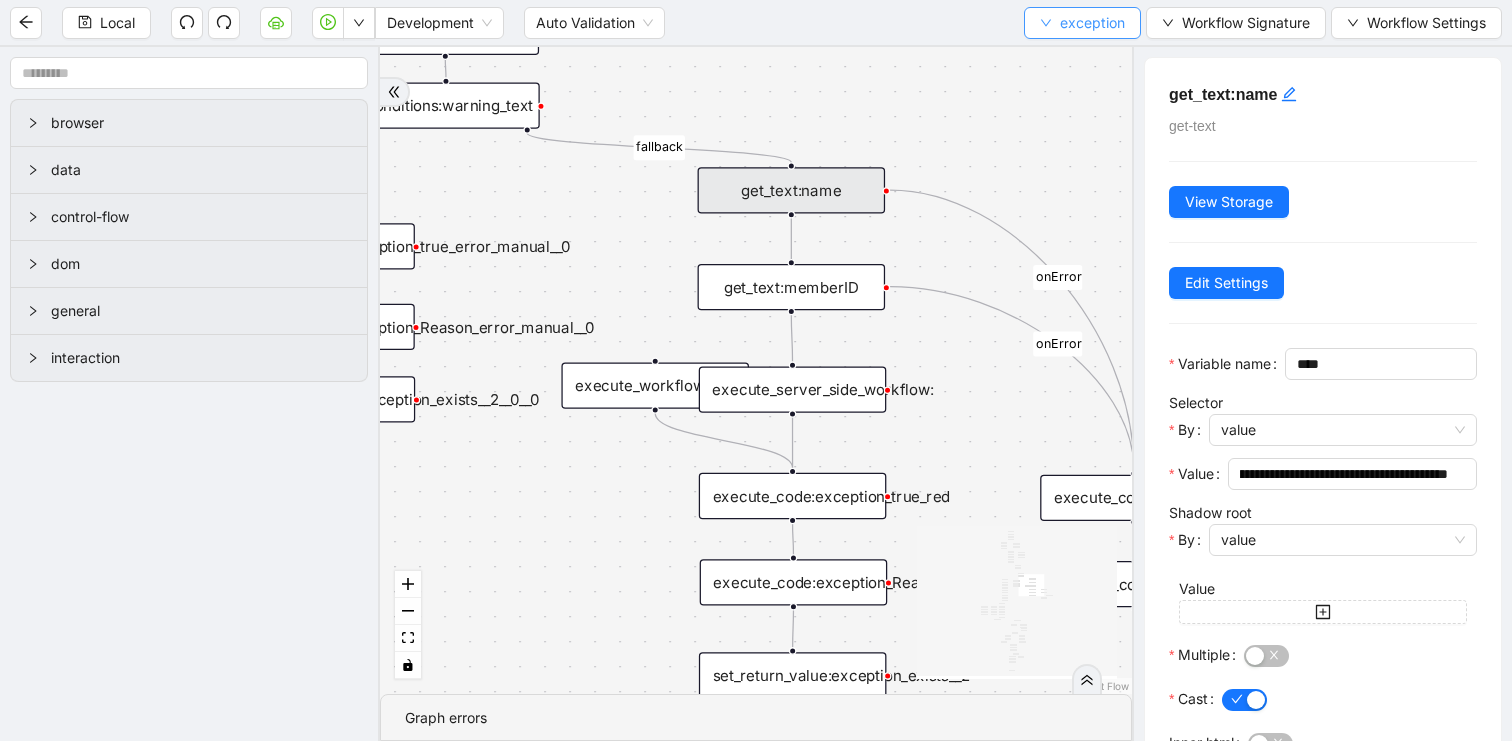 scroll, scrollTop: 0, scrollLeft: 0, axis: both 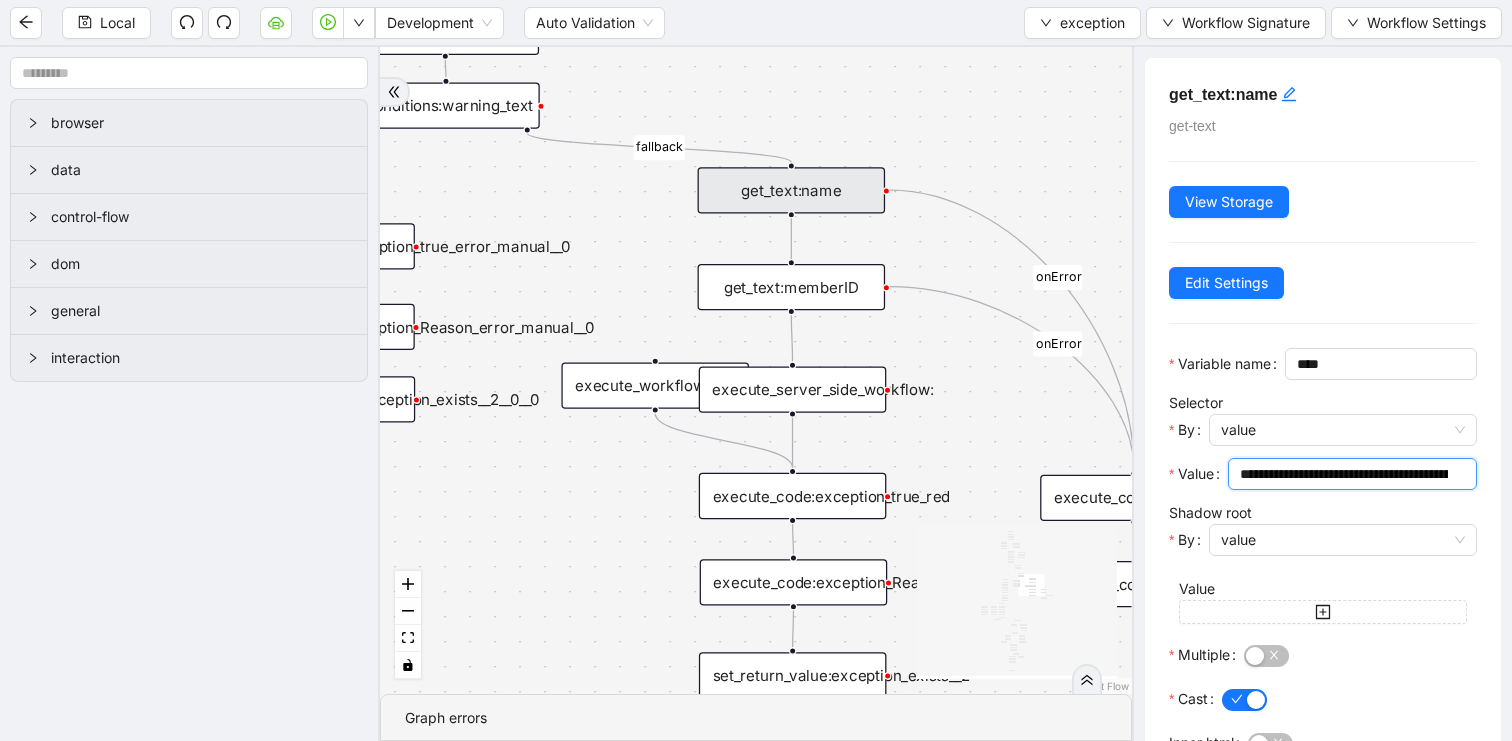 click on "get_text:memberID" at bounding box center [792, 287] 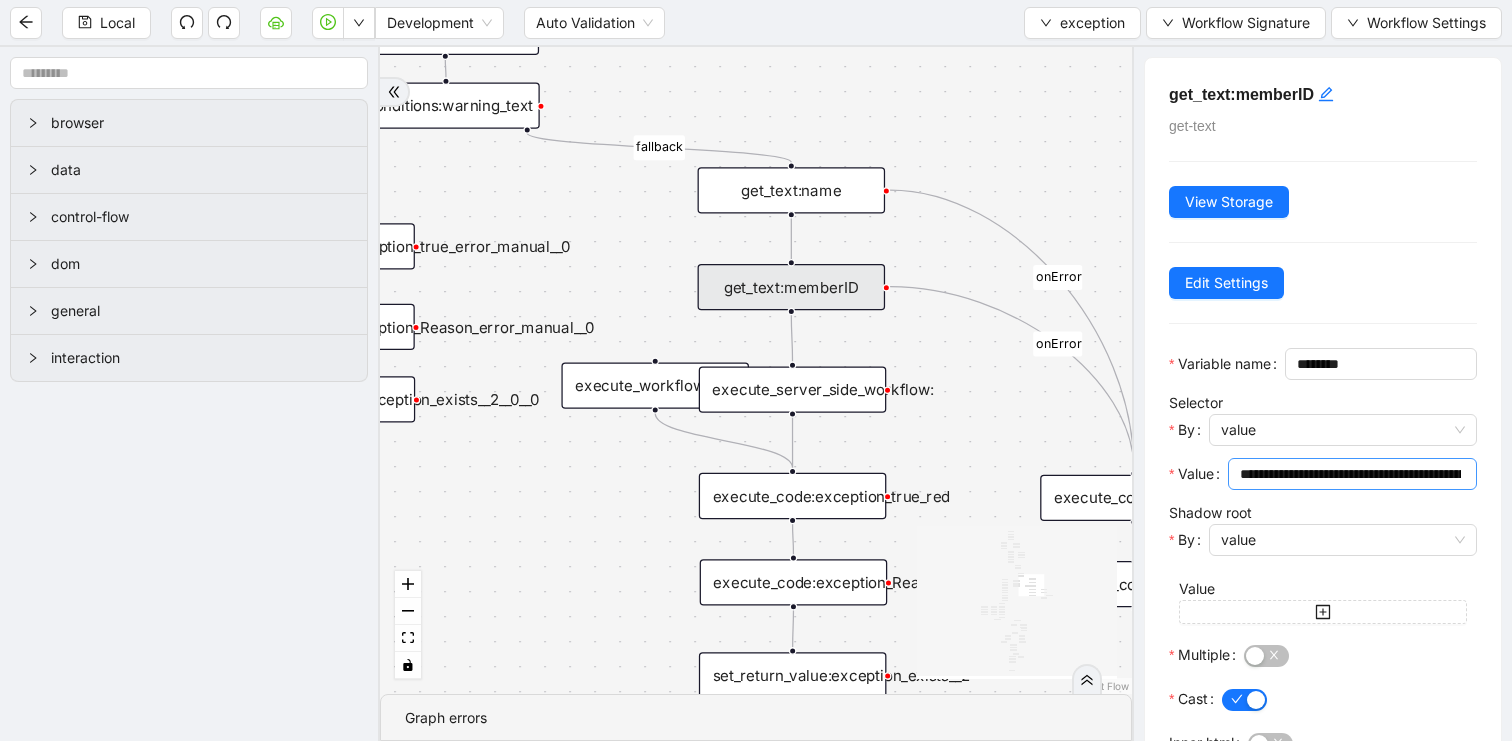 click on "**********" at bounding box center [1352, 474] 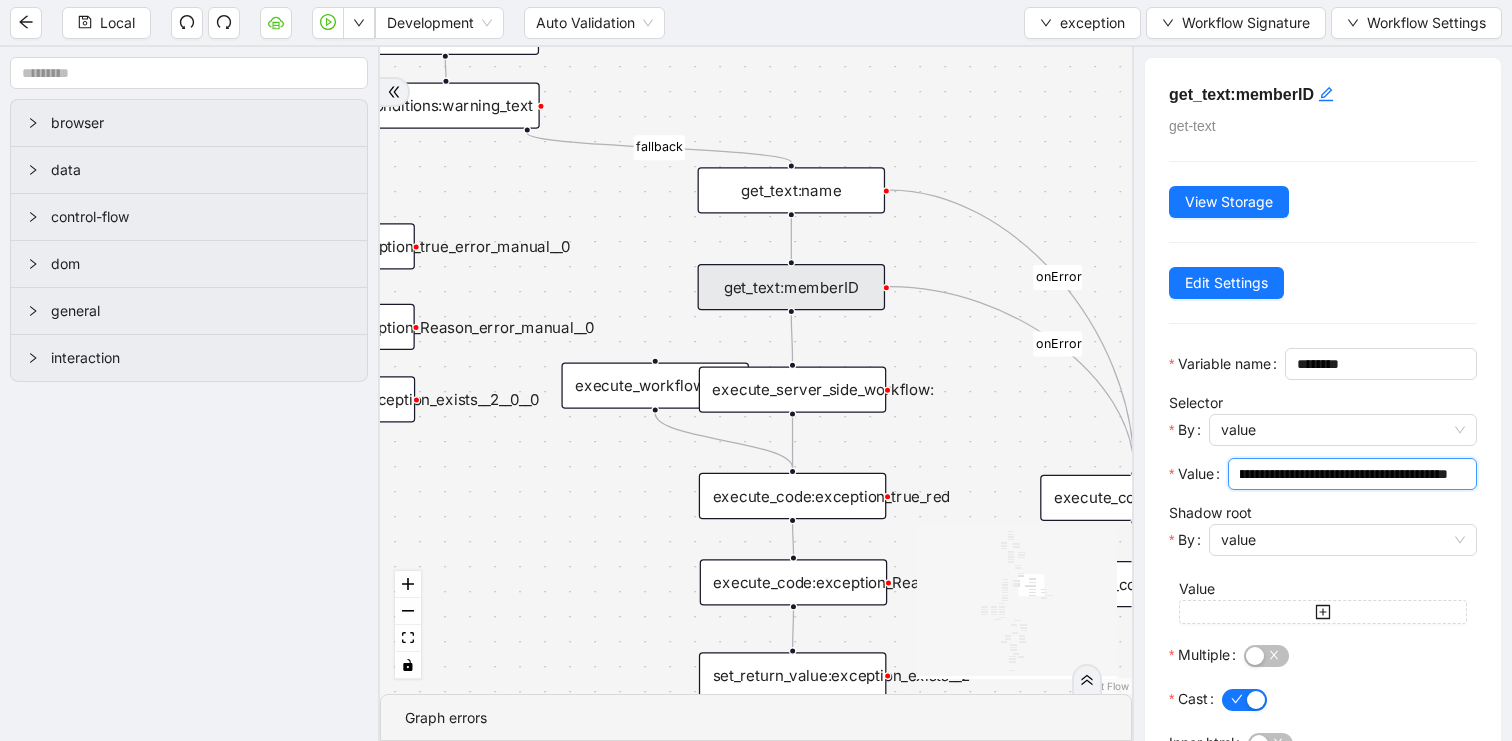 paste 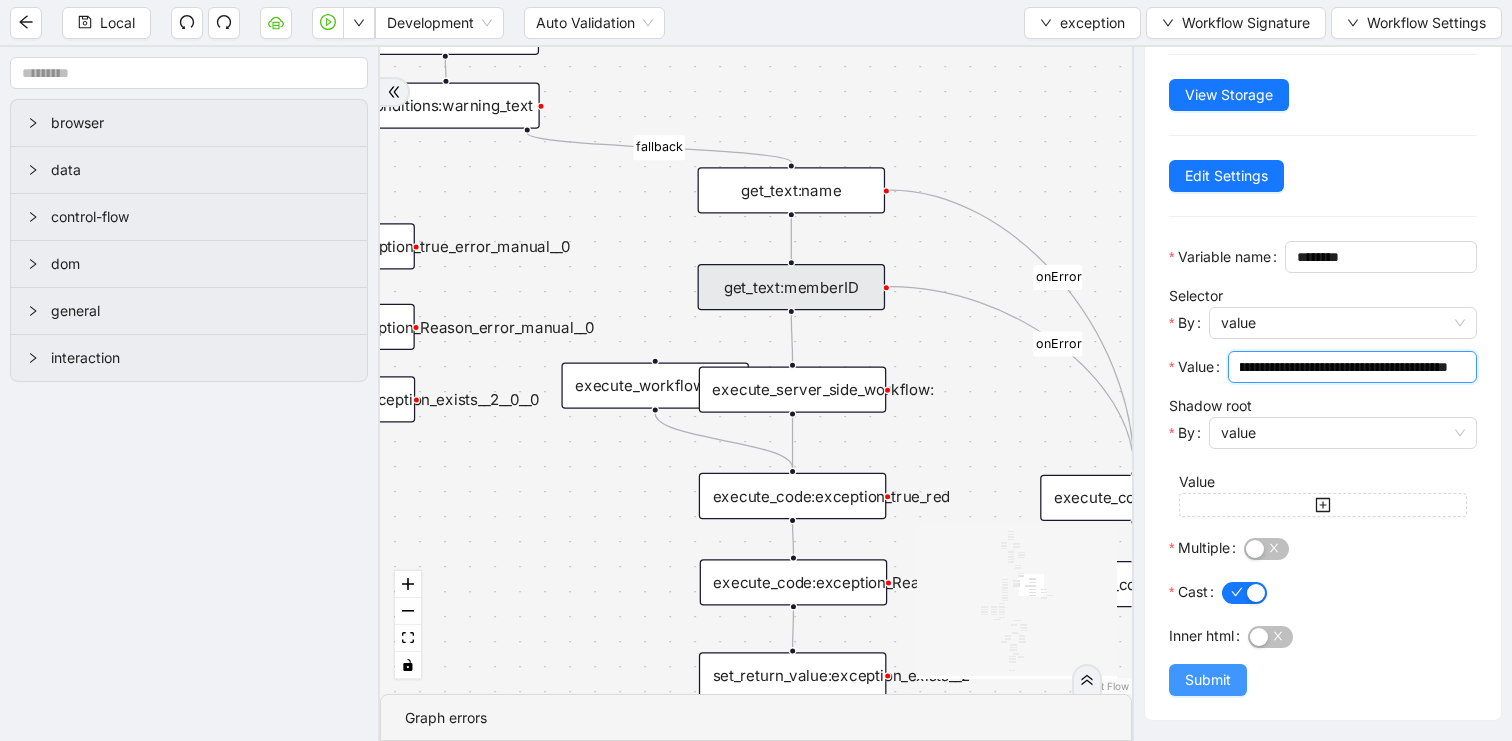 type on "**********" 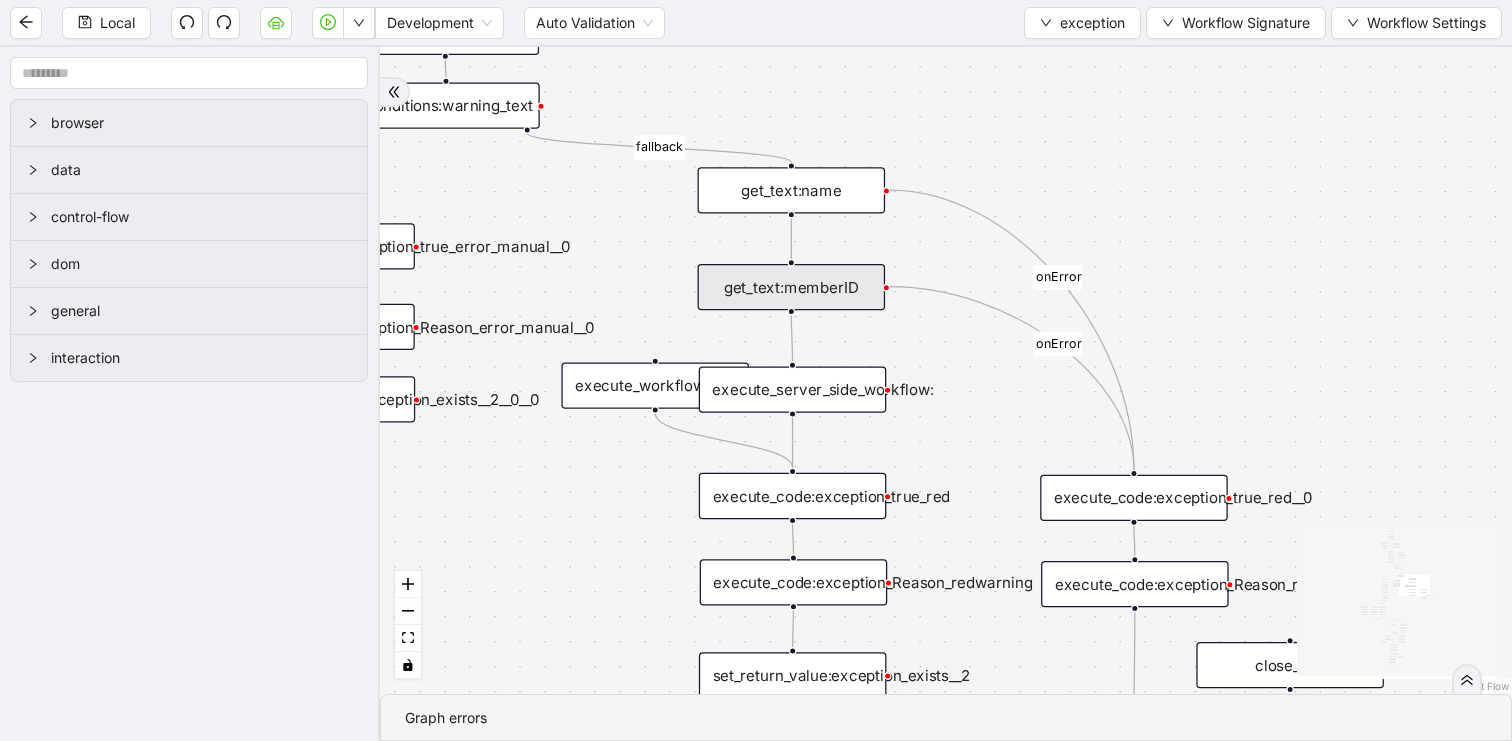 scroll, scrollTop: 0, scrollLeft: 0, axis: both 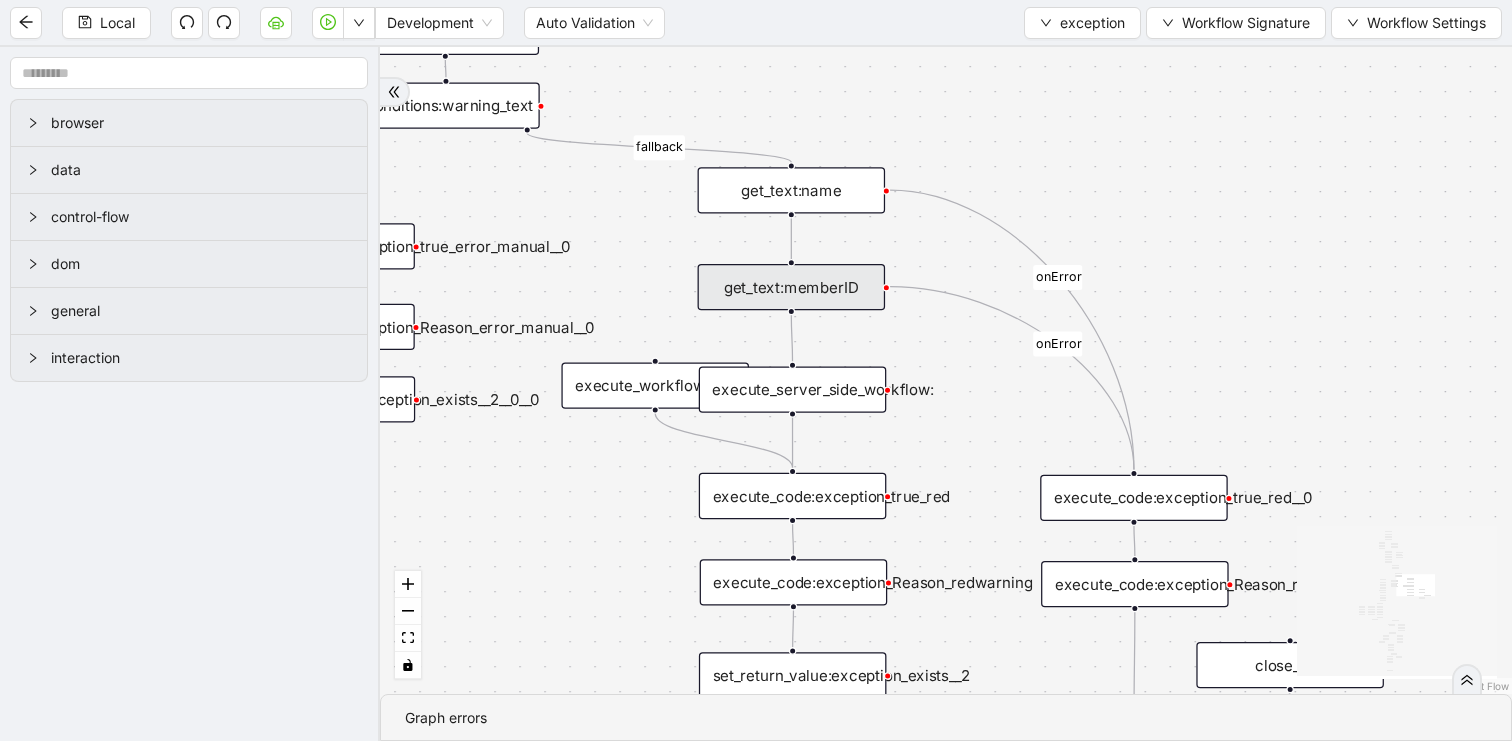 click on "get_text:memberID" at bounding box center (792, 287) 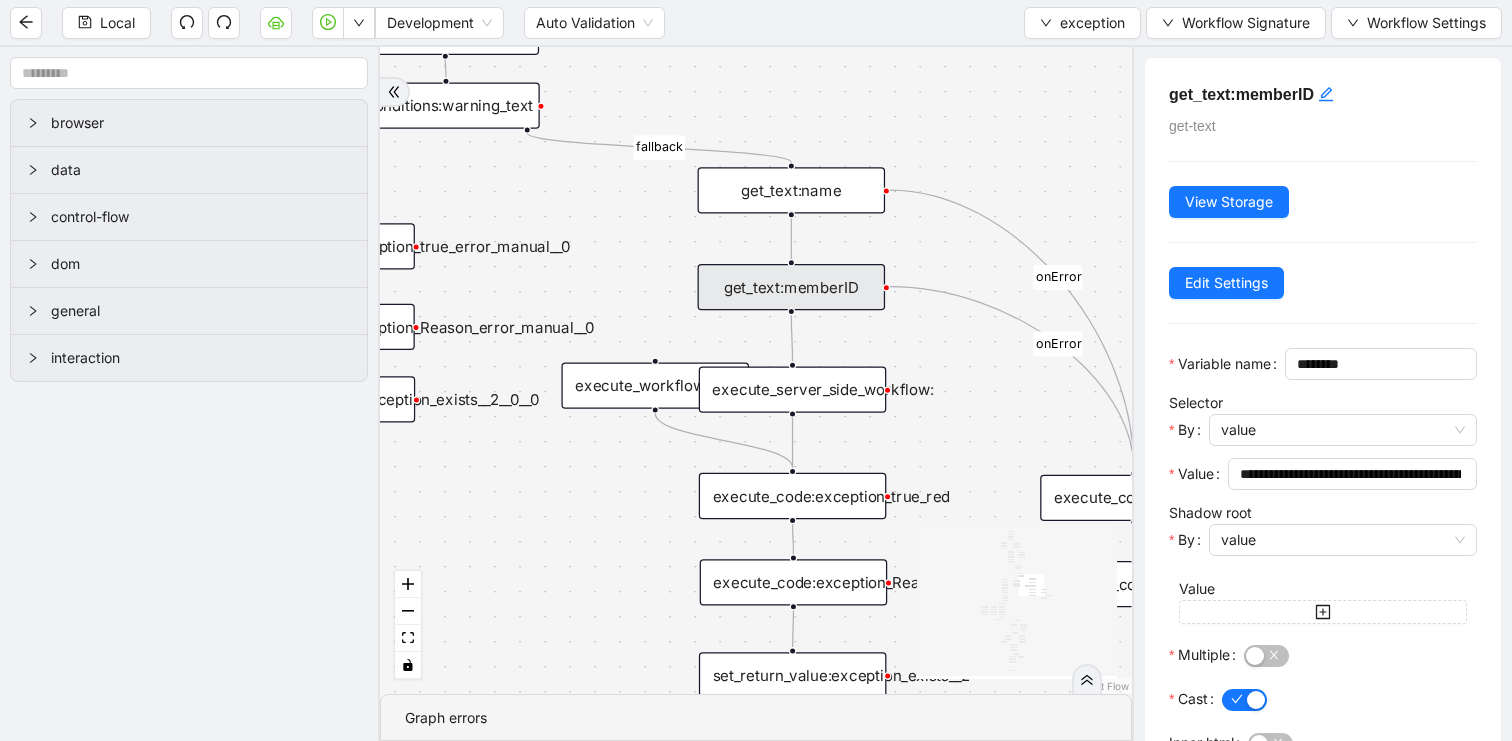 click on "get_text:name" at bounding box center [792, 190] 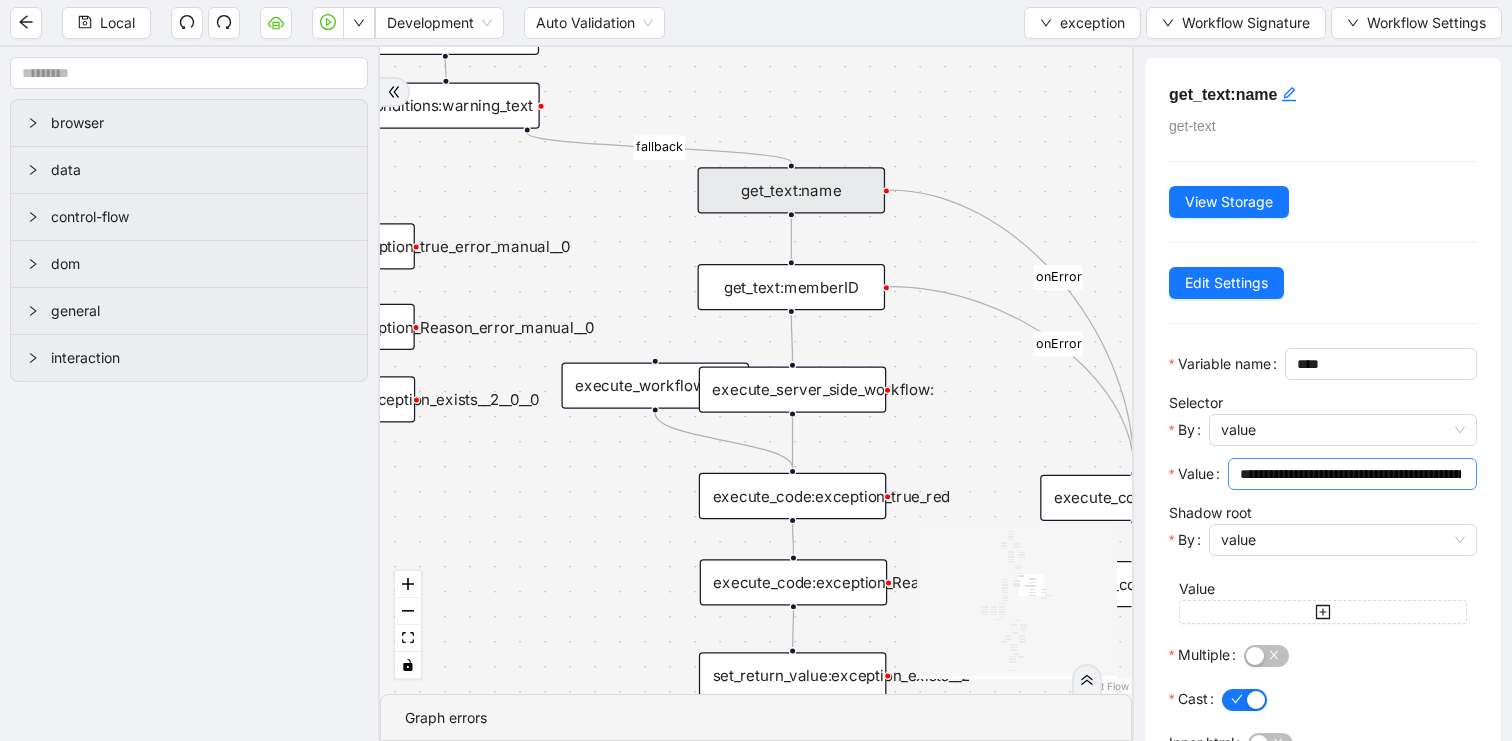 click on "**********" at bounding box center [1350, 474] 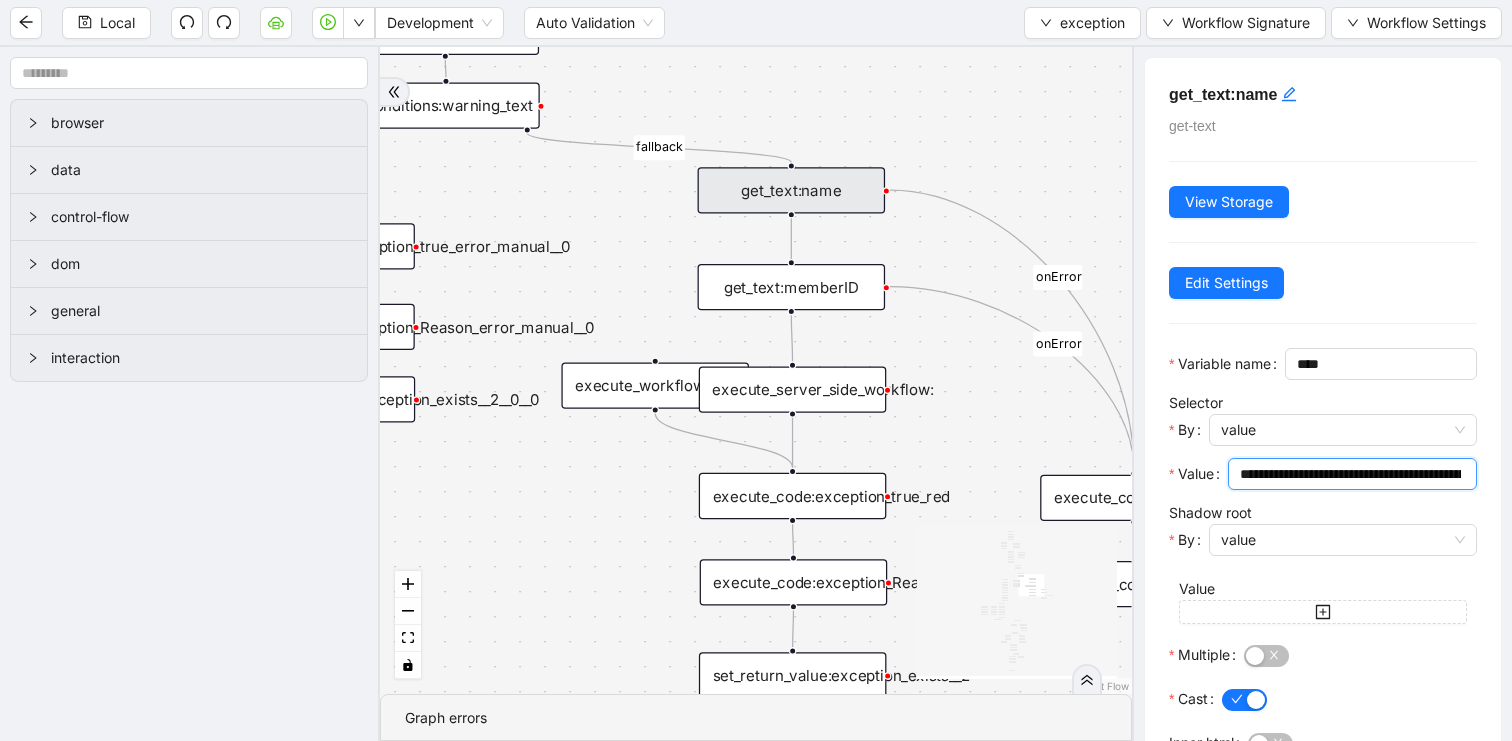 paste 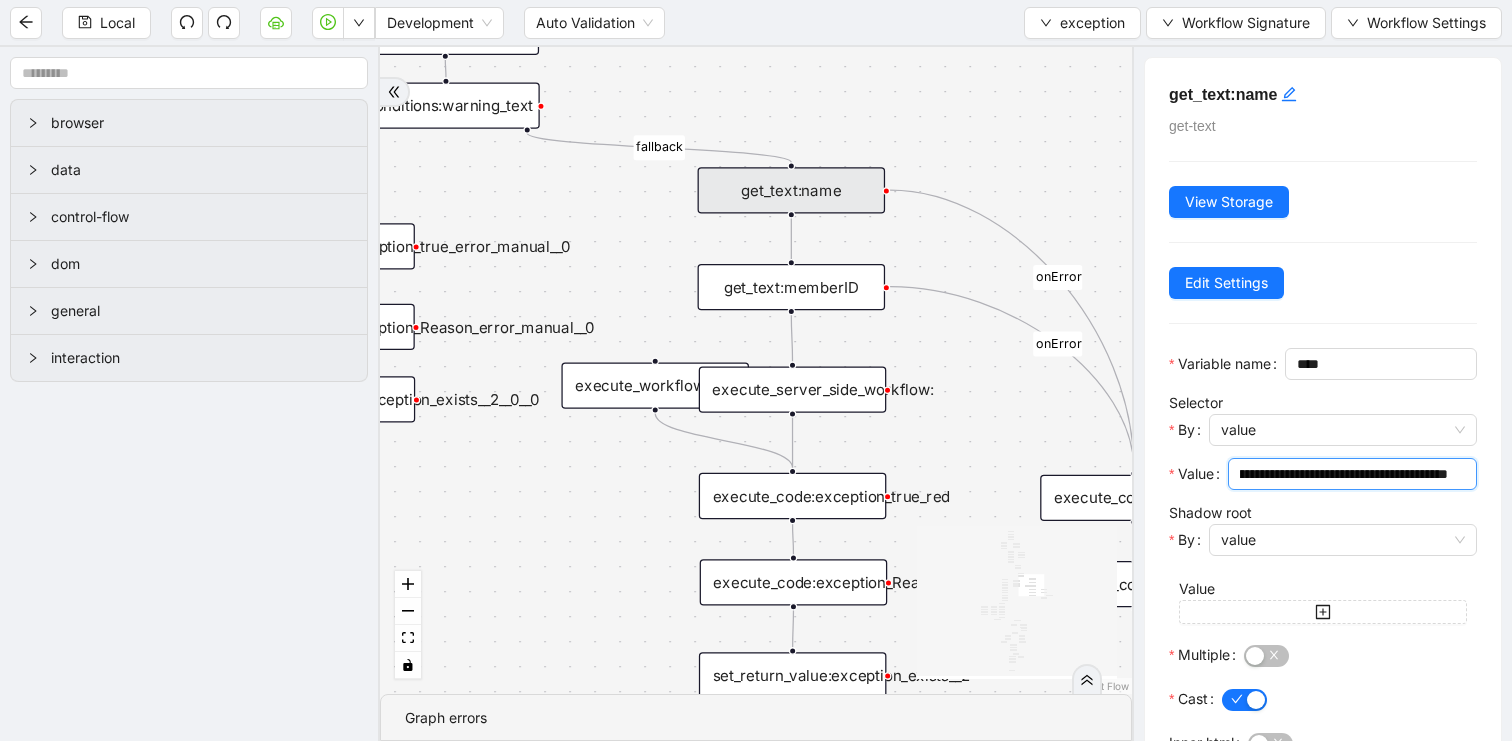 scroll, scrollTop: 138, scrollLeft: 0, axis: vertical 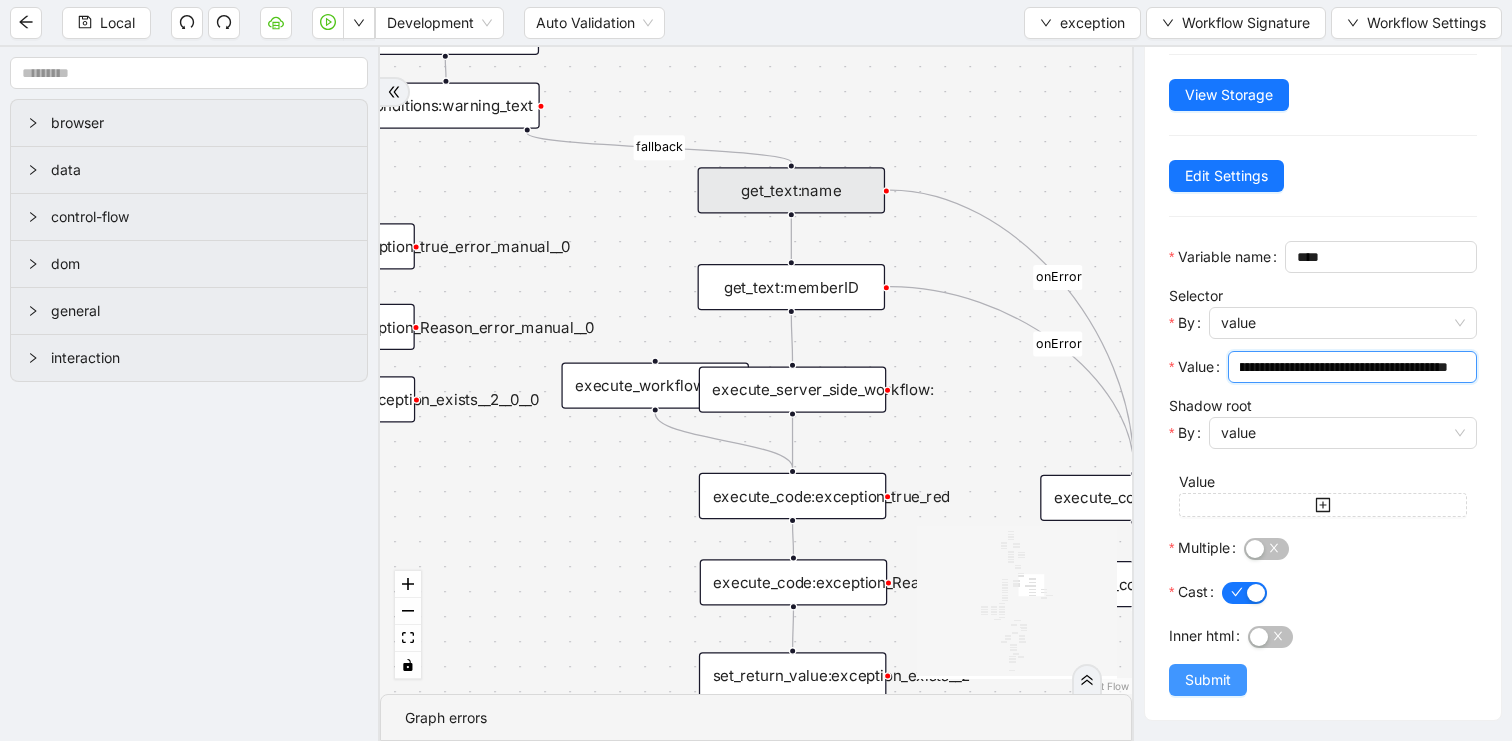type on "**********" 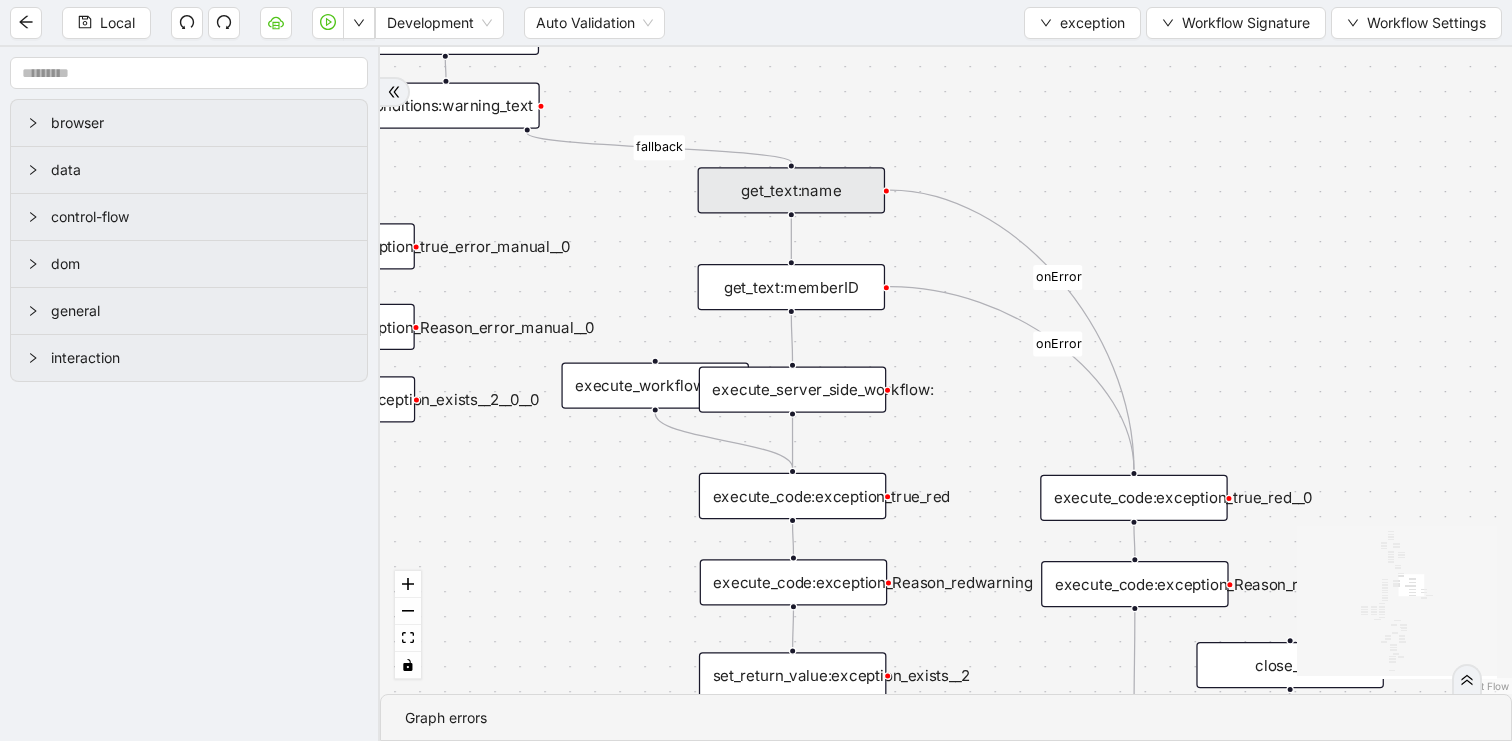 scroll, scrollTop: 0, scrollLeft: 0, axis: both 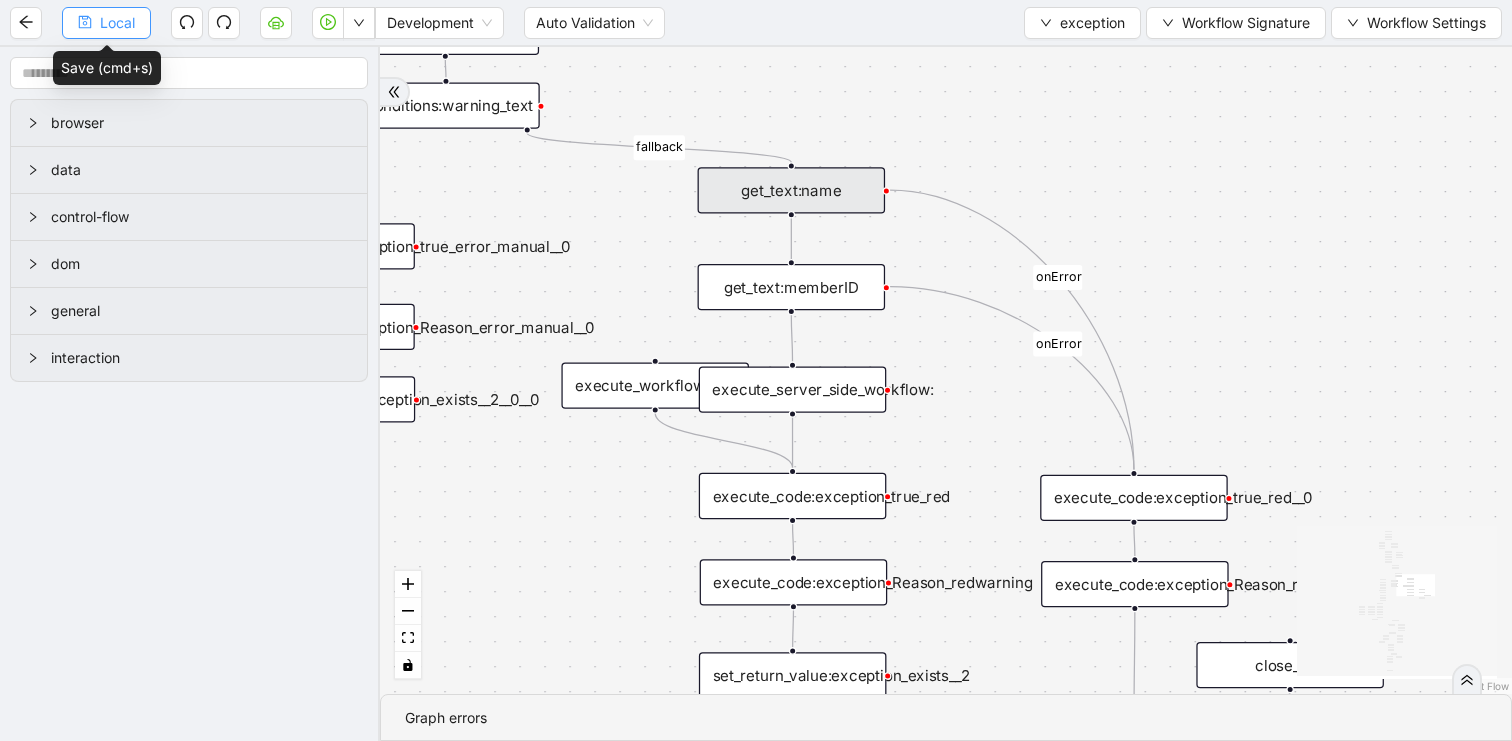 click 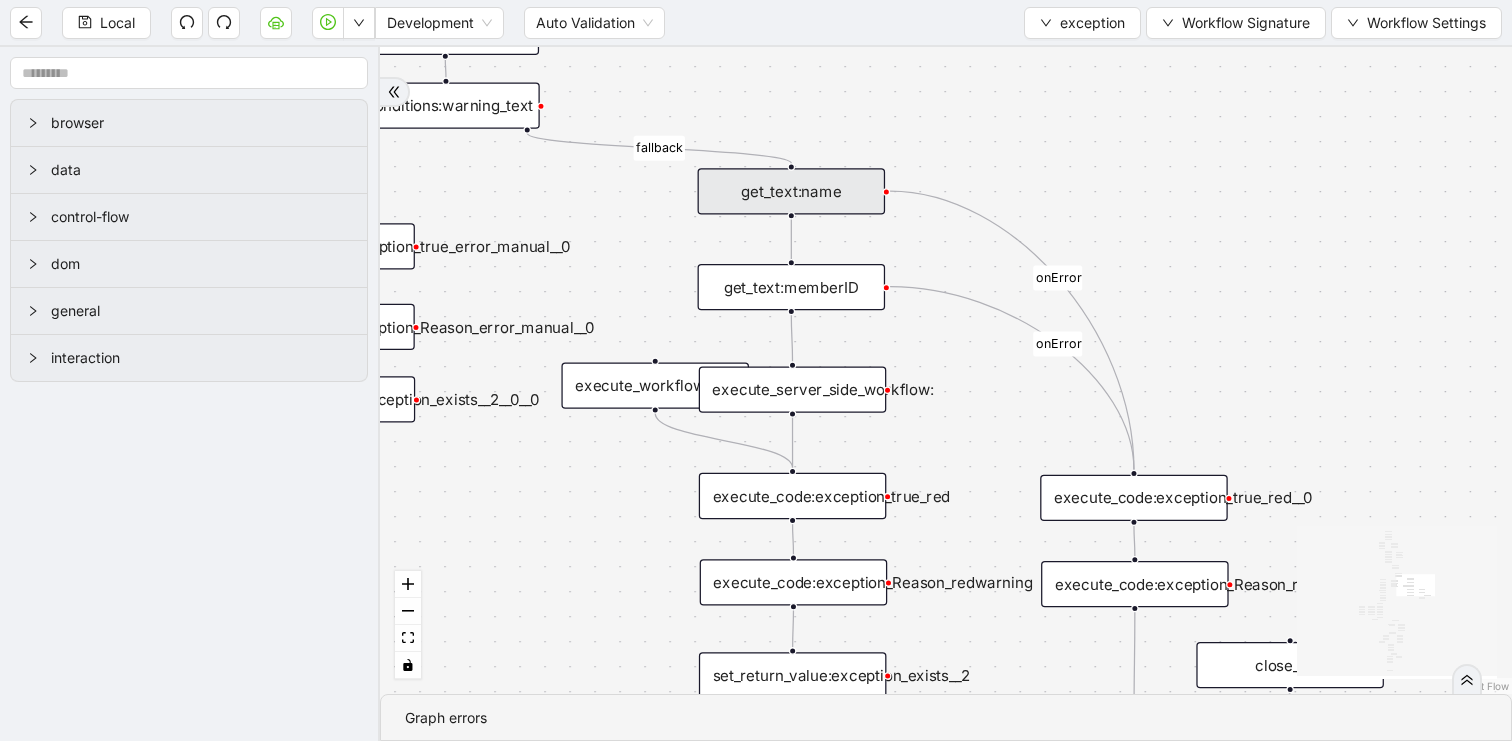 click on "get_text:name" at bounding box center [792, 191] 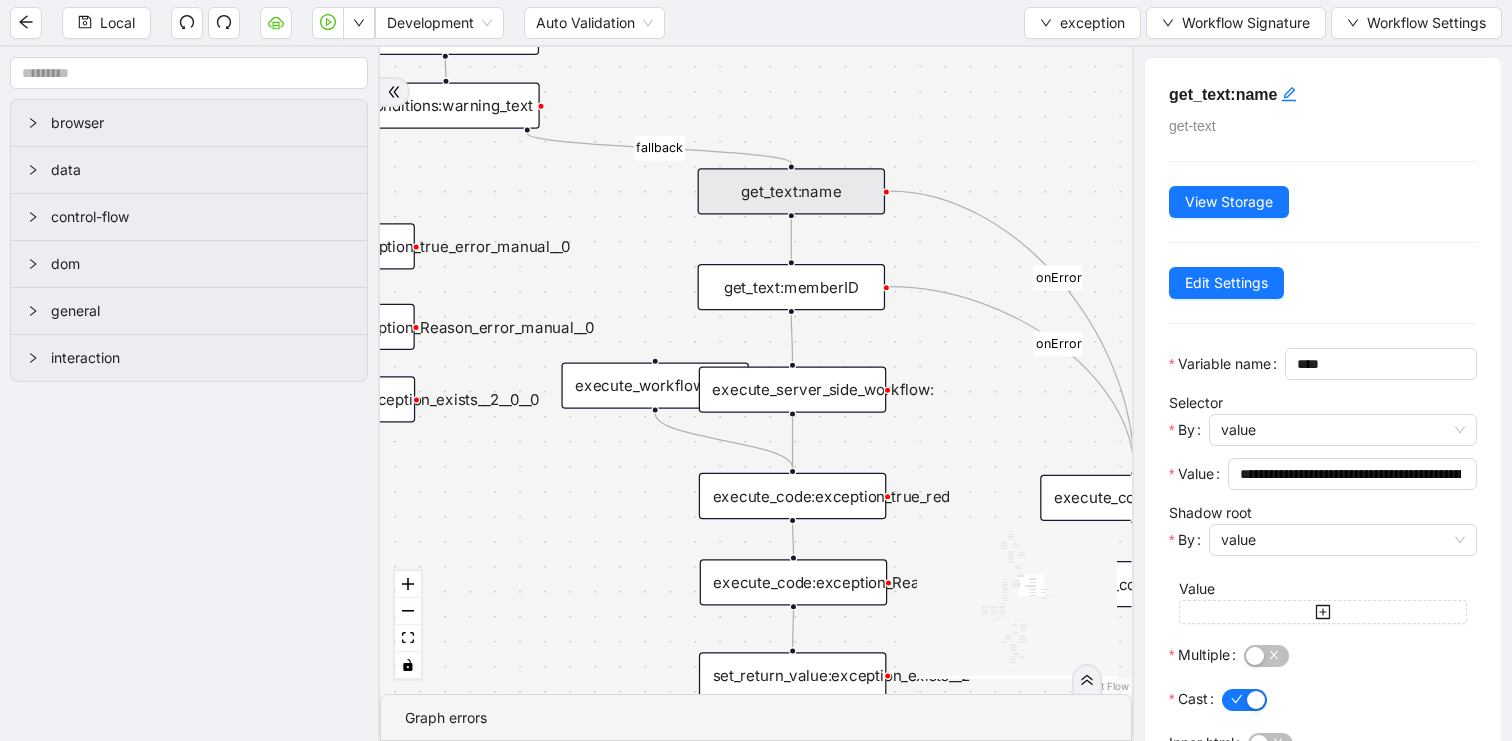 click at bounding box center [1352, 496] 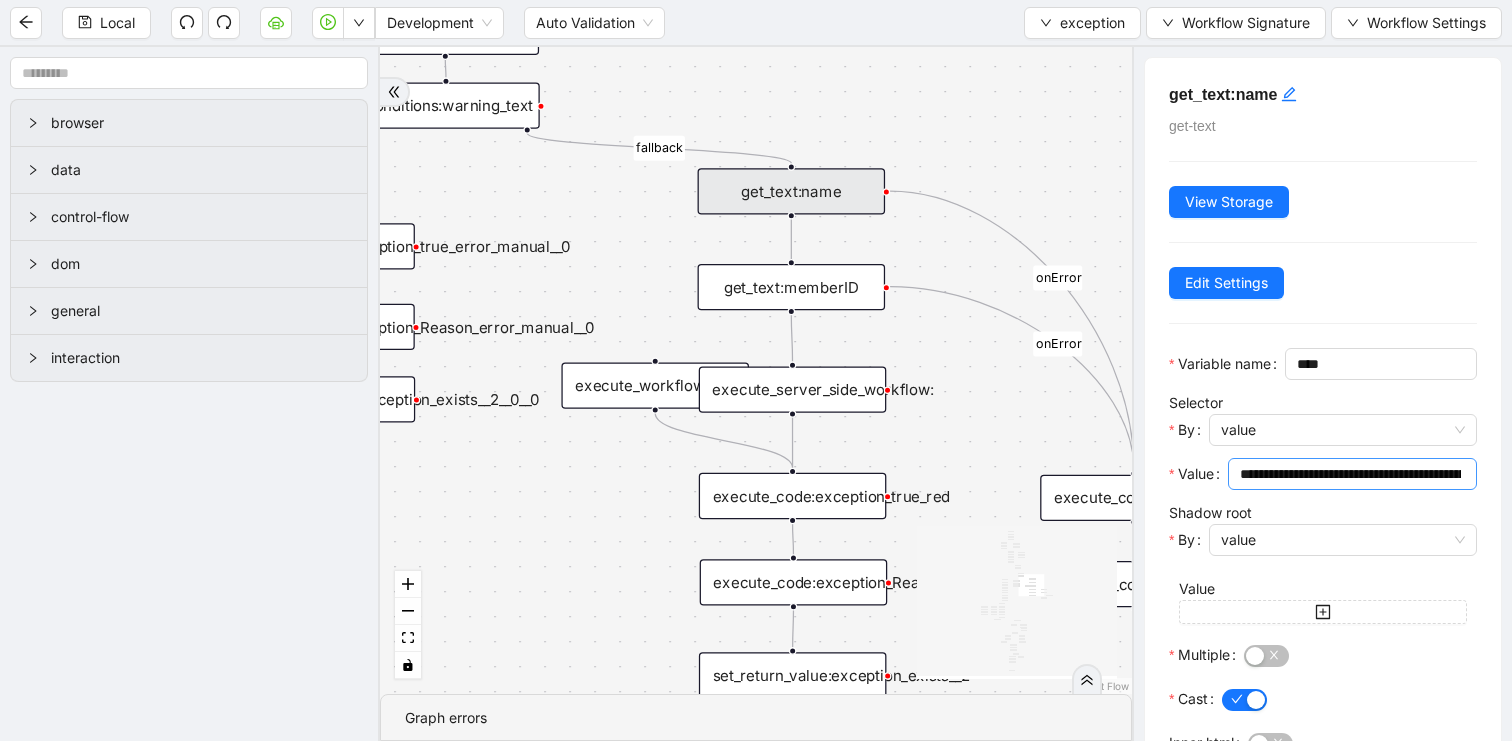 click on "**********" at bounding box center (1350, 474) 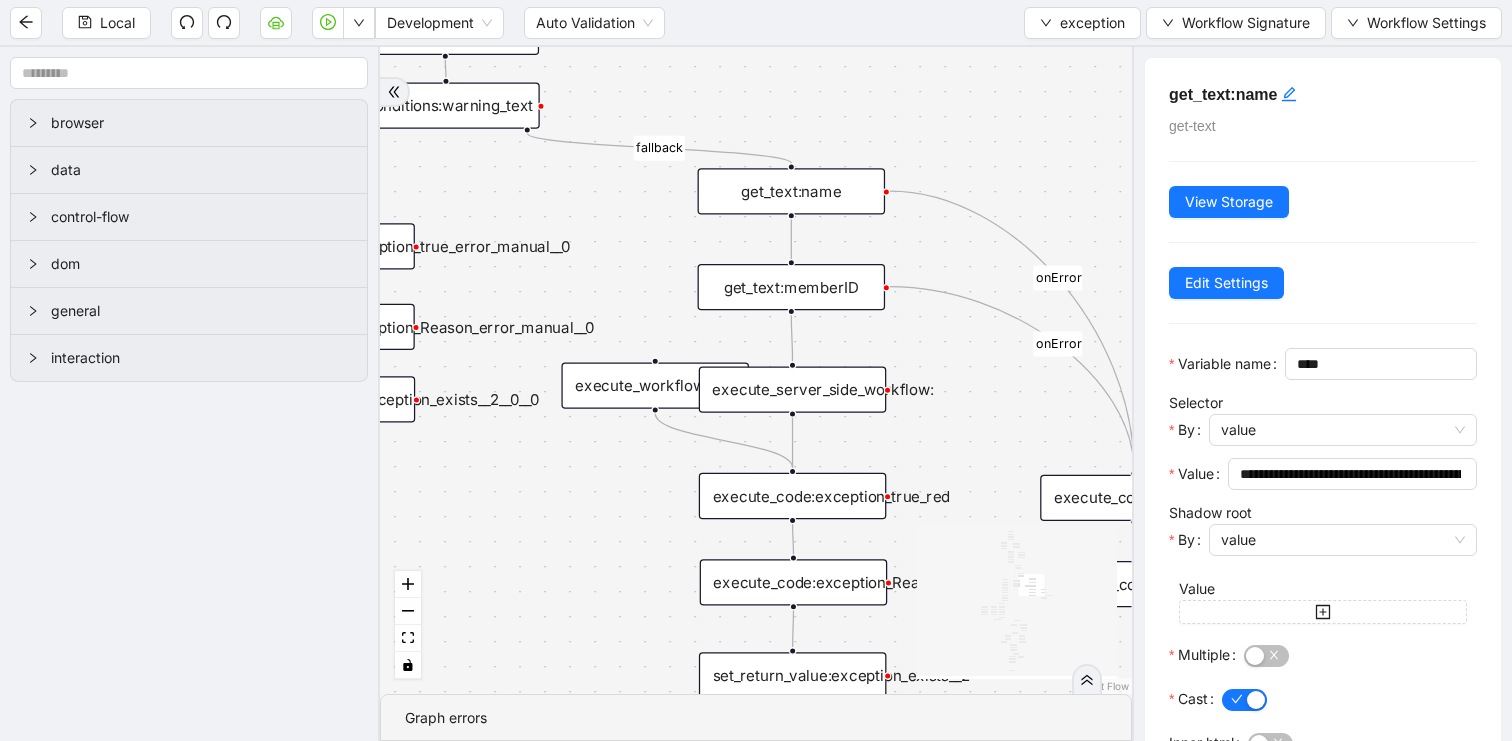 click on "get_text:memberID" at bounding box center [792, 287] 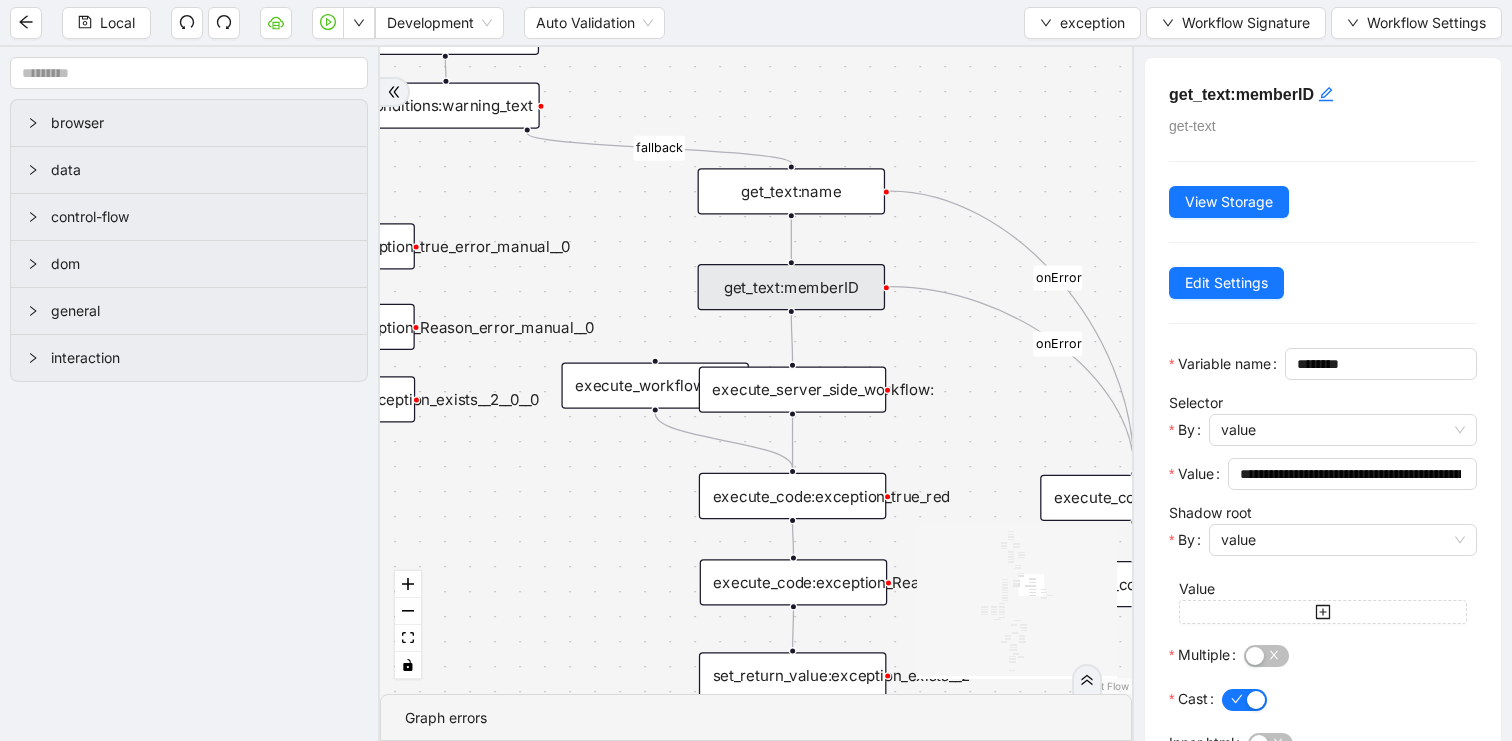 click at bounding box center [1352, 496] 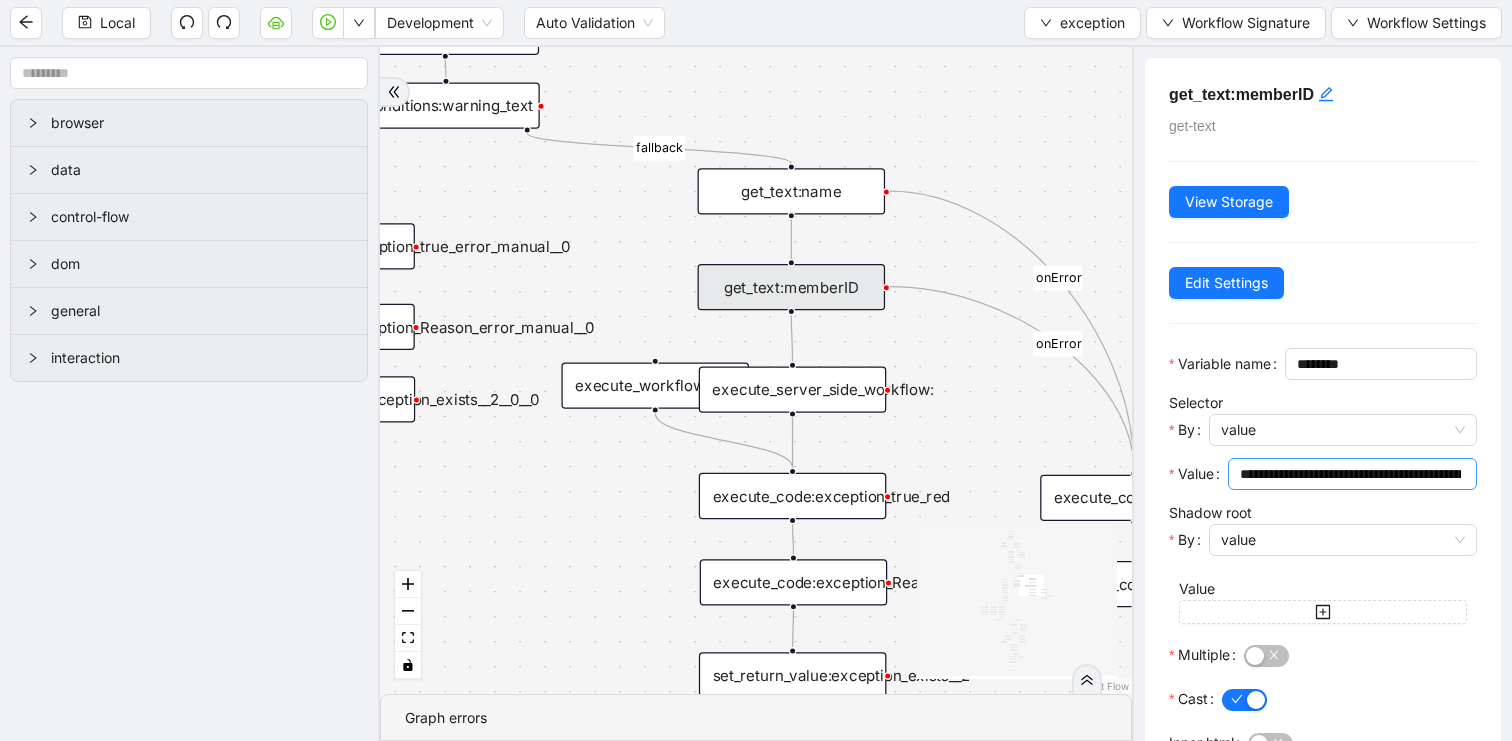 click on "**********" at bounding box center [1350, 474] 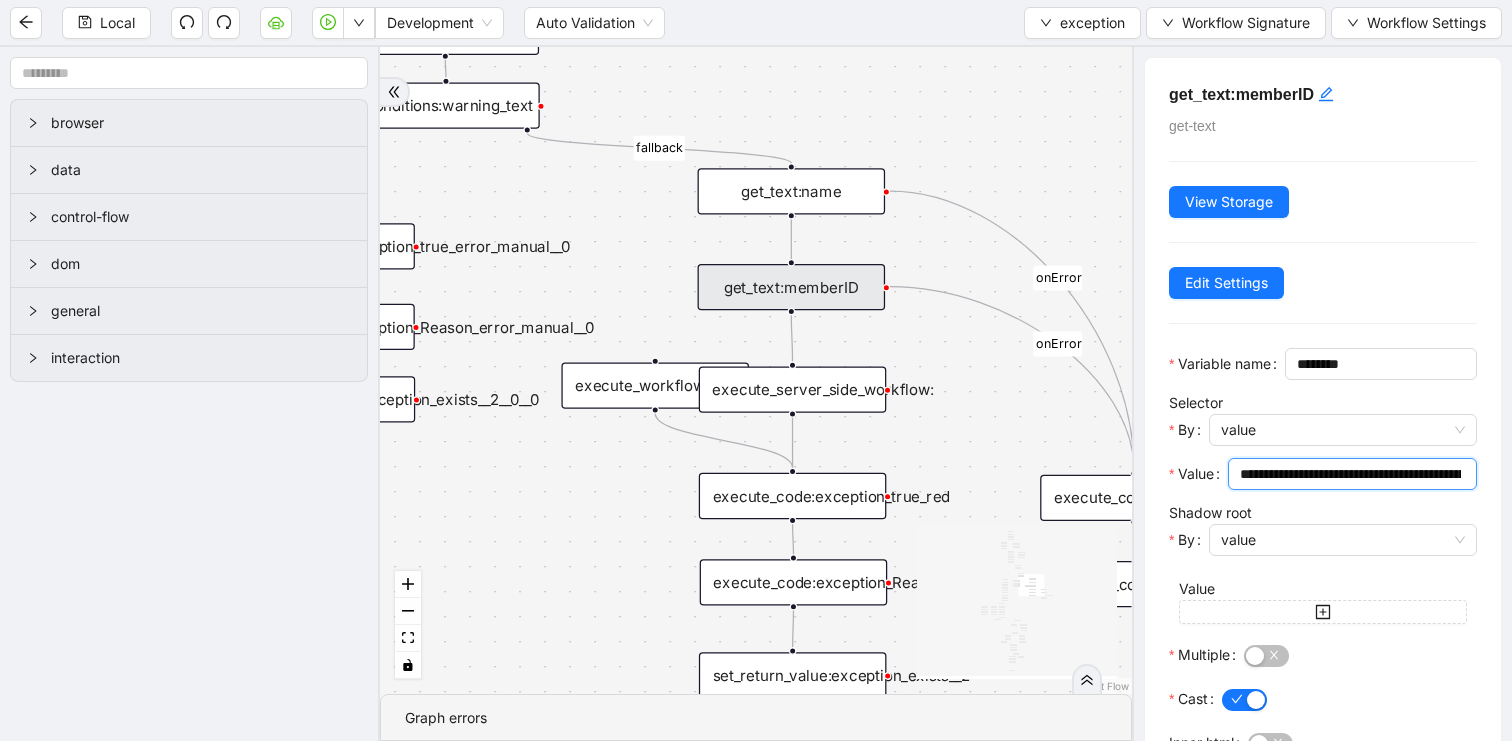 click on "no_warning_text fallback fallback table_exists benefitValid fallback fallback coverage_other_path whole_exception fallback correct_insurance fallback inDate fallback onError onError onError onError onError onError onError onError onError trigger get_text:warning_error execute_code:isException execute_code:exception_Reason_redwarning execute_code:currentDate loop_data:loop_yellow_table loop_data:coverage_title loop_iterator:coverage_title get_text:coverage_title wait_for_element:deductible_tab click_element:deductible_tab loop_data:dates execute_code:coverage_titles get_text:date execute_code:dates loop_iterator:dates execute_code:init_coverage_titles execute_code:init_dates execute_code:exception_true_red loop_data:benefitAmount execute_code:init_benefits loop_iterator:benefitAmount get_text:benefitAmount execute_code:benefitAmounts set_return_value:exception_exists__2 conditions:warning_text click_element:refresh__1 wait_for_element:frame__0 set_current_frame:modal_frame__0 wait_for_element:refresh_button__1" at bounding box center (756, 370) 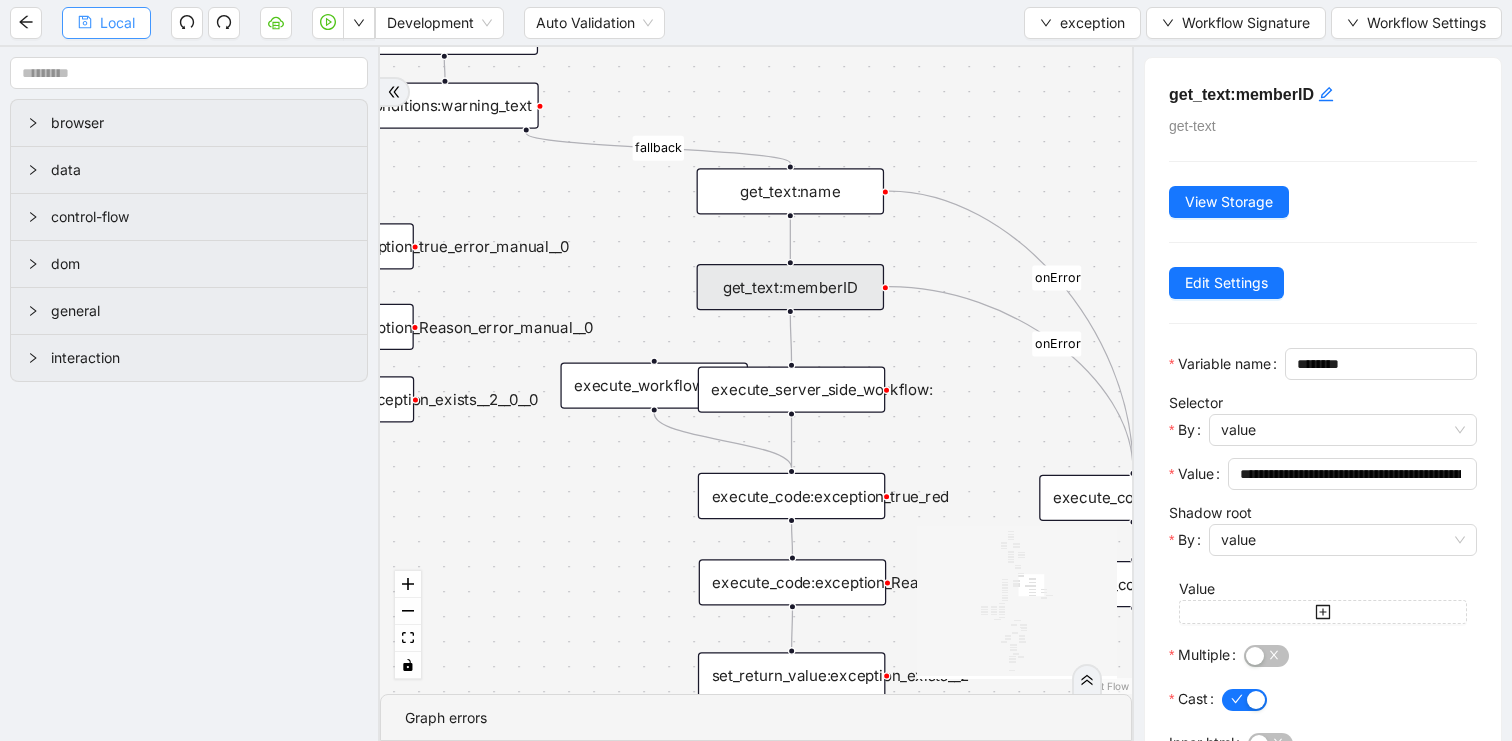 click on "Local" at bounding box center [106, 23] 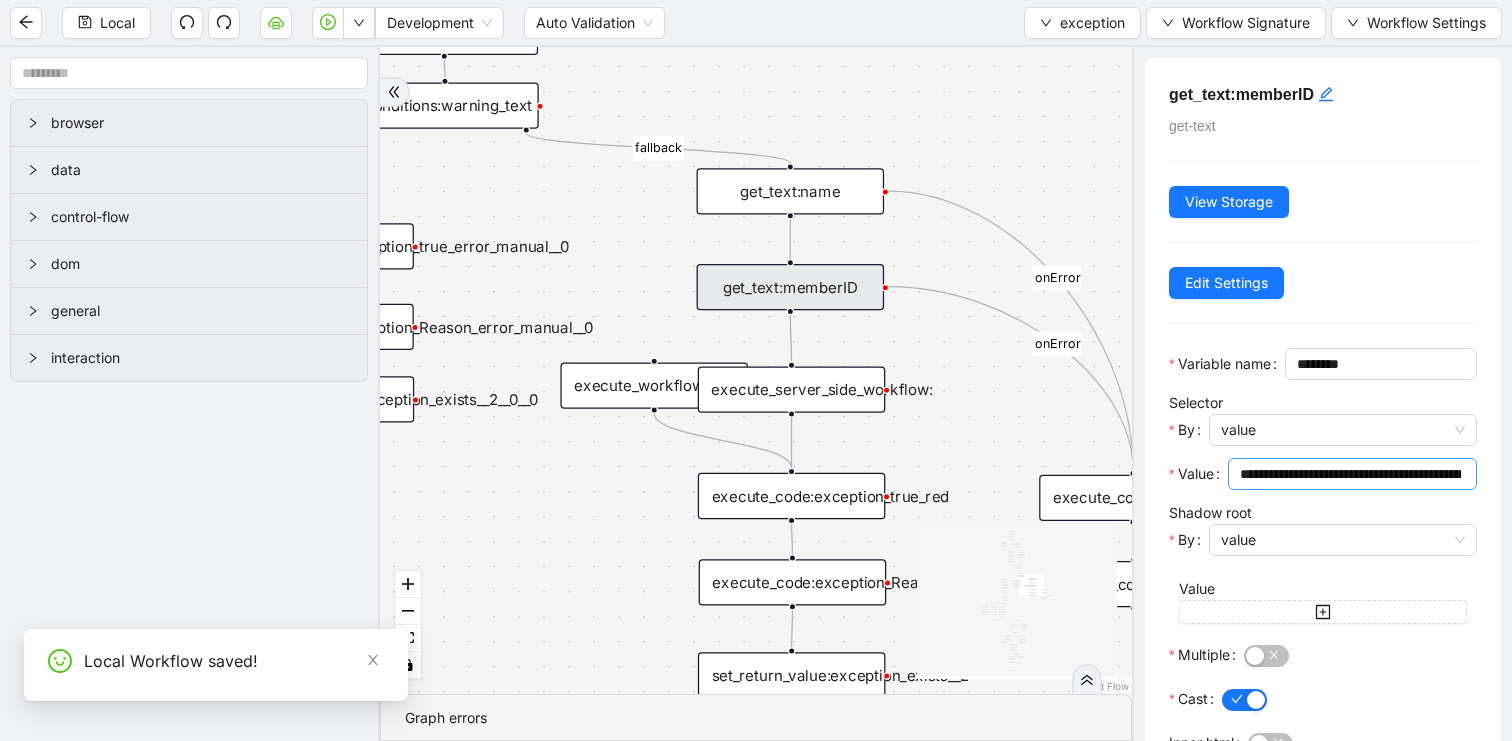 click on "**********" at bounding box center (1350, 474) 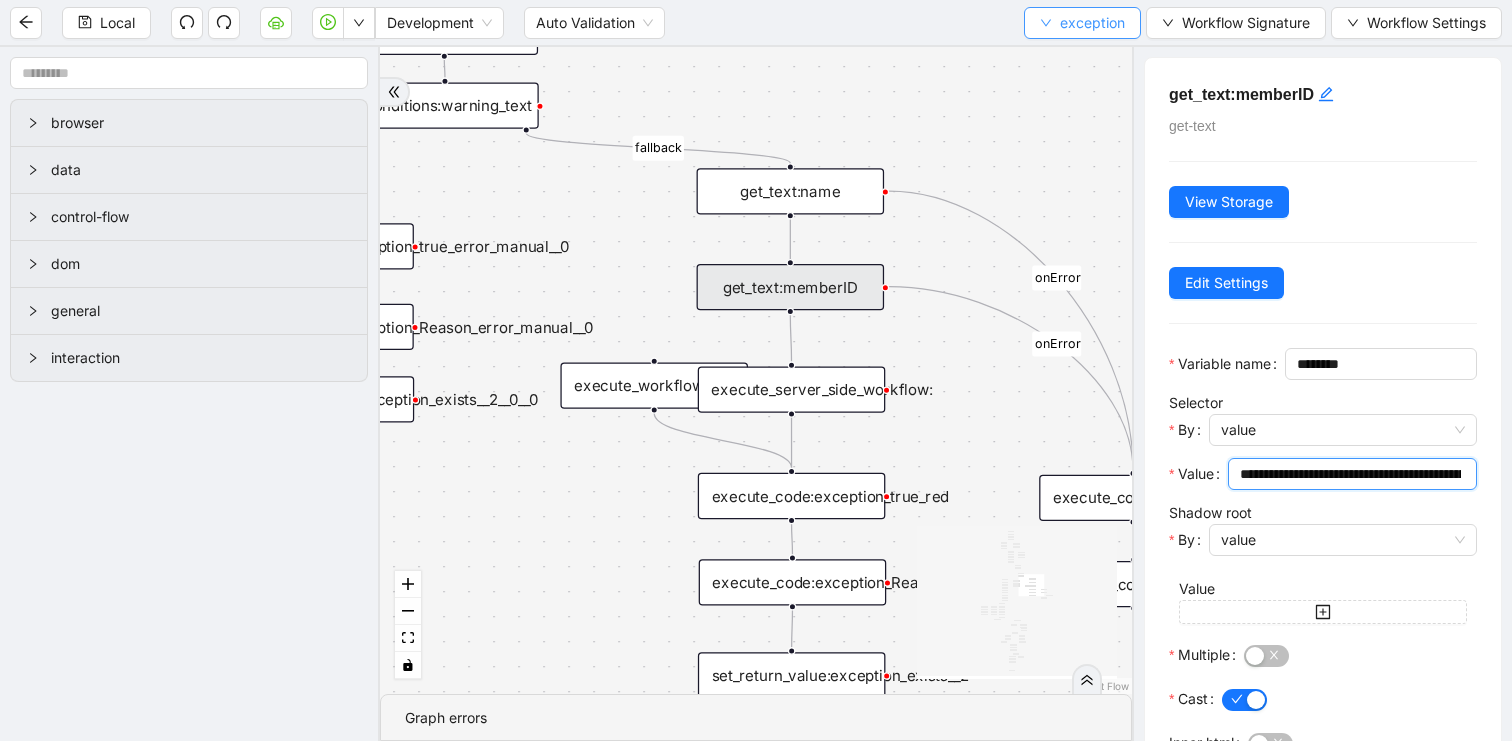 click on "exception" at bounding box center (1092, 23) 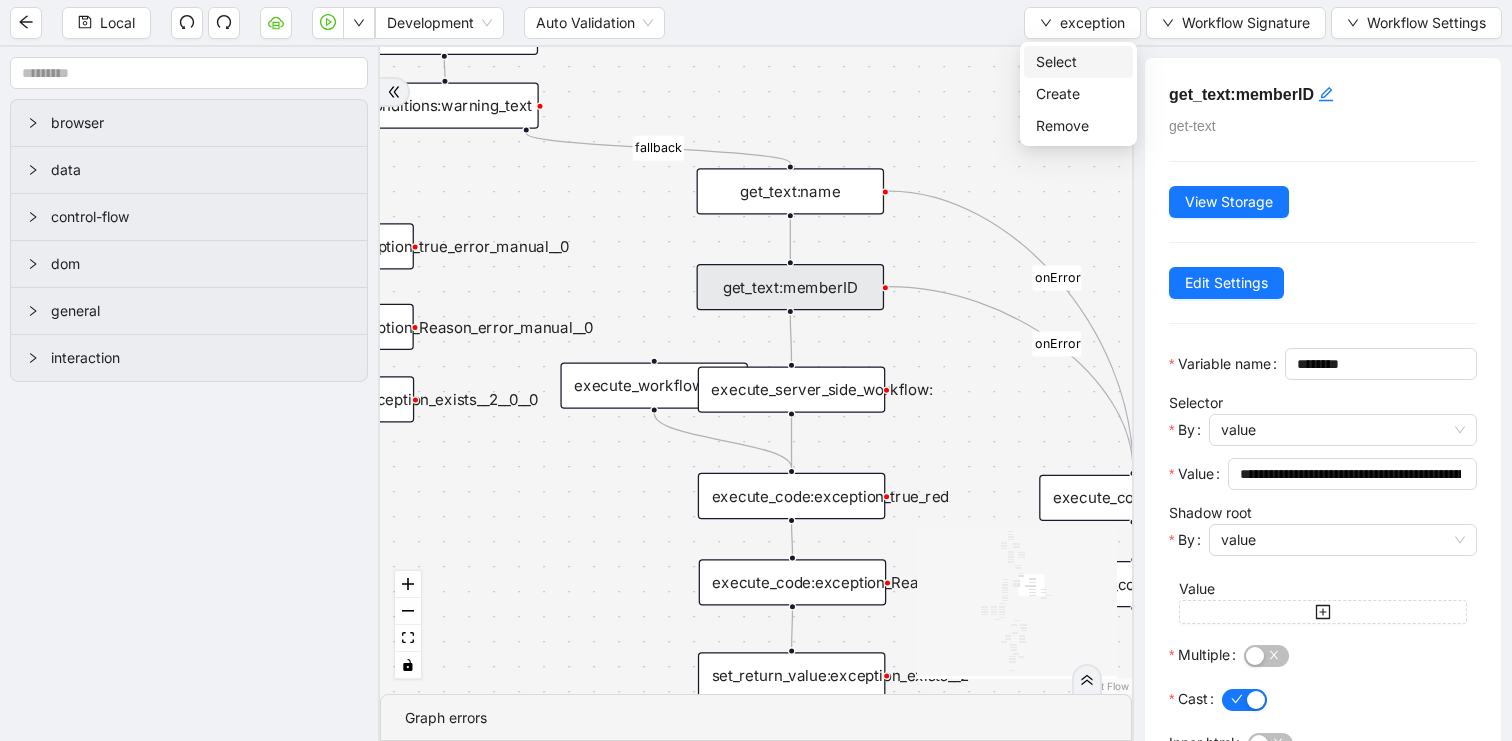 click on "Select" at bounding box center [1078, 62] 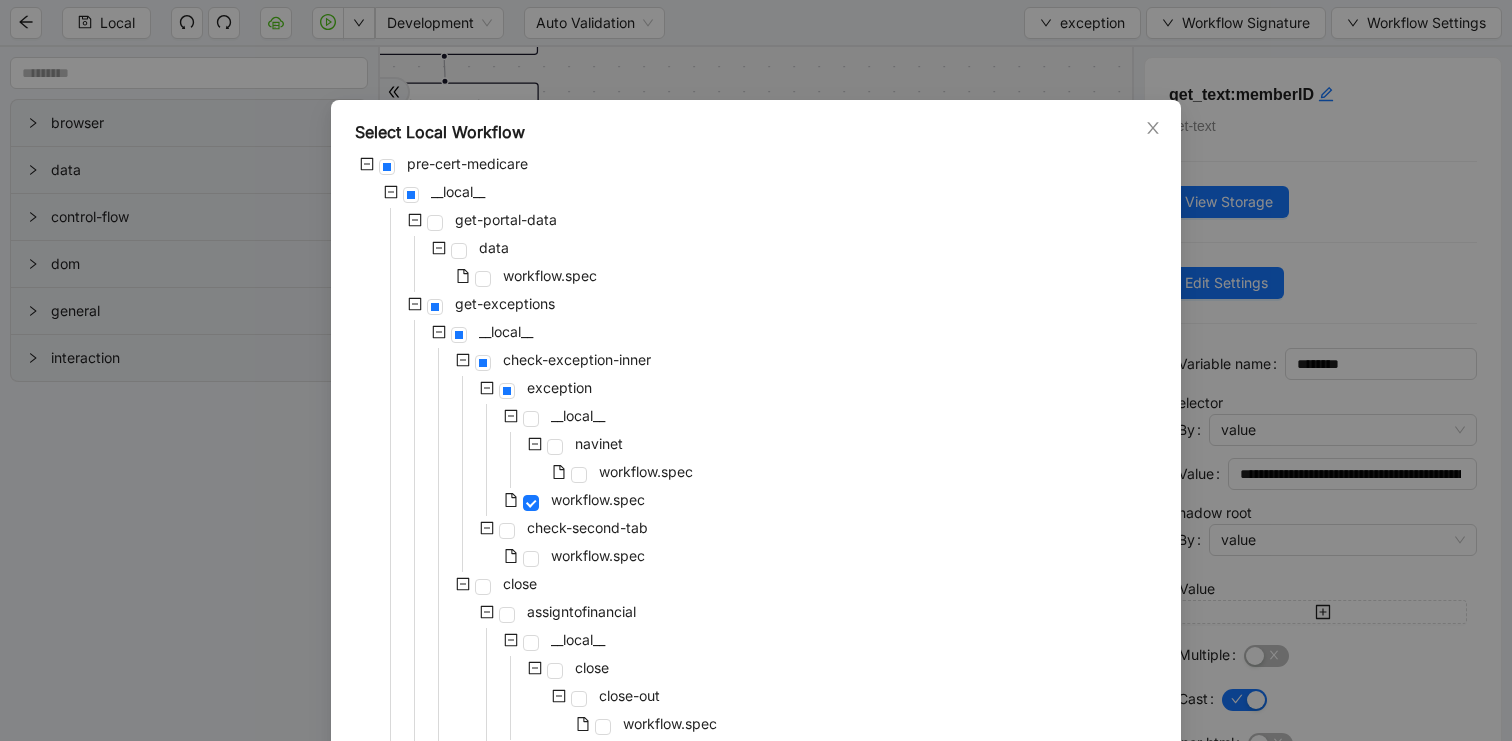 scroll, scrollTop: 1039, scrollLeft: 0, axis: vertical 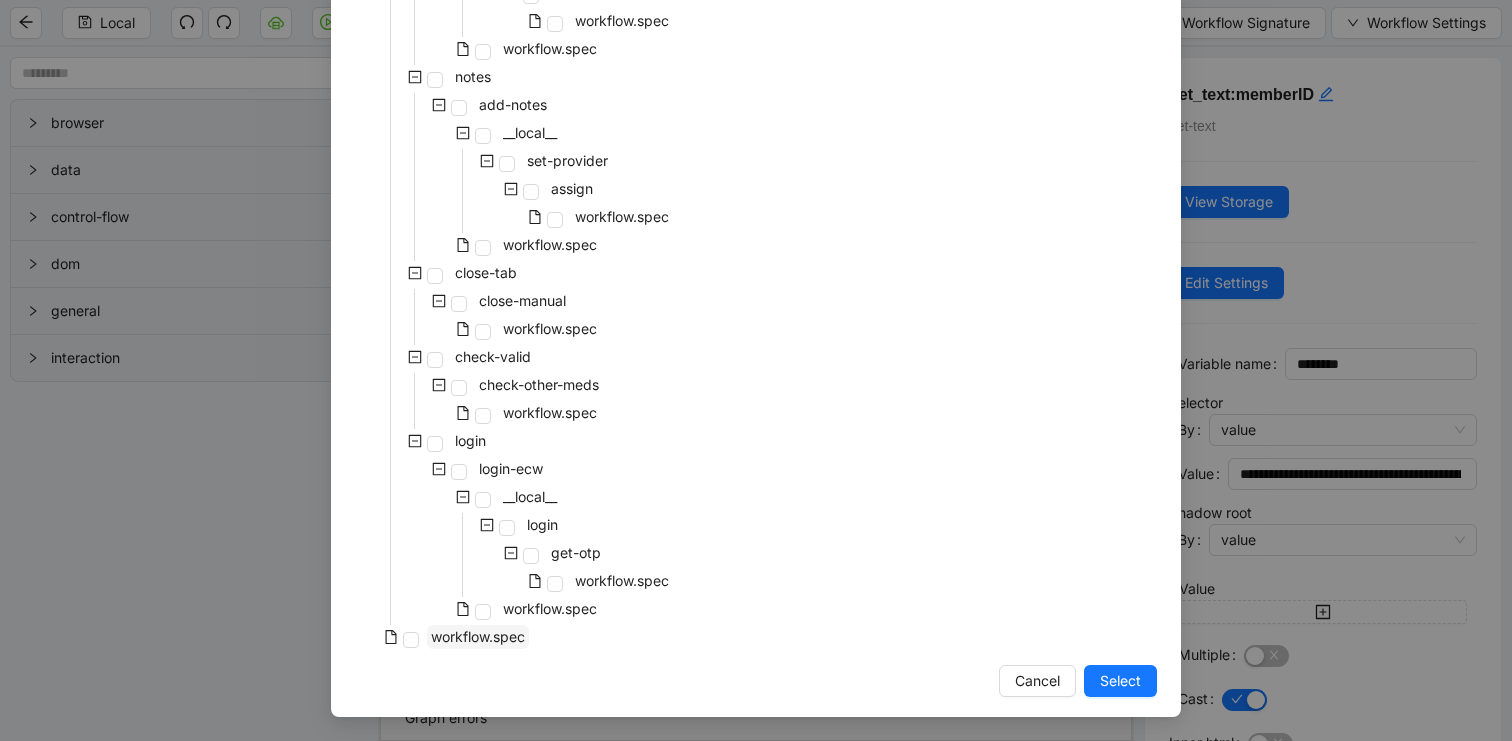 click on "workflow.spec" at bounding box center [478, 636] 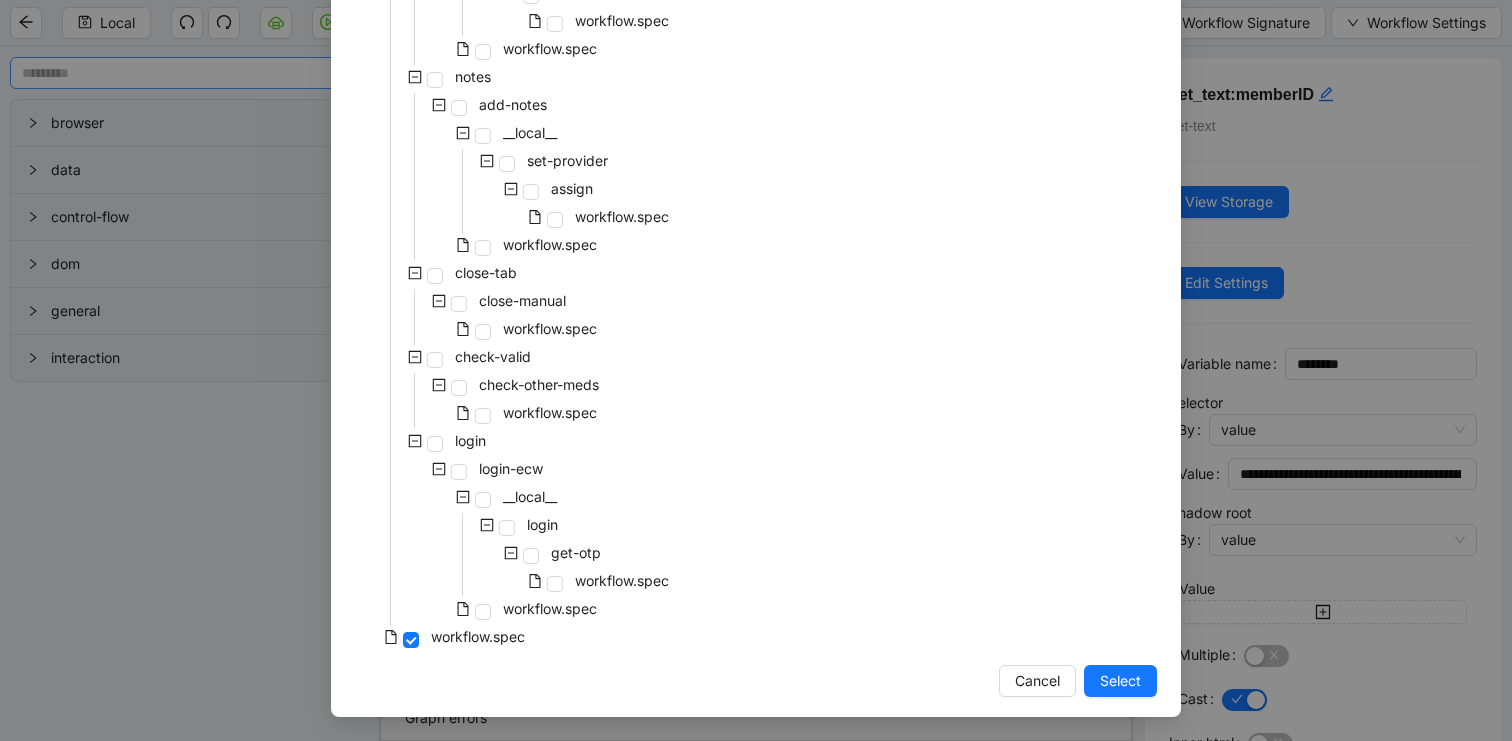 click on "Select" at bounding box center (1120, 681) 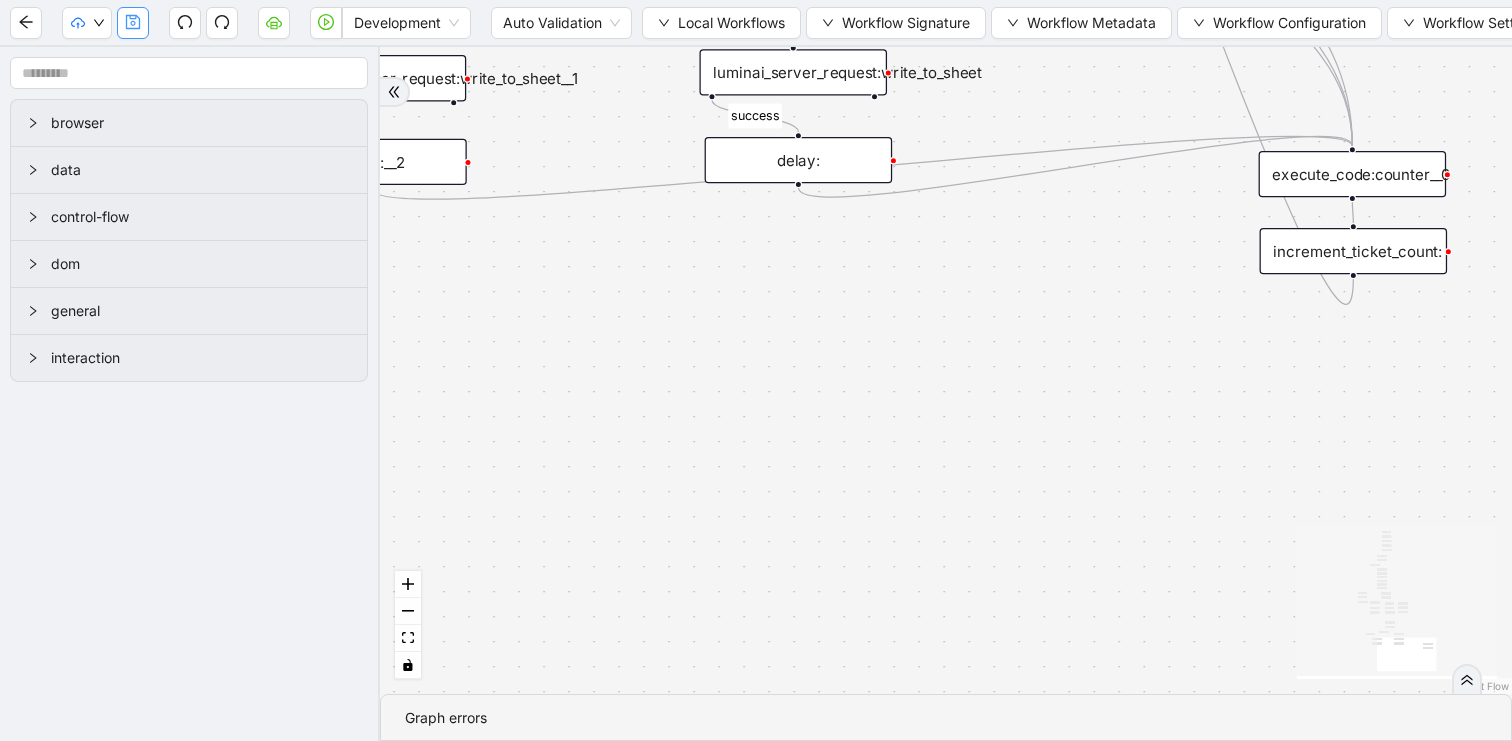 click 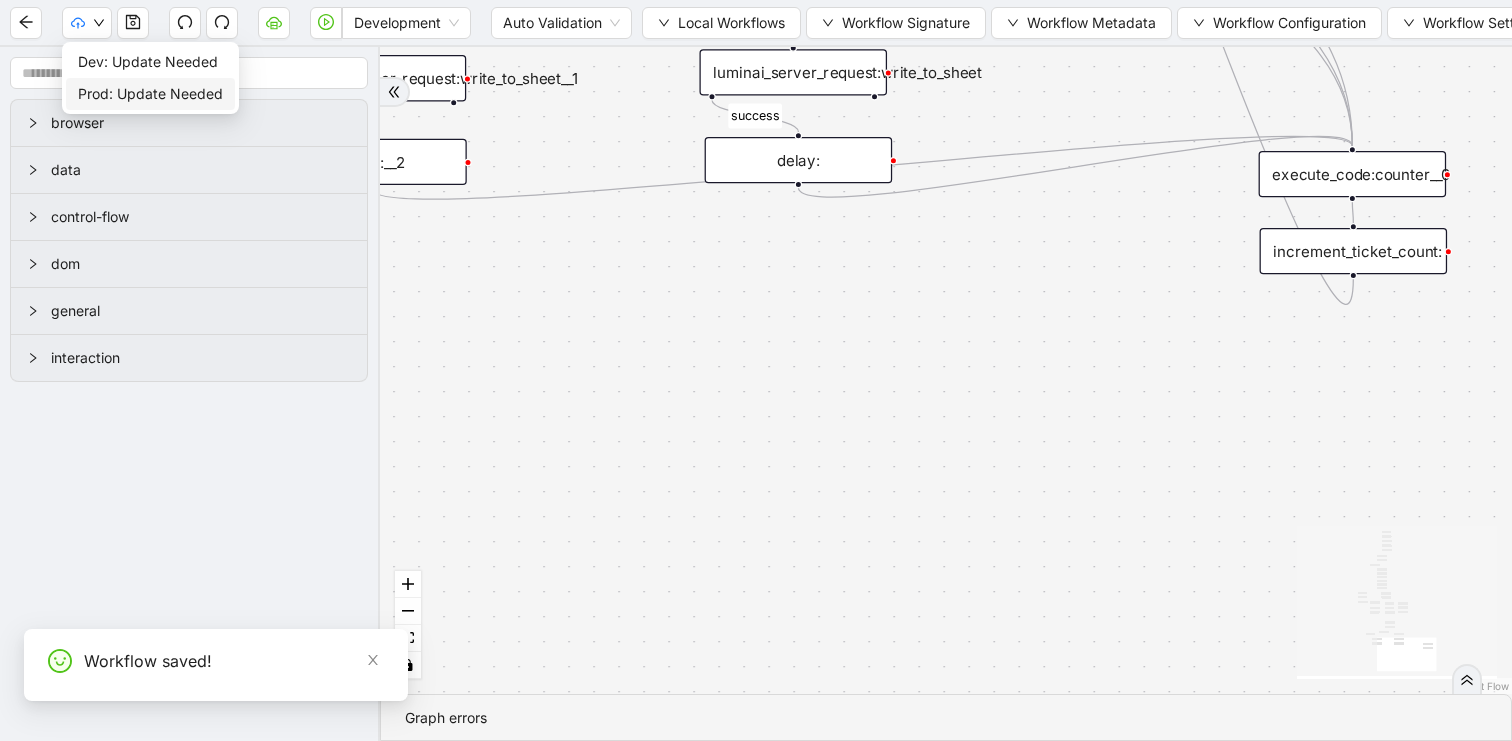 click on "Prod: Update Needed" at bounding box center (150, 94) 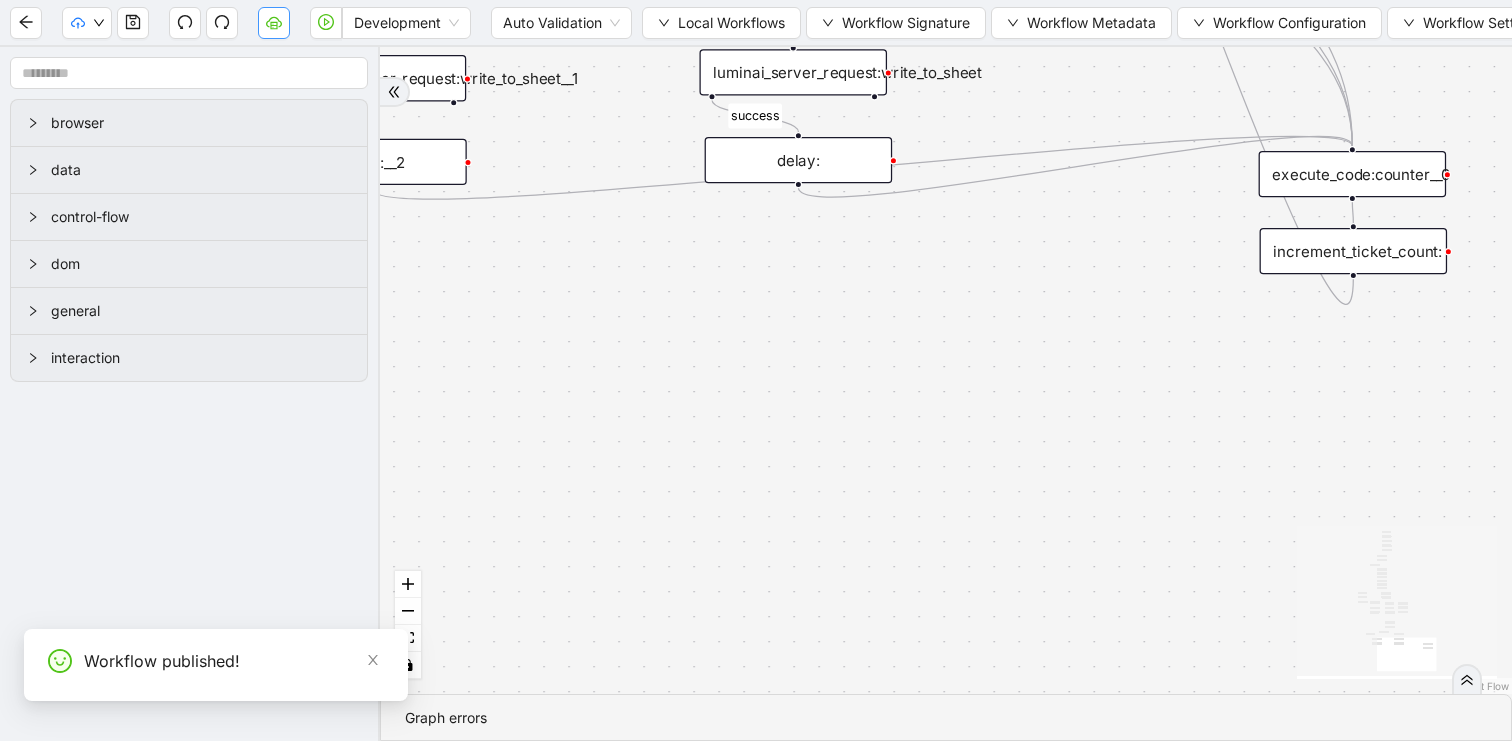 click at bounding box center (274, 23) 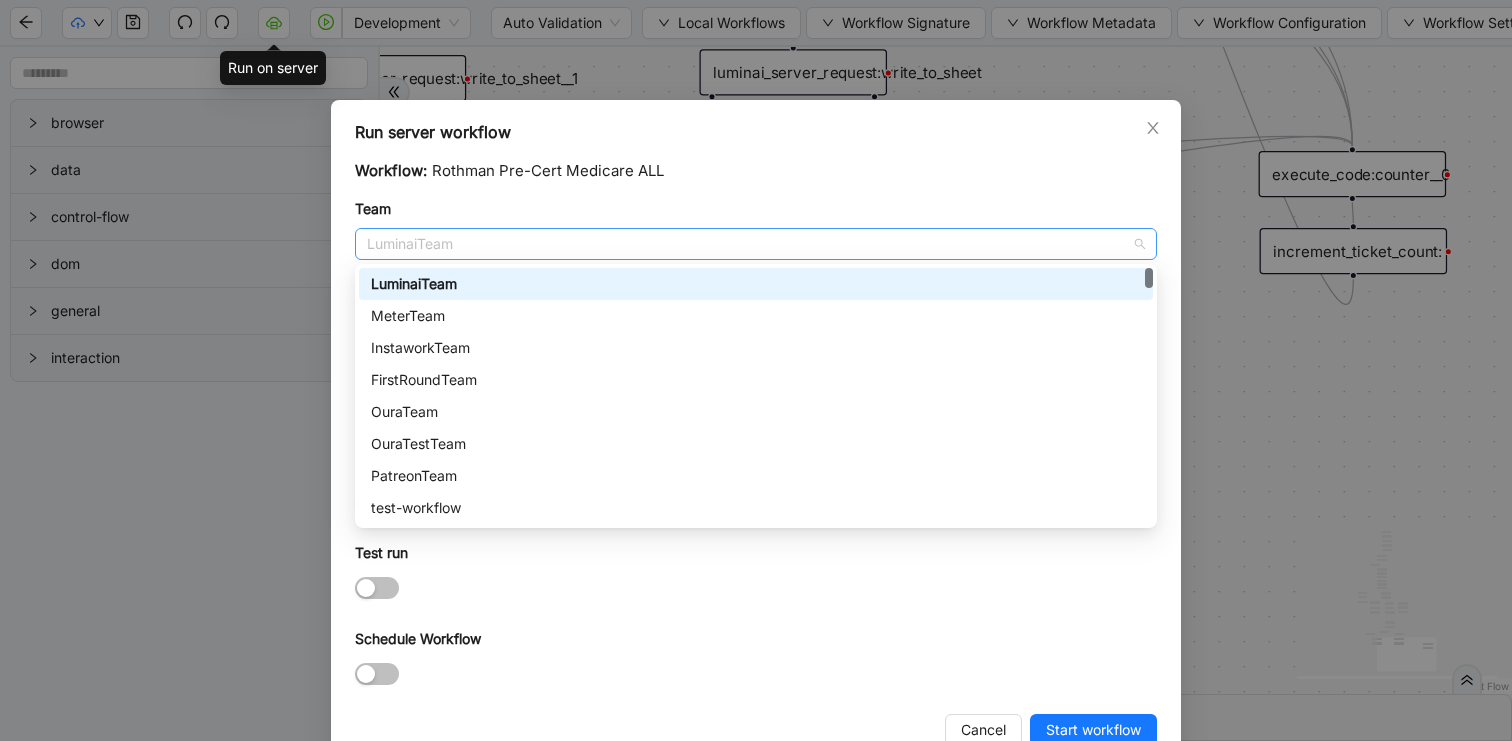 click on "LuminaiTeam" at bounding box center [756, 244] 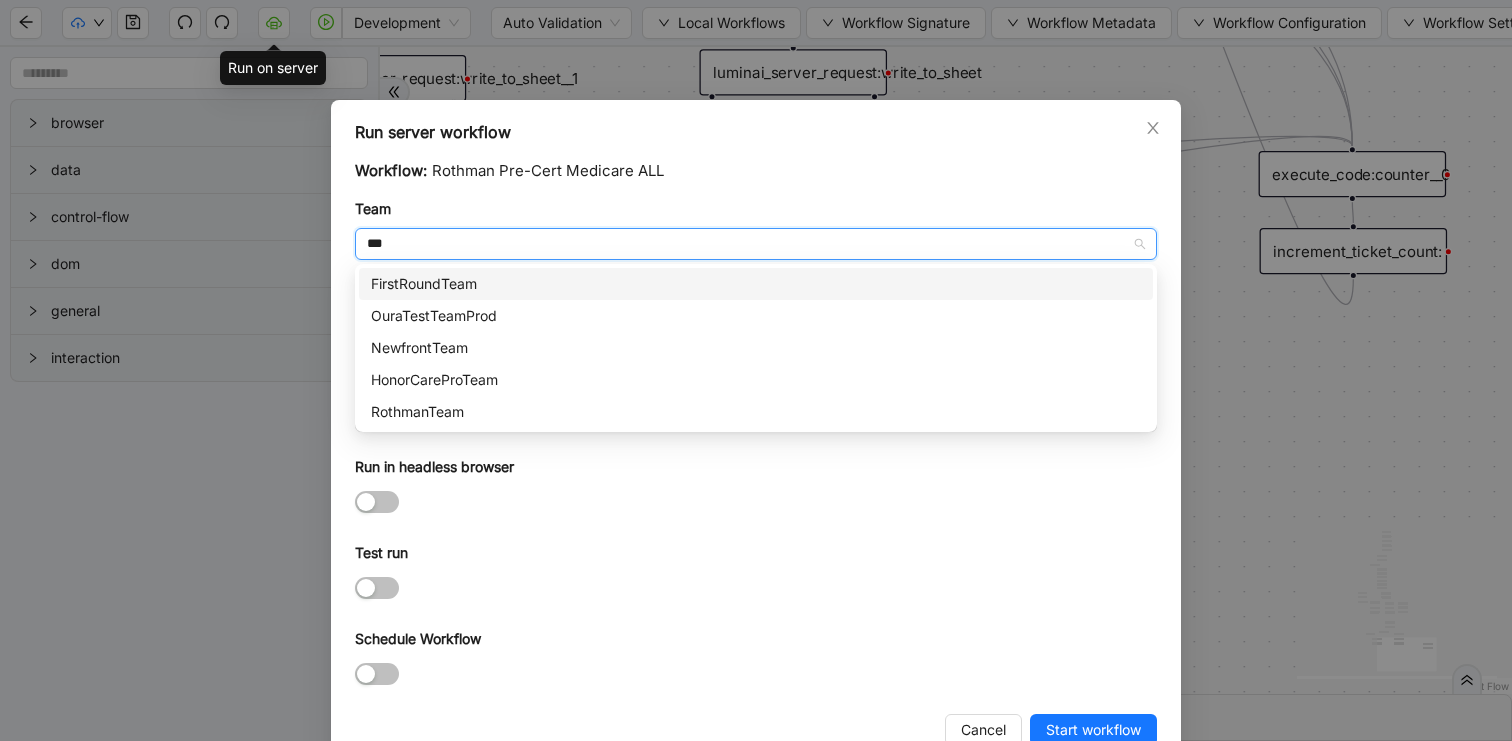 type on "****" 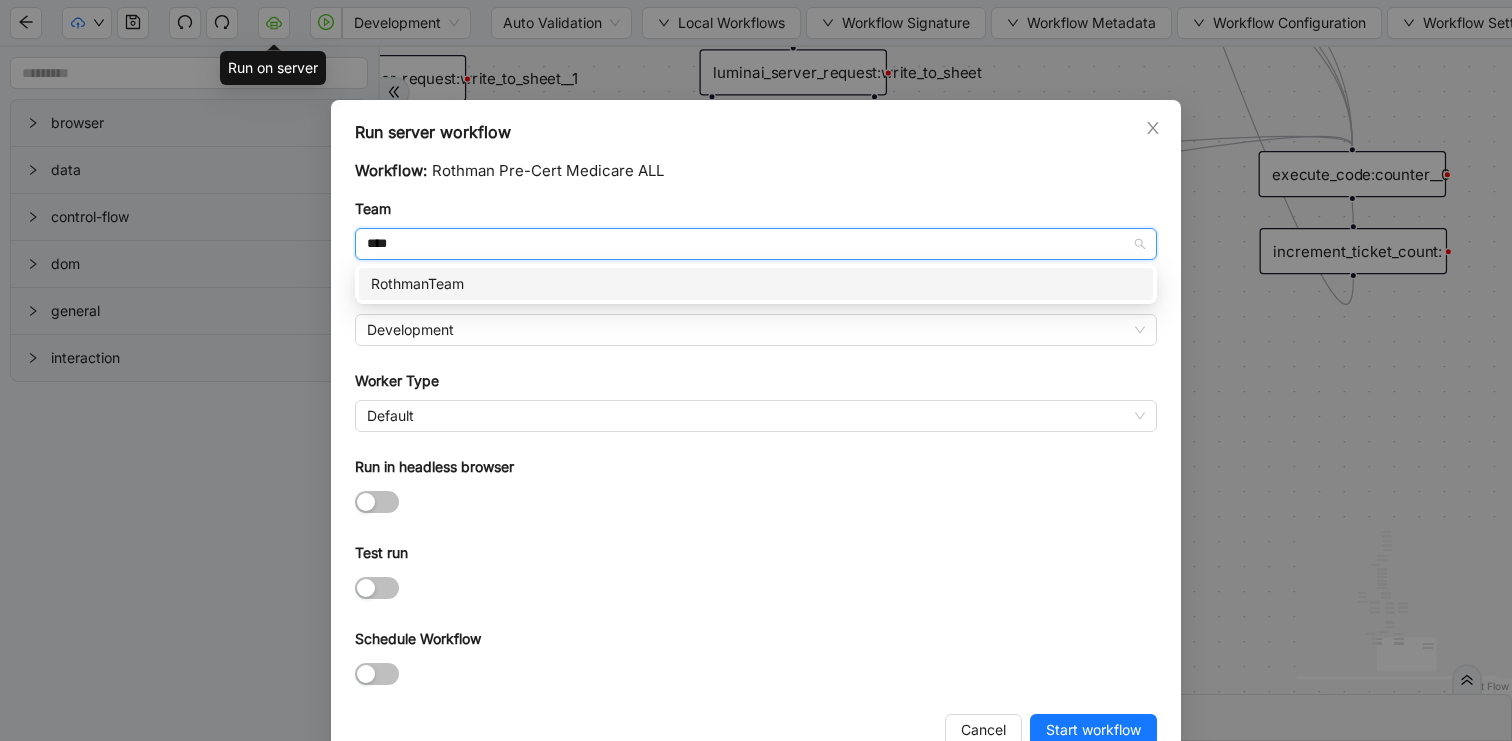 click on "RothmanTeam" at bounding box center (756, 284) 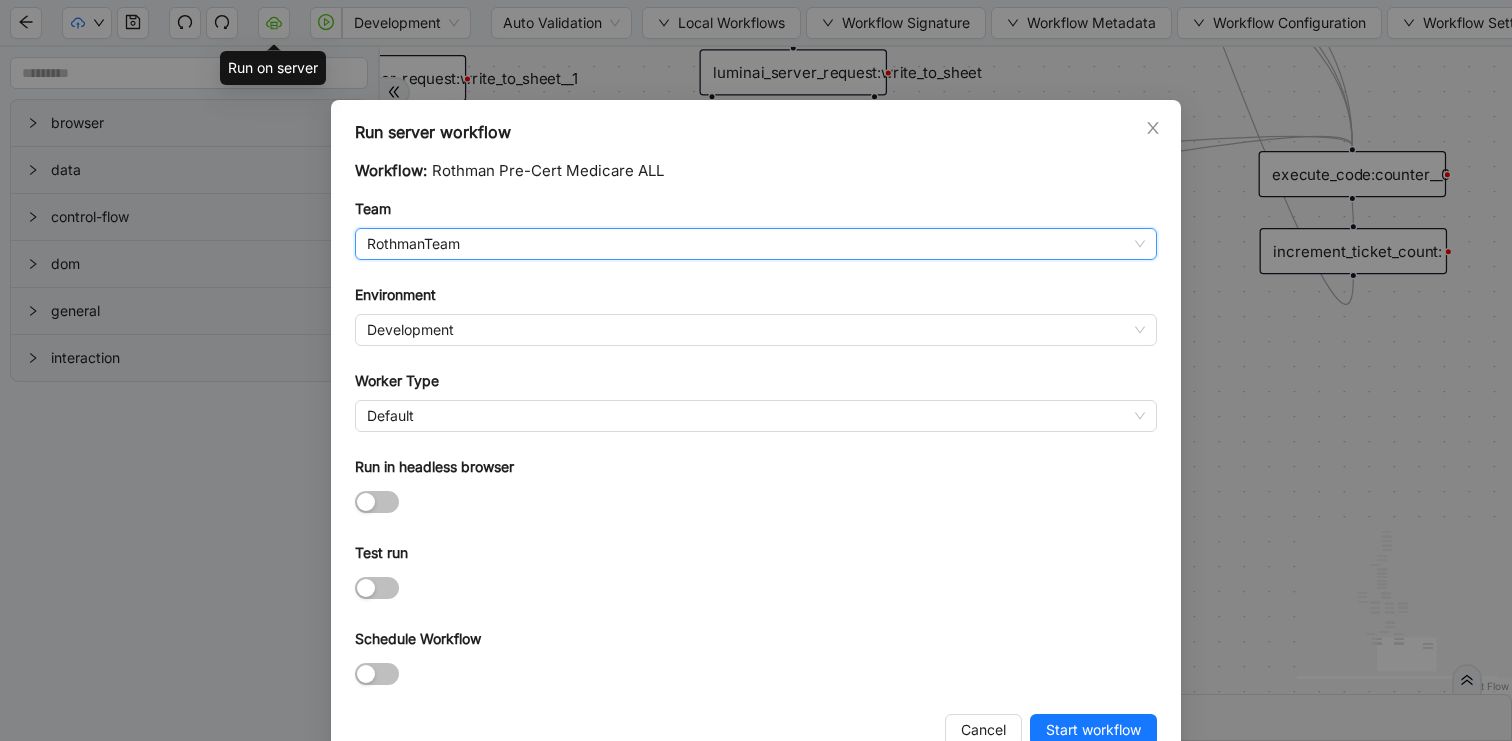click on "Workflow: Rothman Pre-Cert Medicare ALL Team RothmanTeam RothmanTeam Environment Development Worker Type Default Run in headless browser Test run Schedule Workflow" at bounding box center [756, 424] 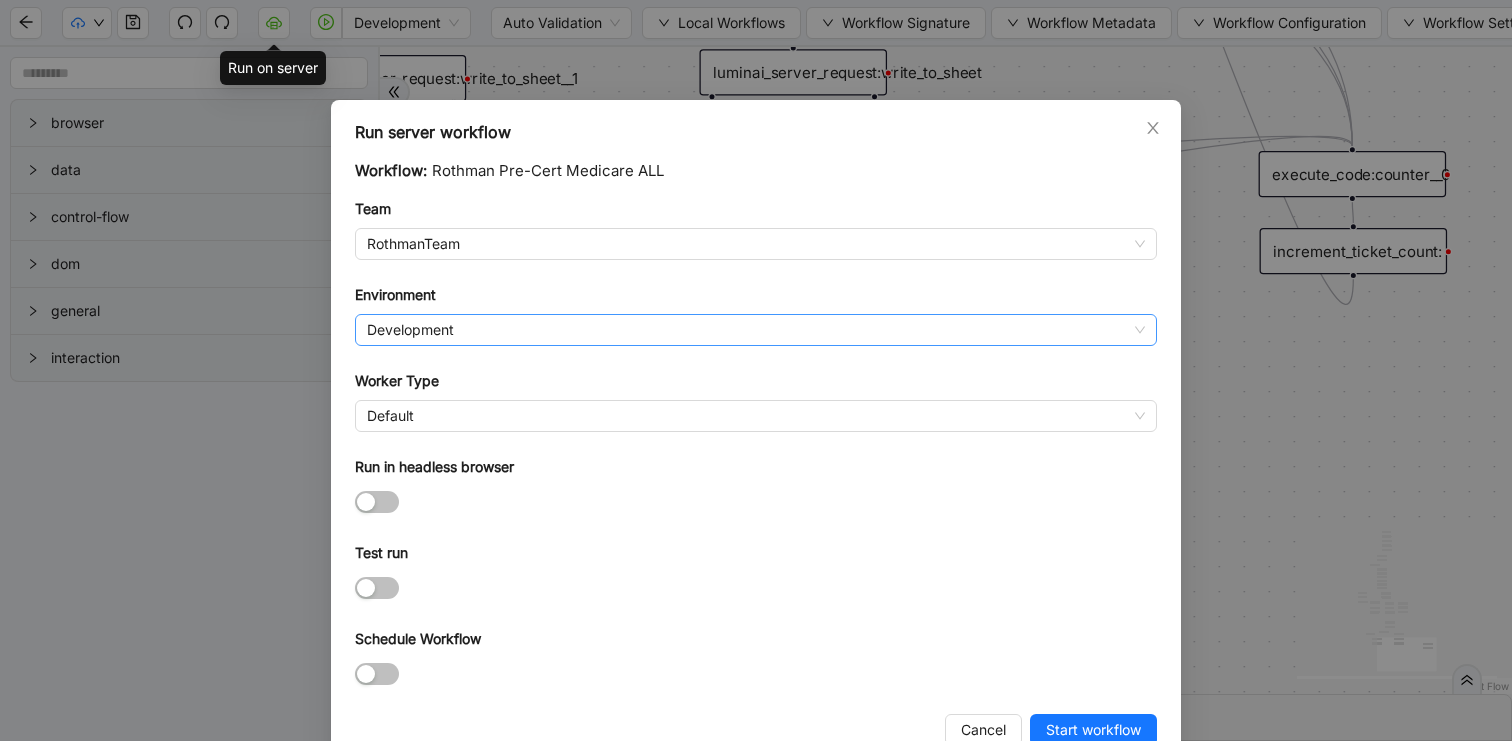 click on "Development" at bounding box center (756, 330) 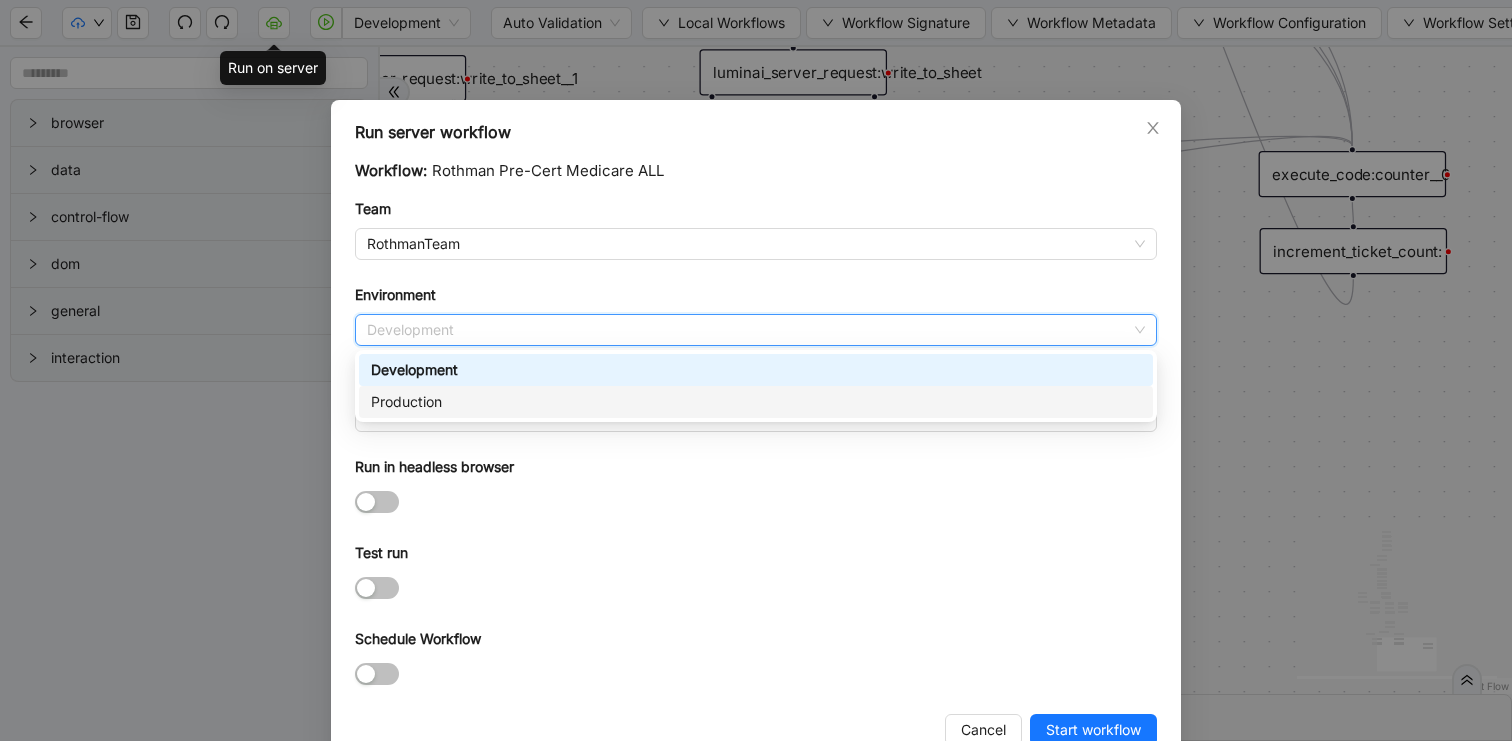 click on "Production" at bounding box center [756, 402] 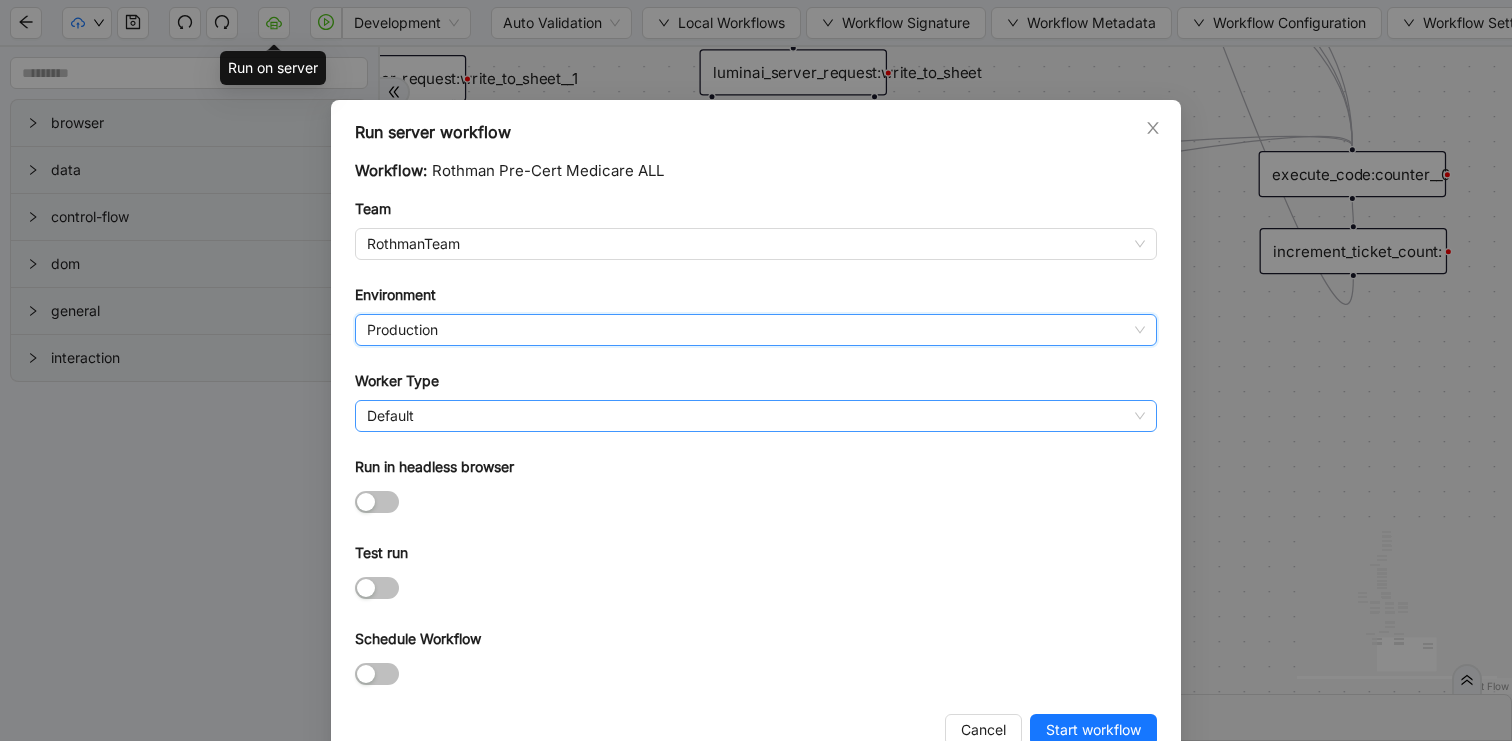 click on "Default" at bounding box center (756, 416) 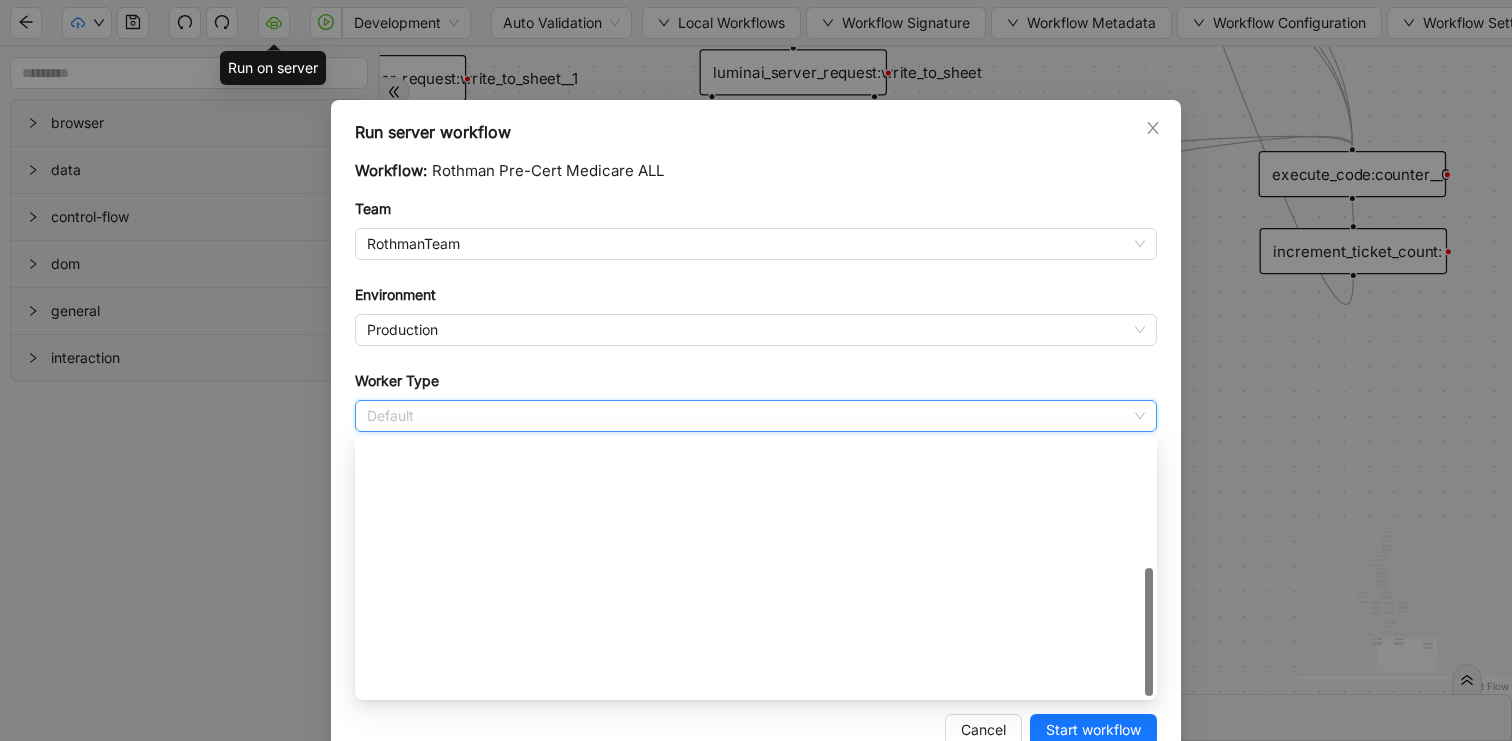 scroll, scrollTop: 288, scrollLeft: 0, axis: vertical 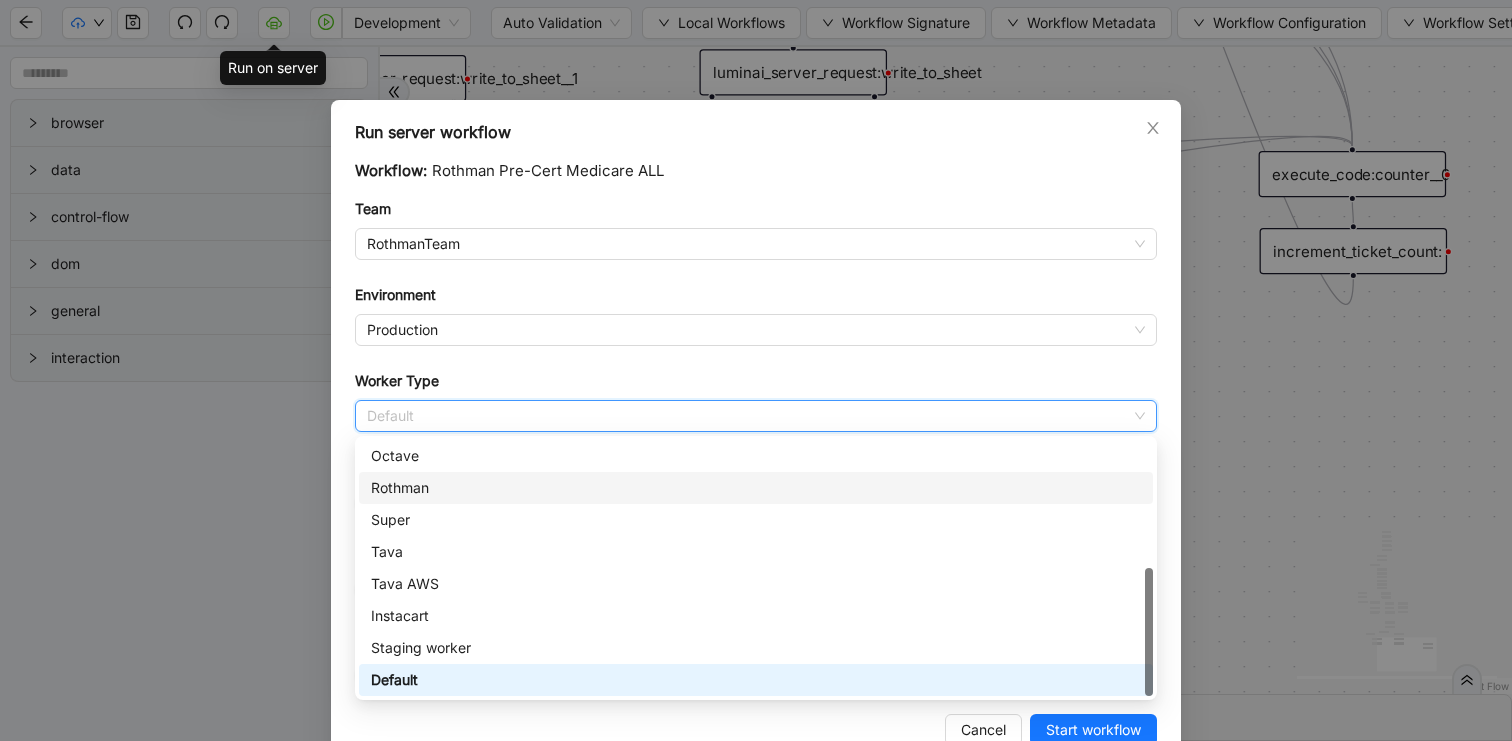 click on "Rothman" at bounding box center (756, 488) 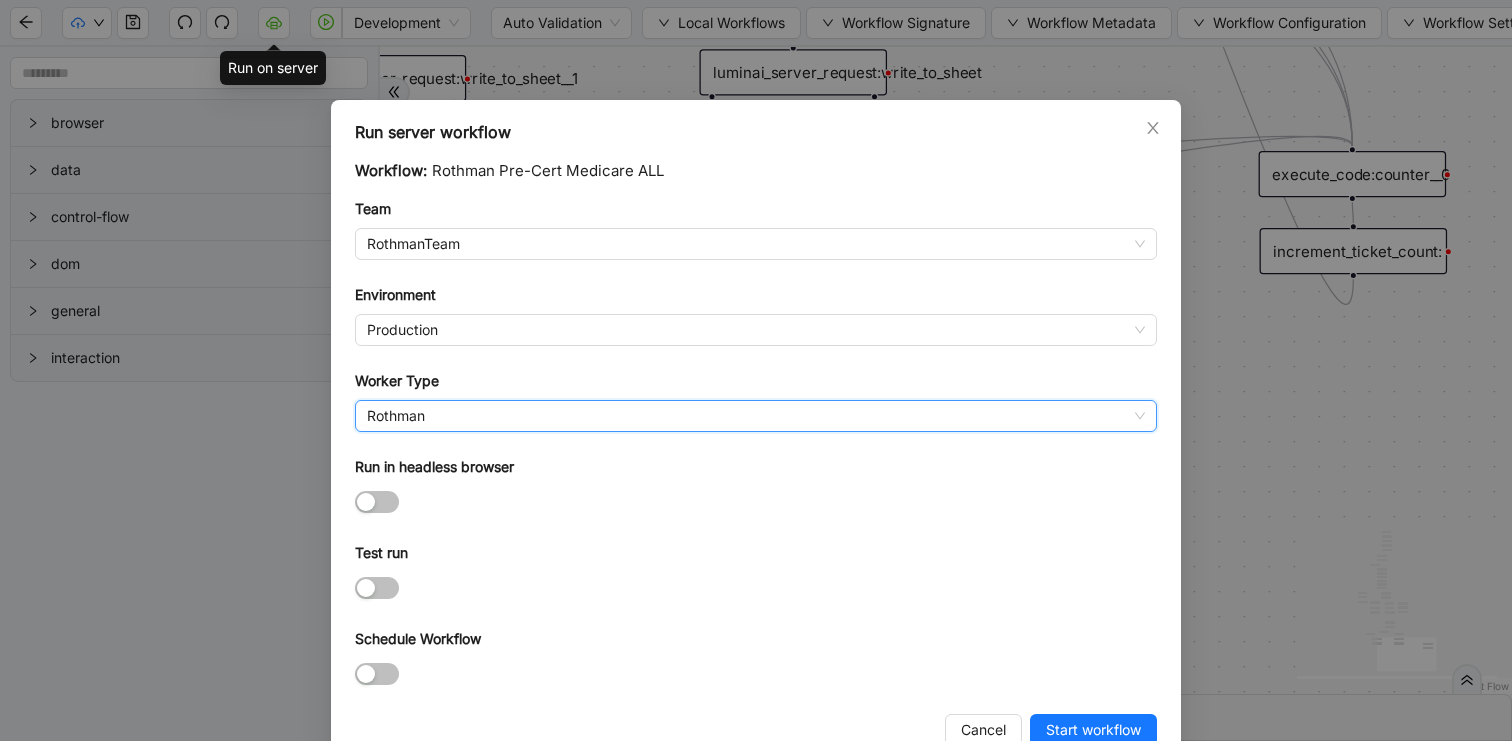 scroll, scrollTop: 48, scrollLeft: 0, axis: vertical 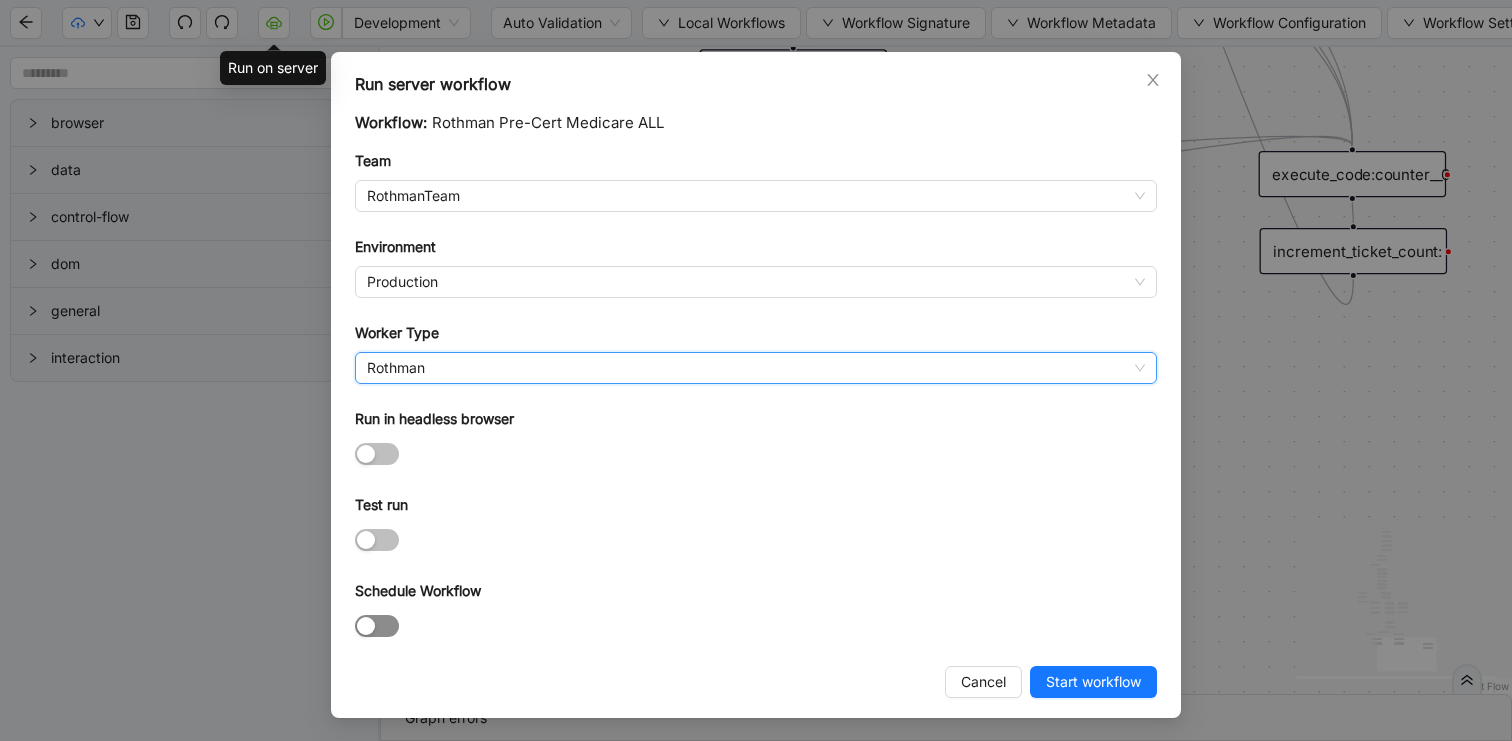 click at bounding box center (366, 626) 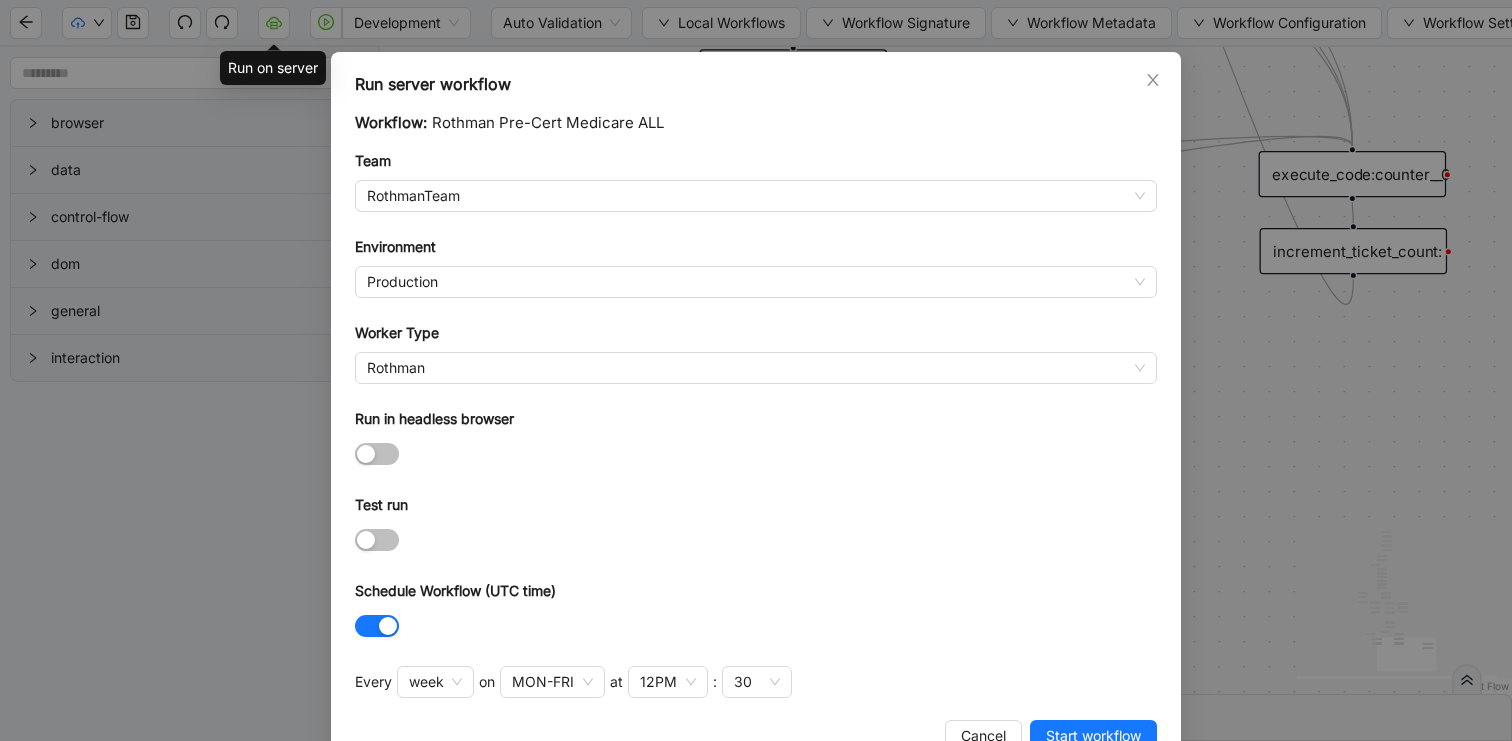 scroll, scrollTop: 102, scrollLeft: 0, axis: vertical 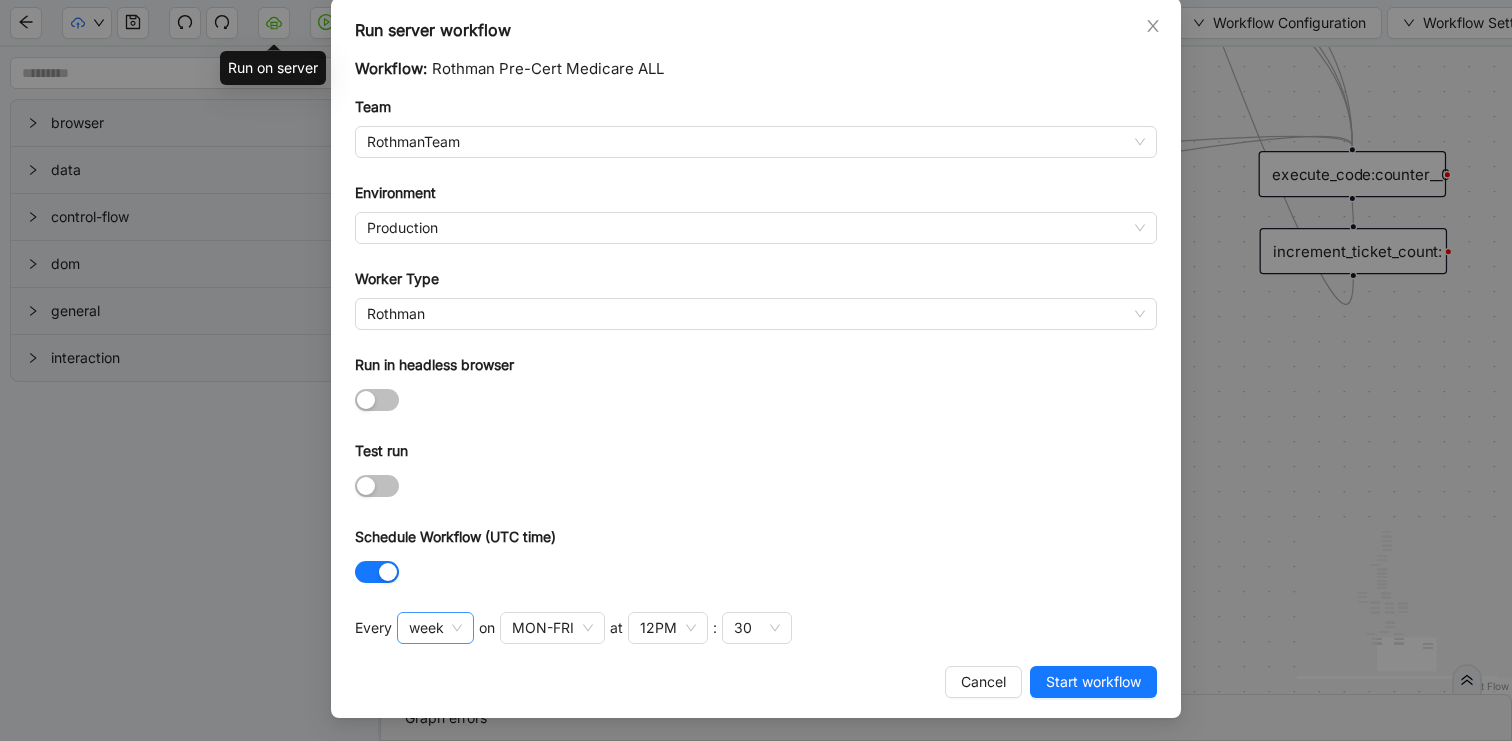 click on "week" at bounding box center (435, 628) 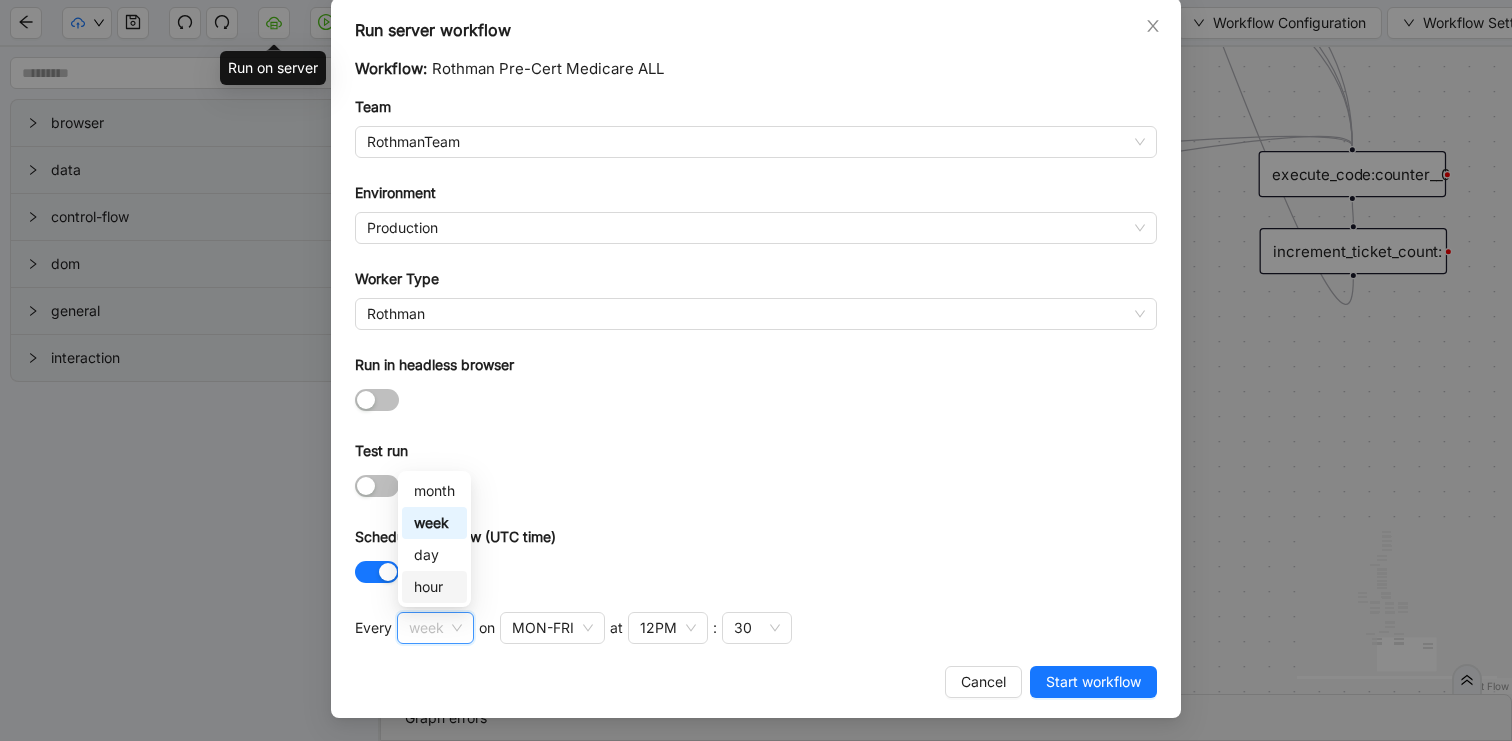 click on "hour" at bounding box center (434, 587) 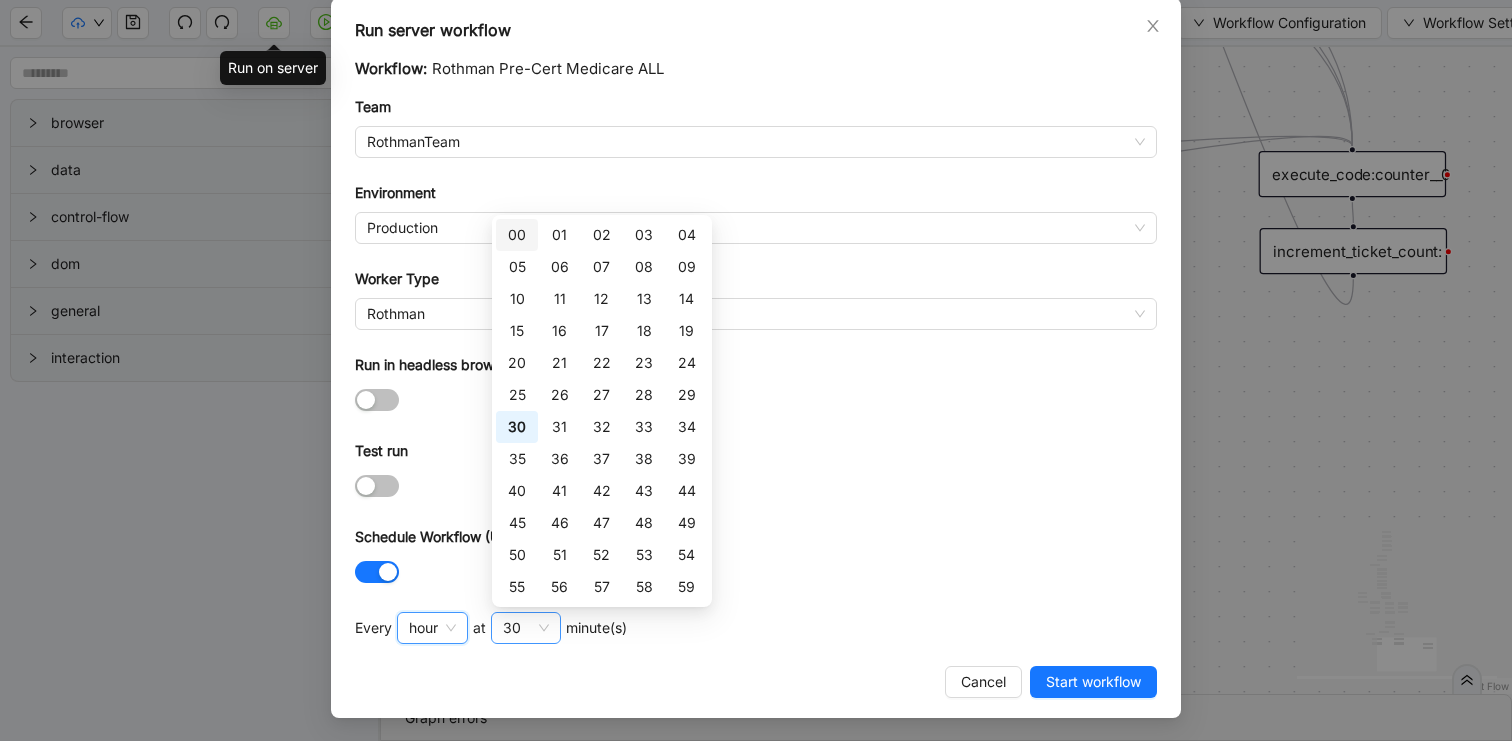 click on "30" at bounding box center [526, 628] 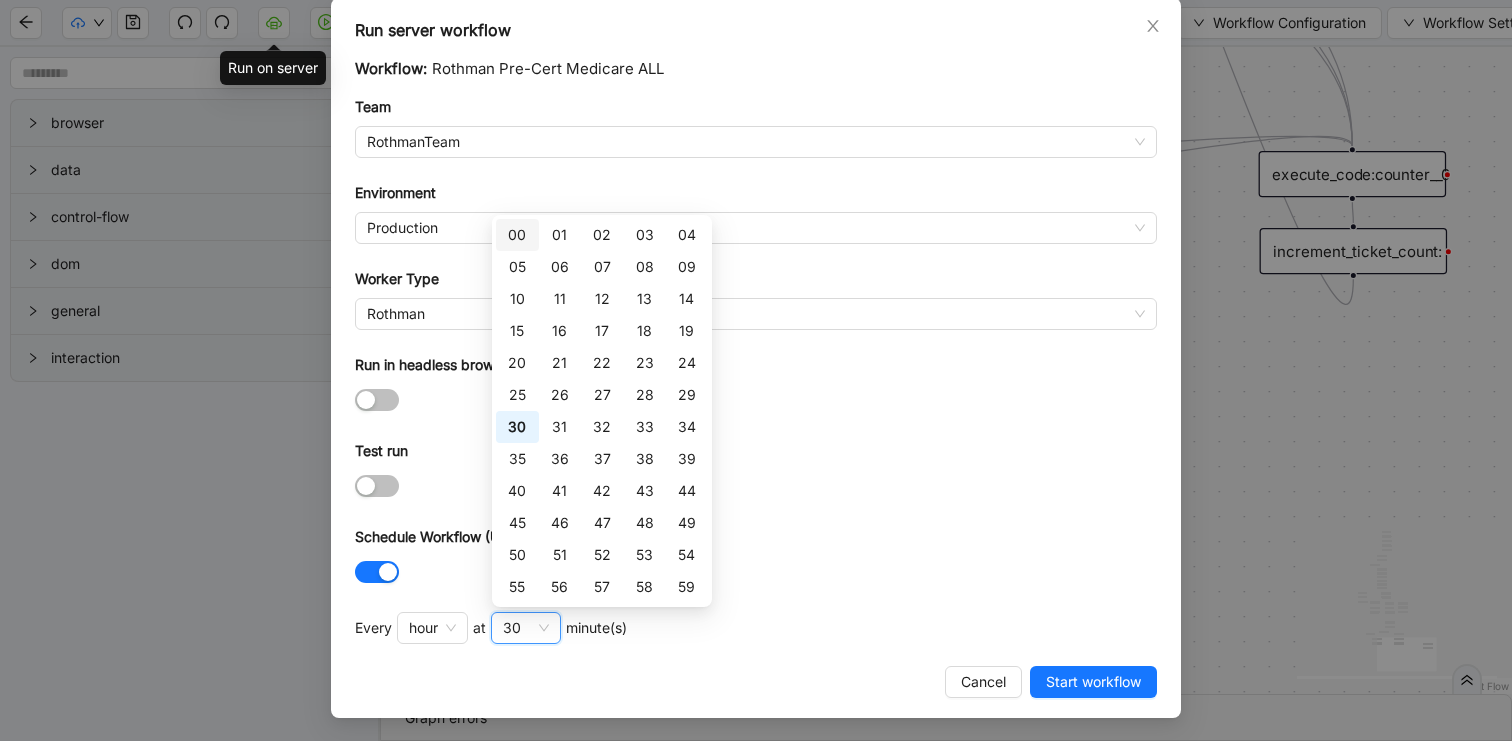 click on "00" at bounding box center [517, 235] 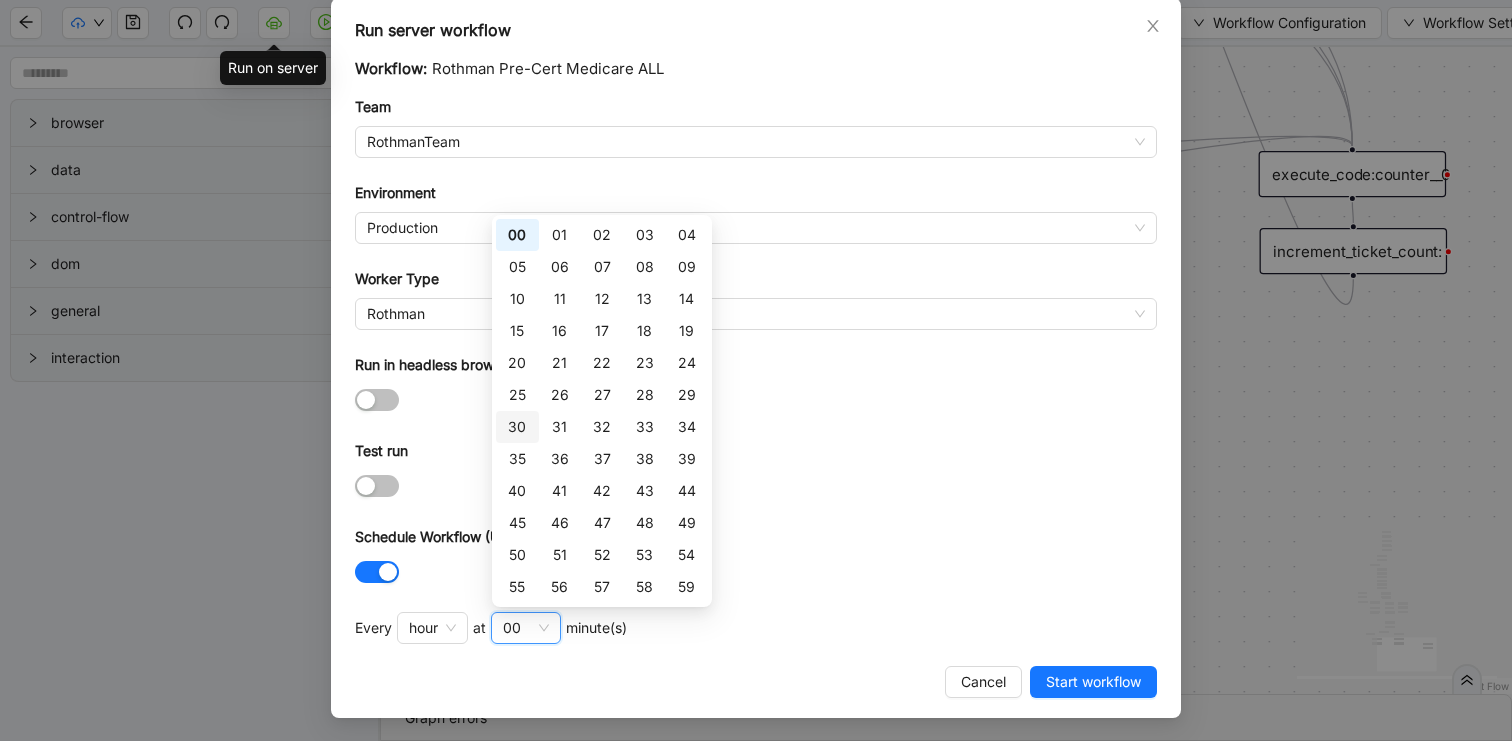 click on "30" at bounding box center (517, 427) 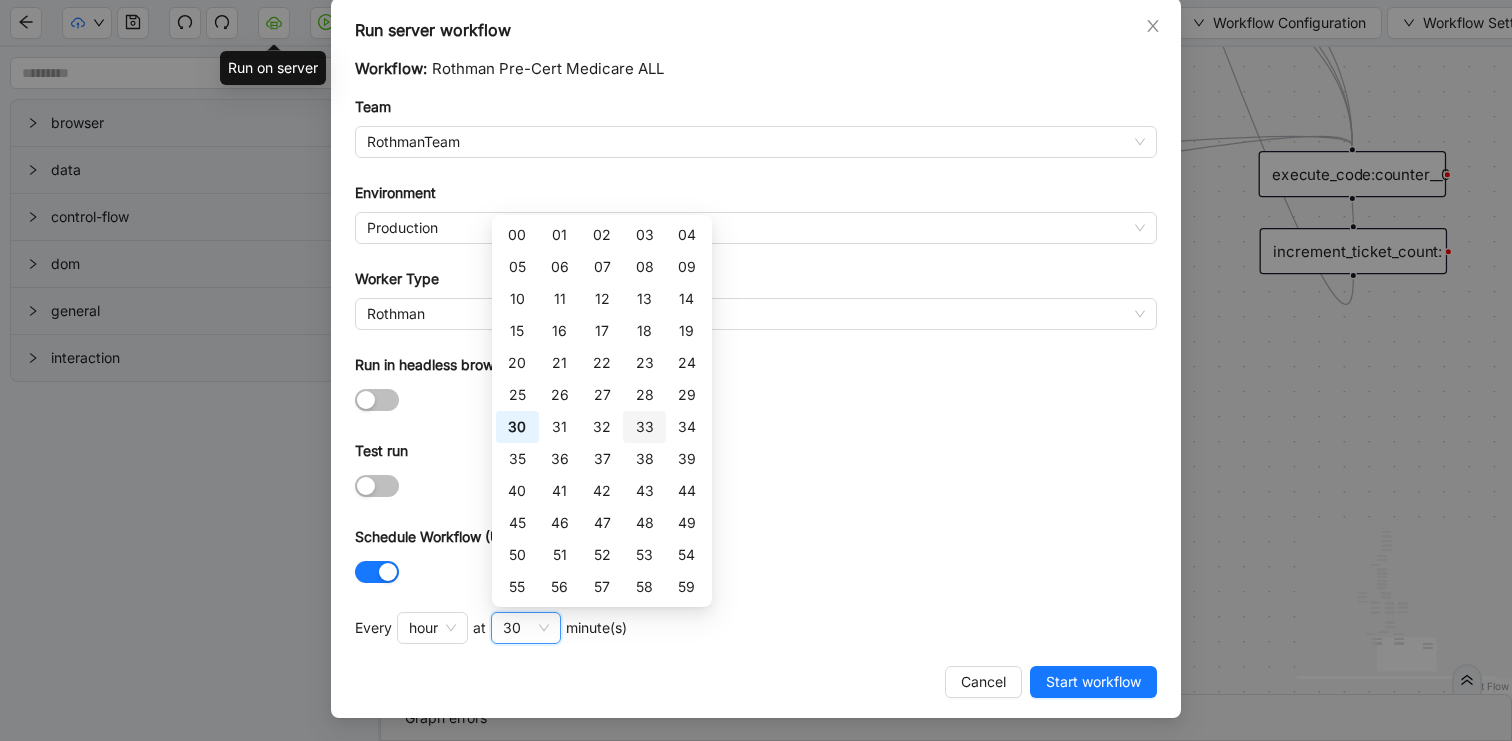 click on "Test run" at bounding box center [756, 455] 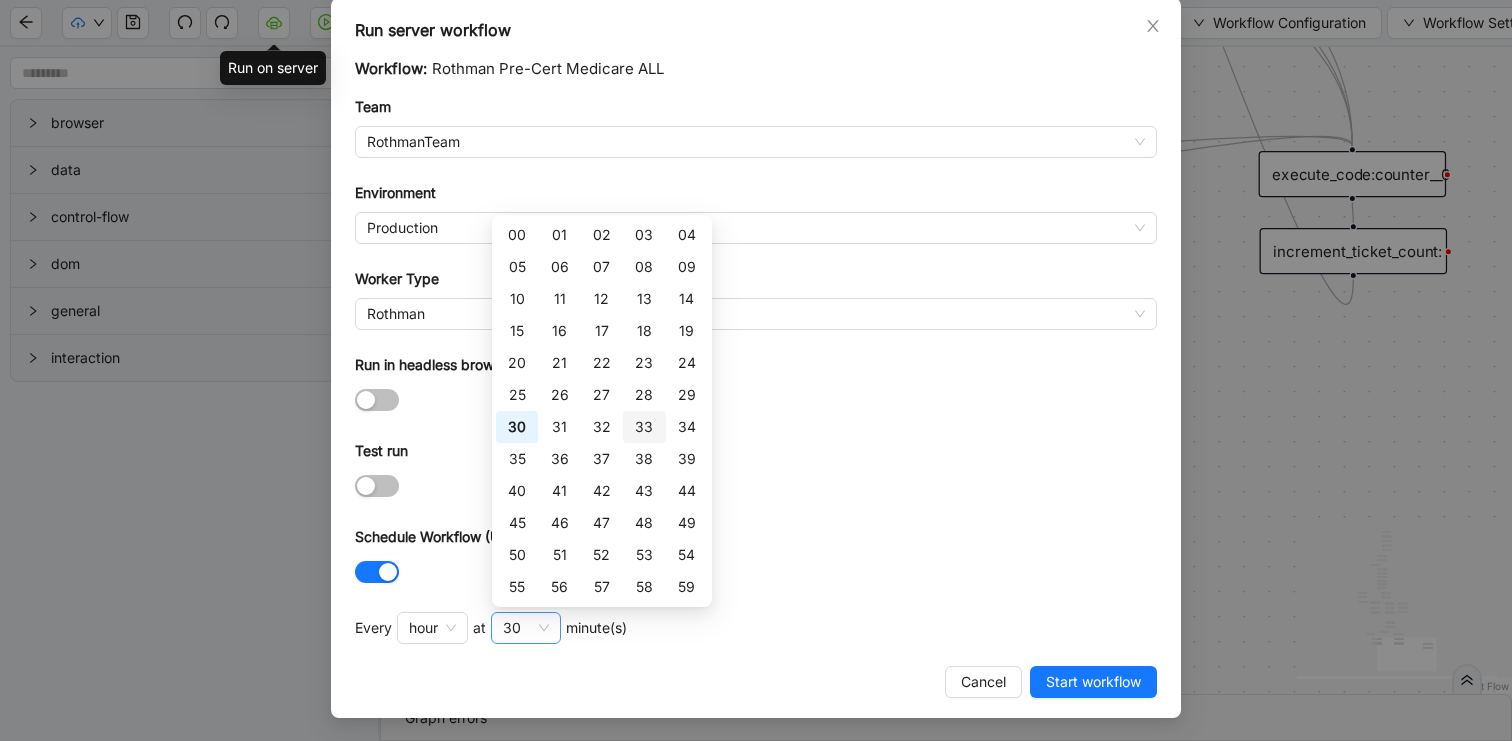 click on "30" at bounding box center [526, 628] 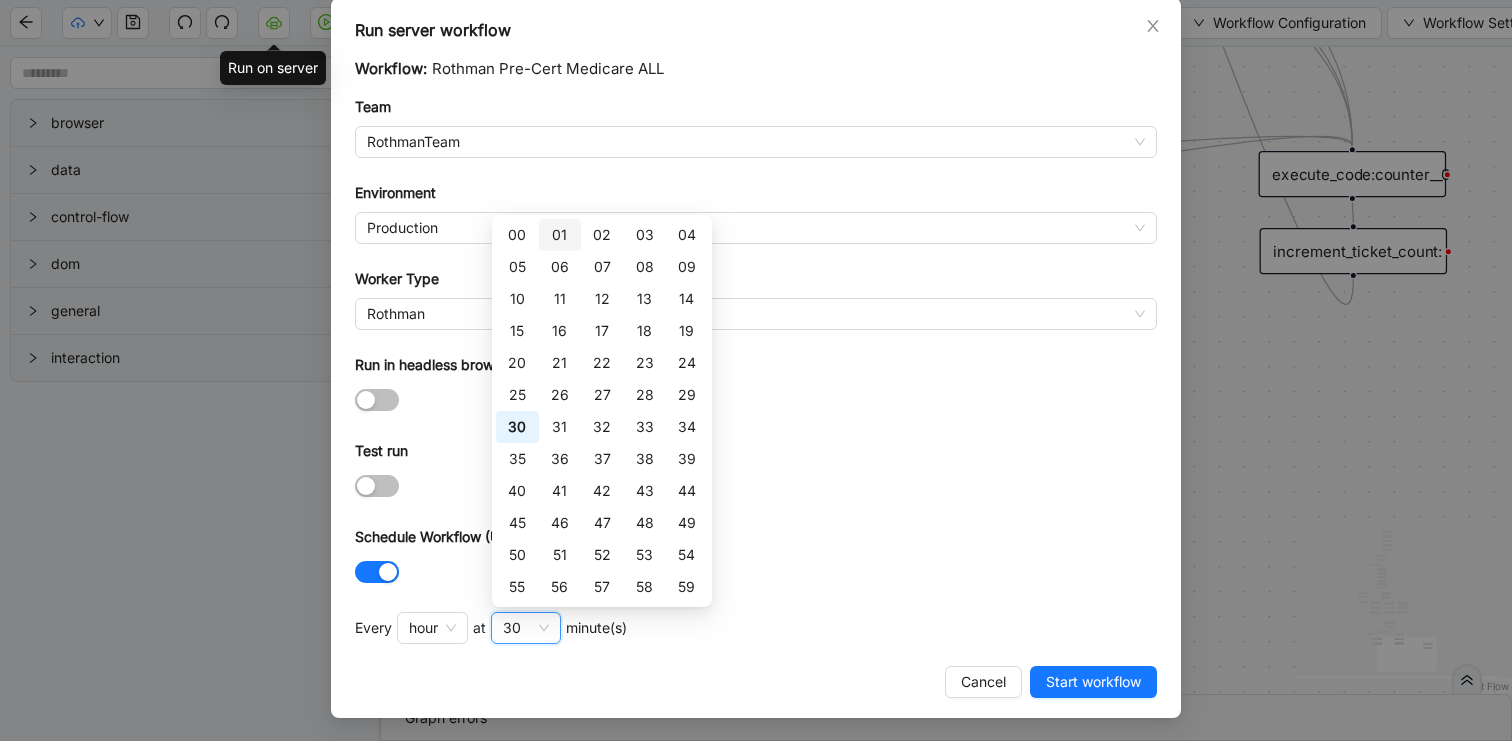 click on "00" at bounding box center [517, 235] 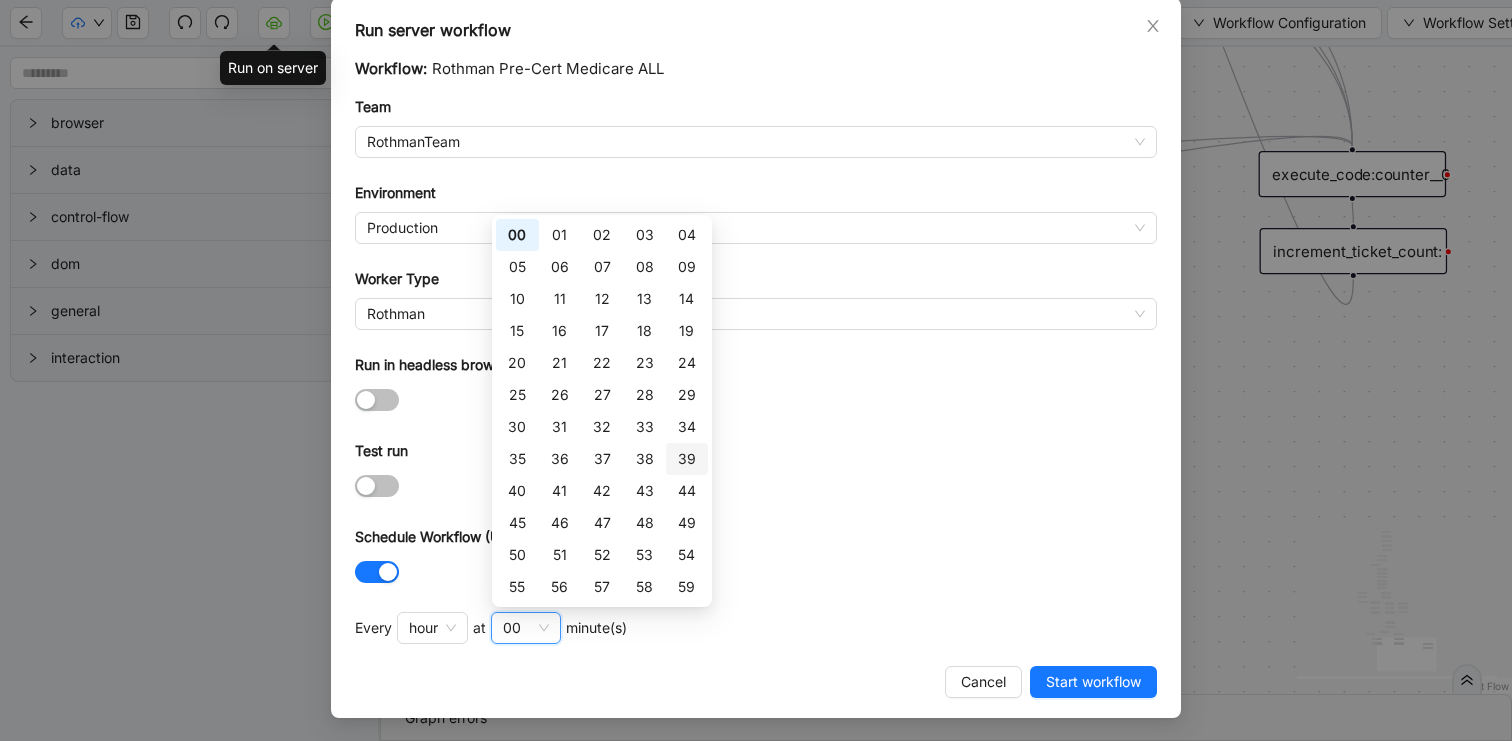 click on "Workflow: Rothman Pre-Cert Medicare ALL Team RothmanTeam Environment Production Worker Type Rothman Run in headless browser Test run Schedule Workflow (UTC time)" at bounding box center (756, 322) 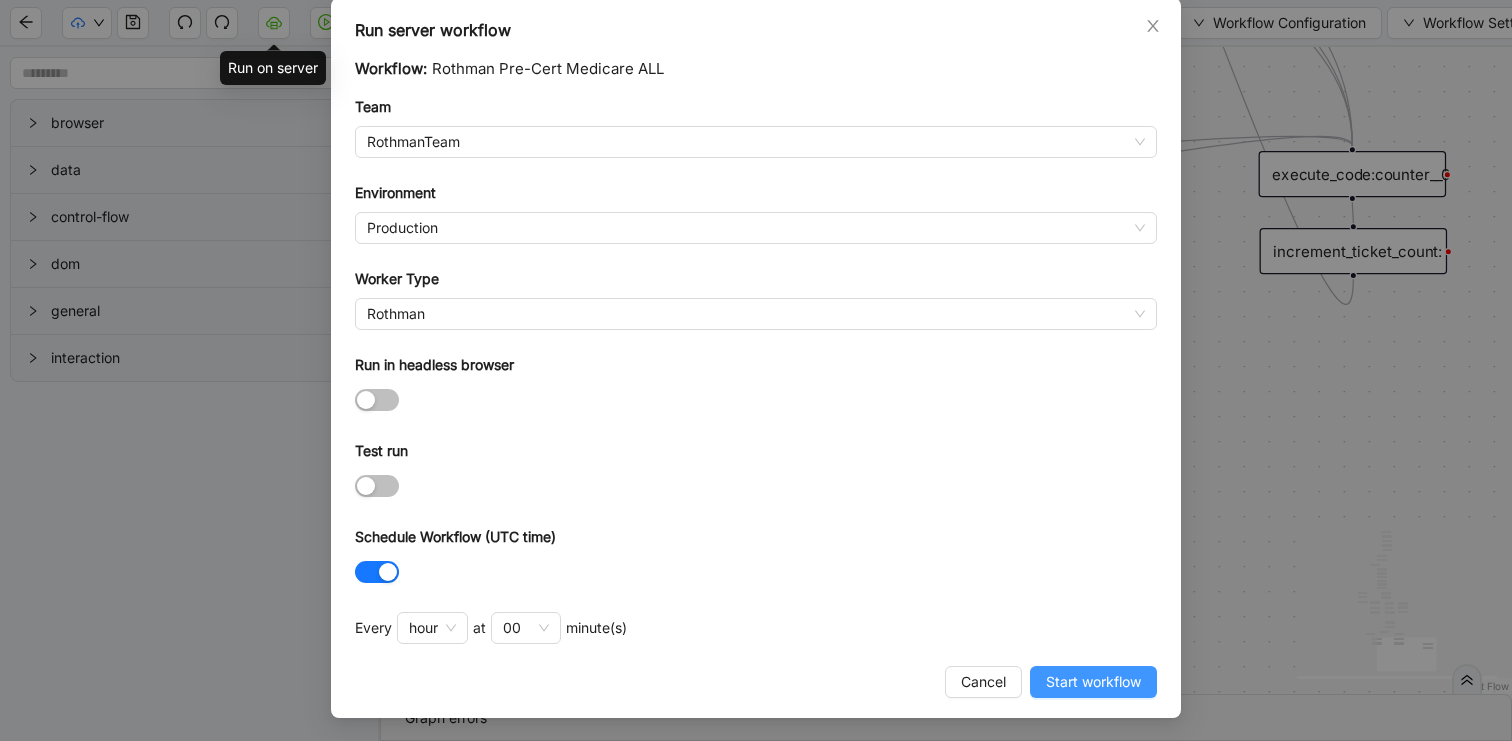 click on "Start workflow" at bounding box center (1093, 682) 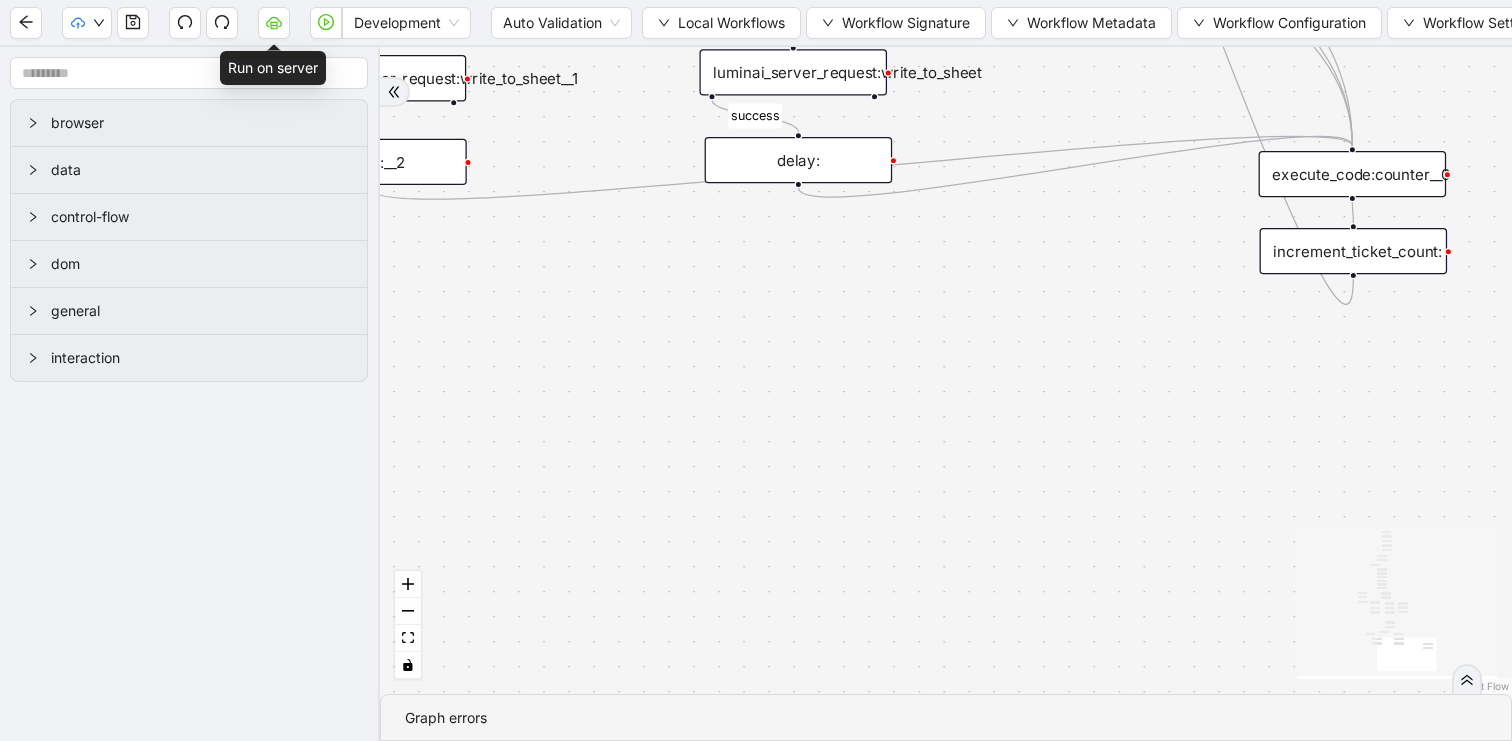 scroll, scrollTop: 2, scrollLeft: 0, axis: vertical 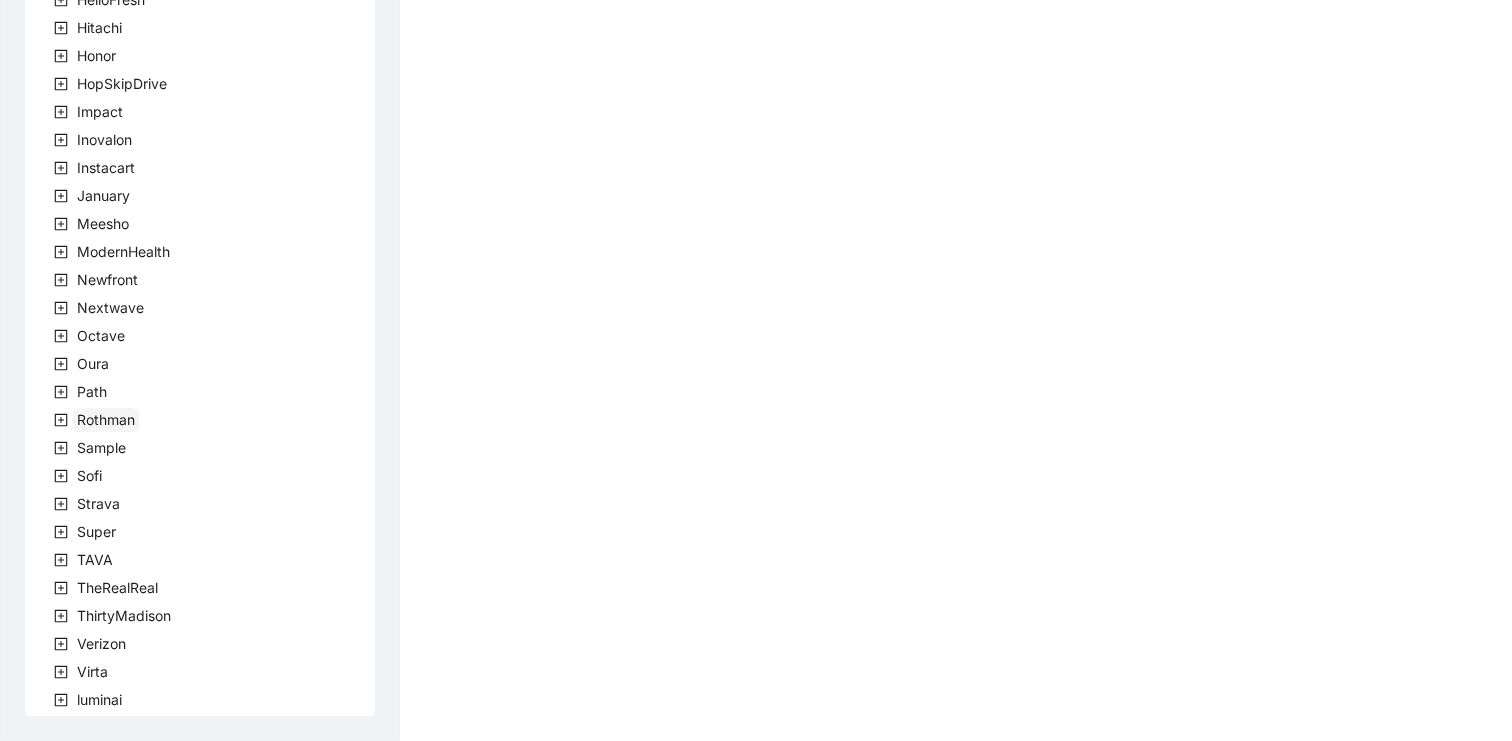 click on "Rothman" at bounding box center (106, 419) 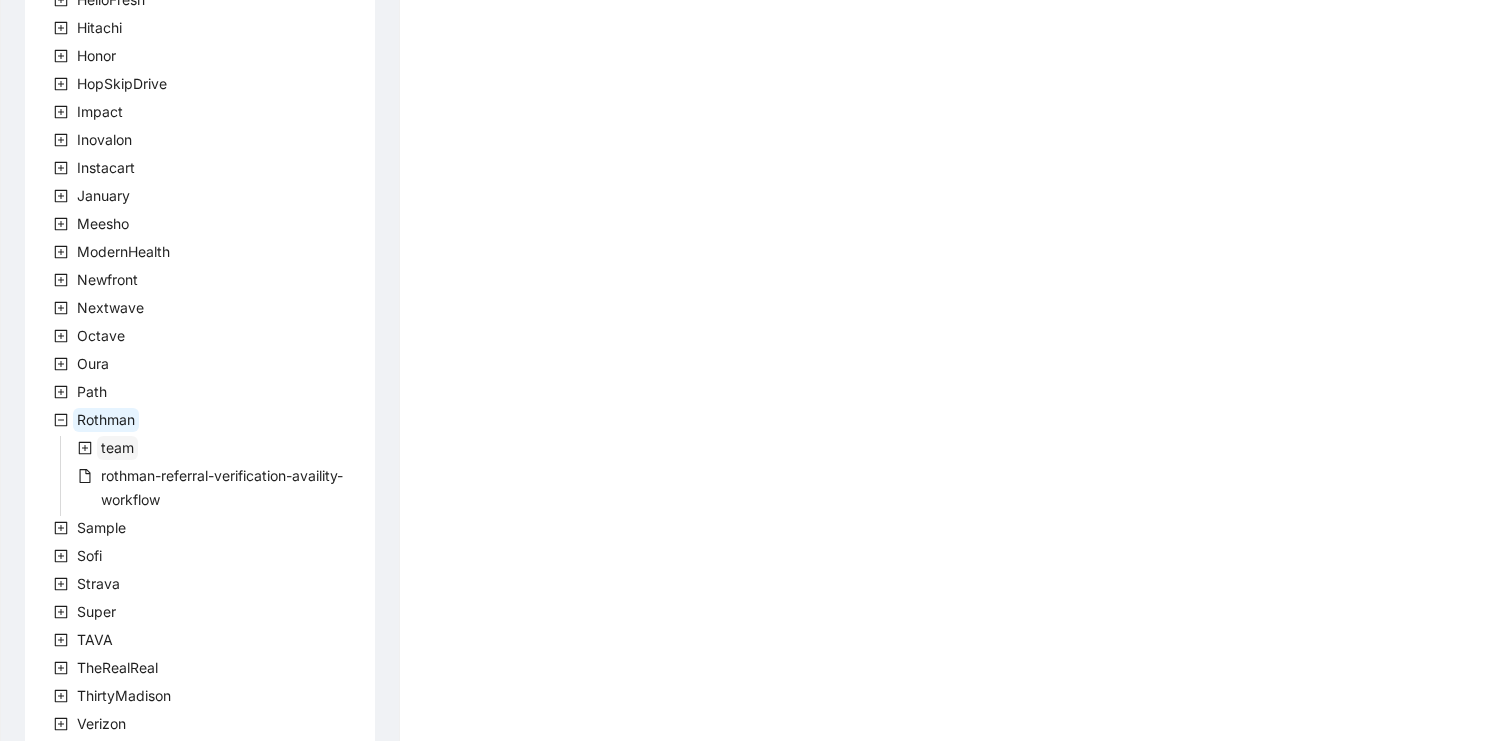click on "team" at bounding box center [117, 447] 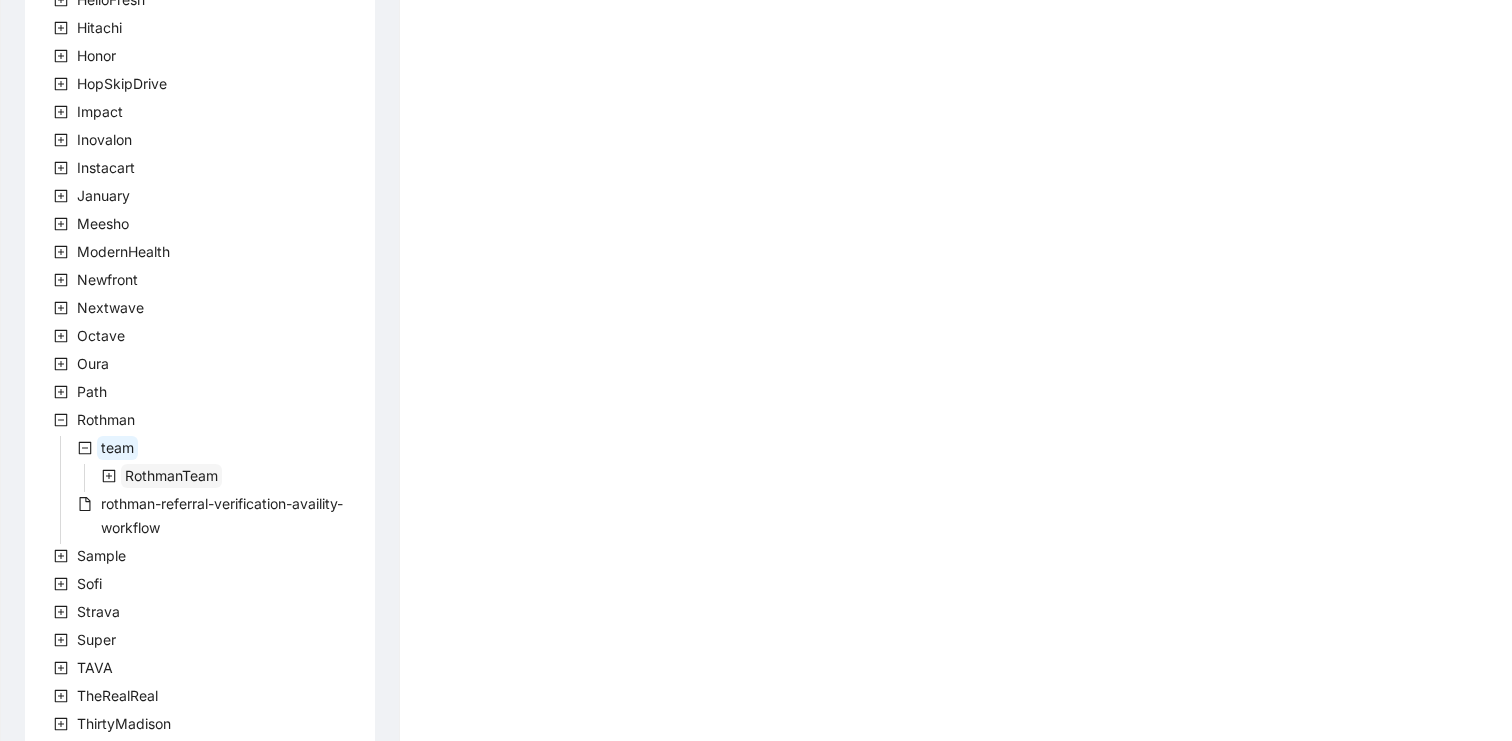 click on "RothmanTeam" at bounding box center (171, 475) 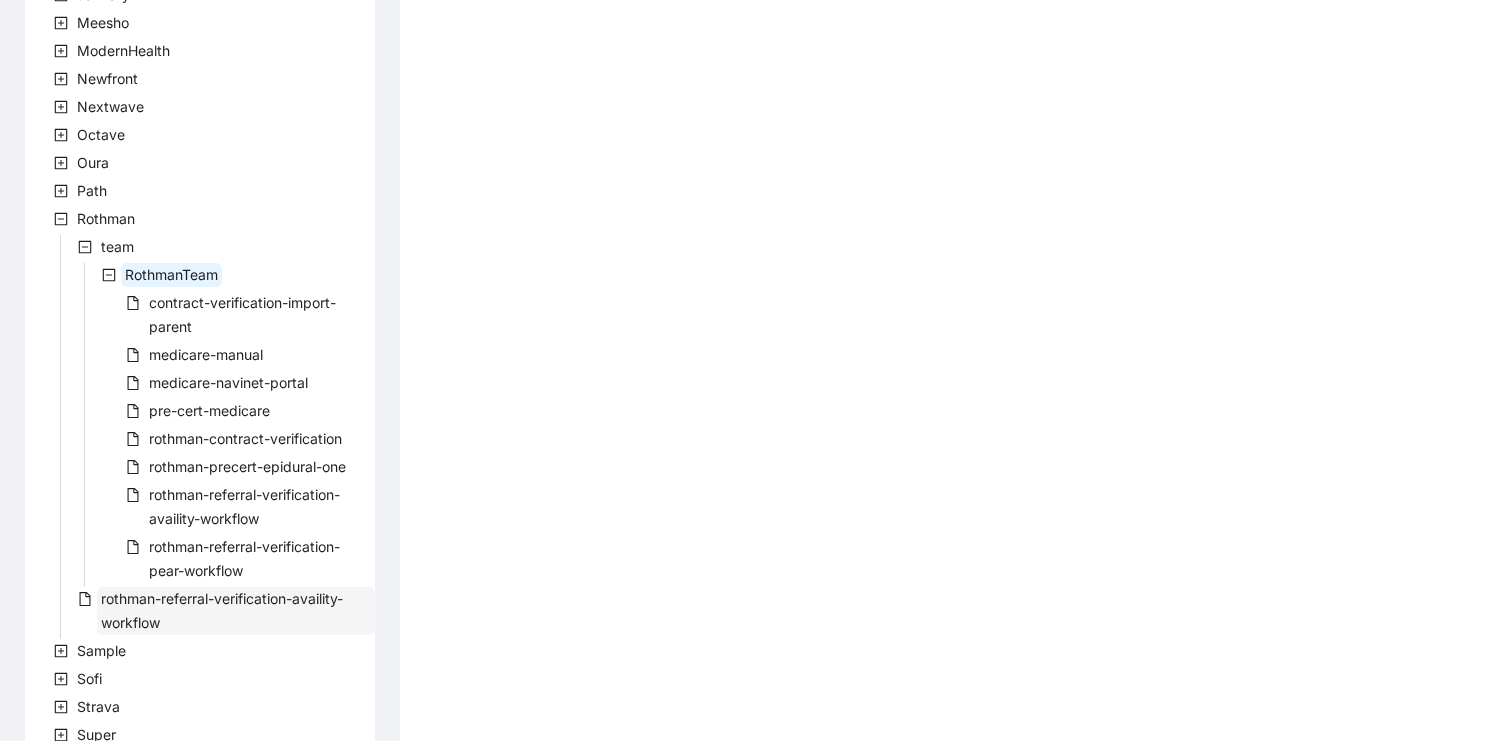 scroll, scrollTop: 839, scrollLeft: 0, axis: vertical 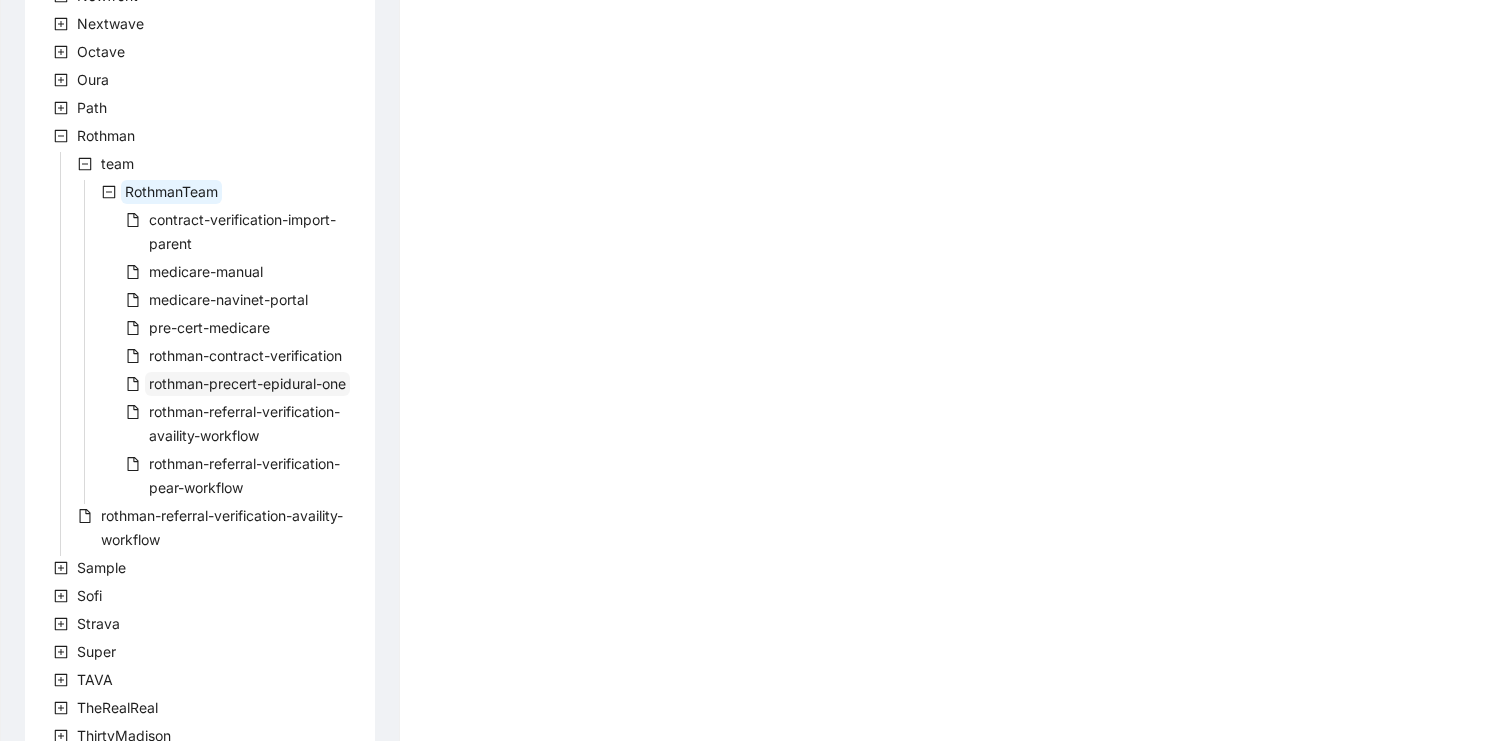 click on "rothman-precert-epidural-one" at bounding box center [247, 383] 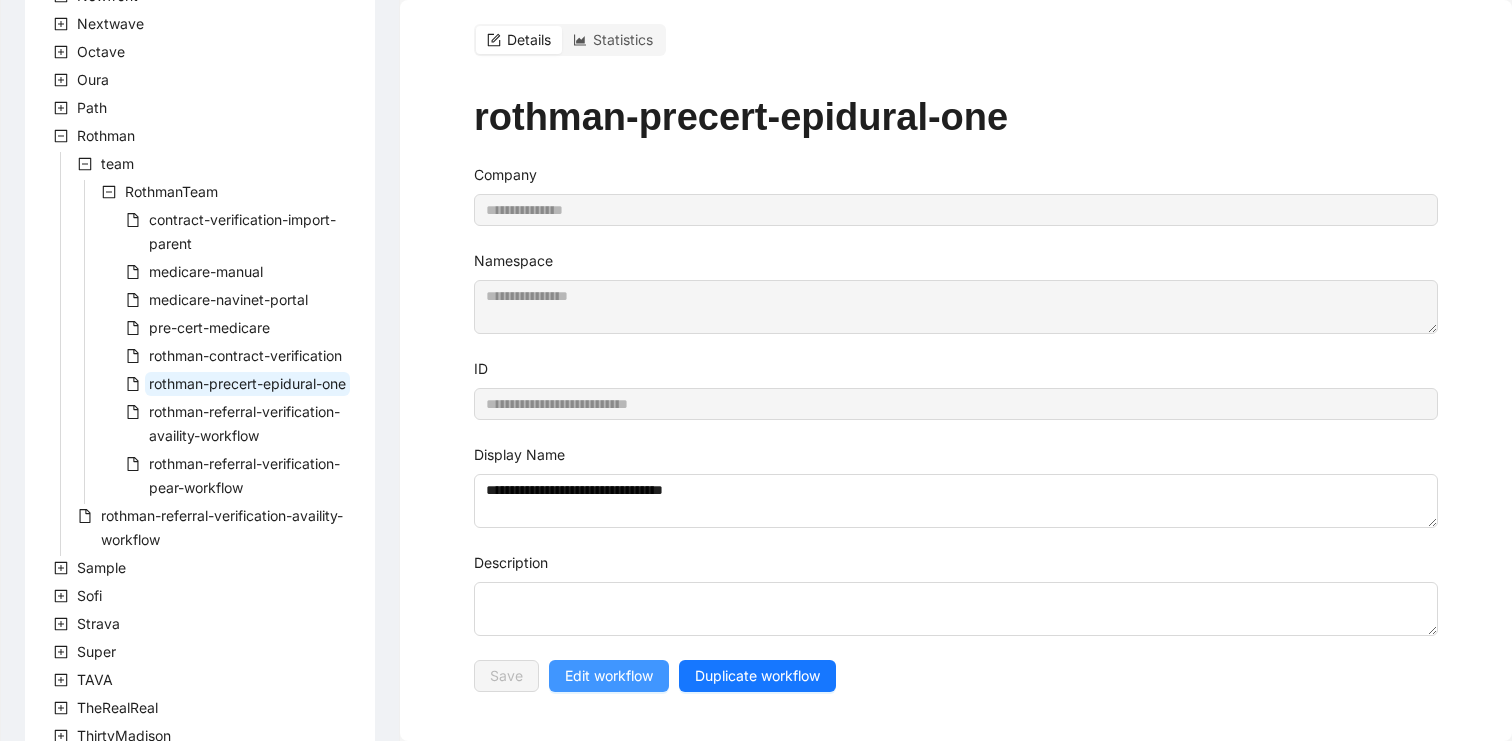 click on "Edit workflow" at bounding box center [609, 676] 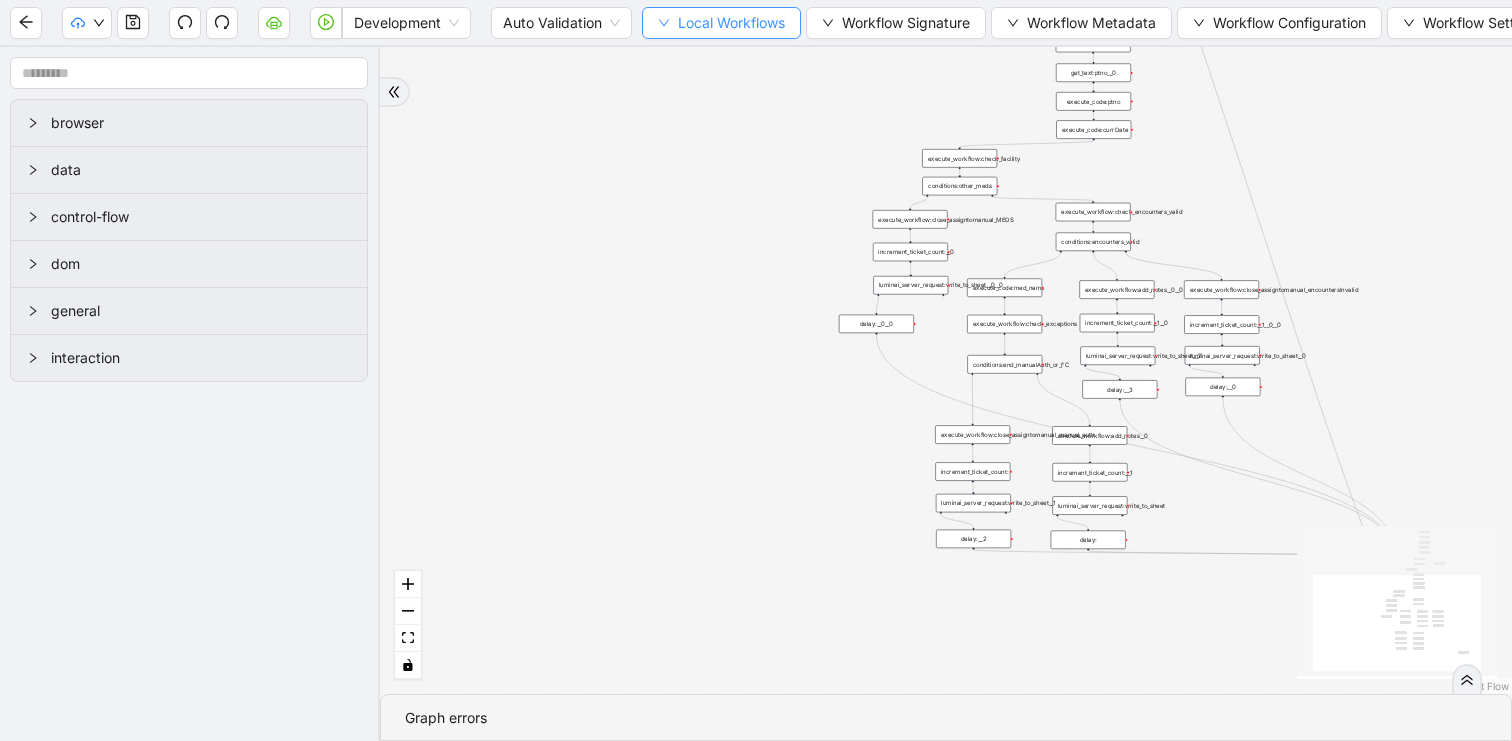 click on "Local Workflows" at bounding box center (721, 23) 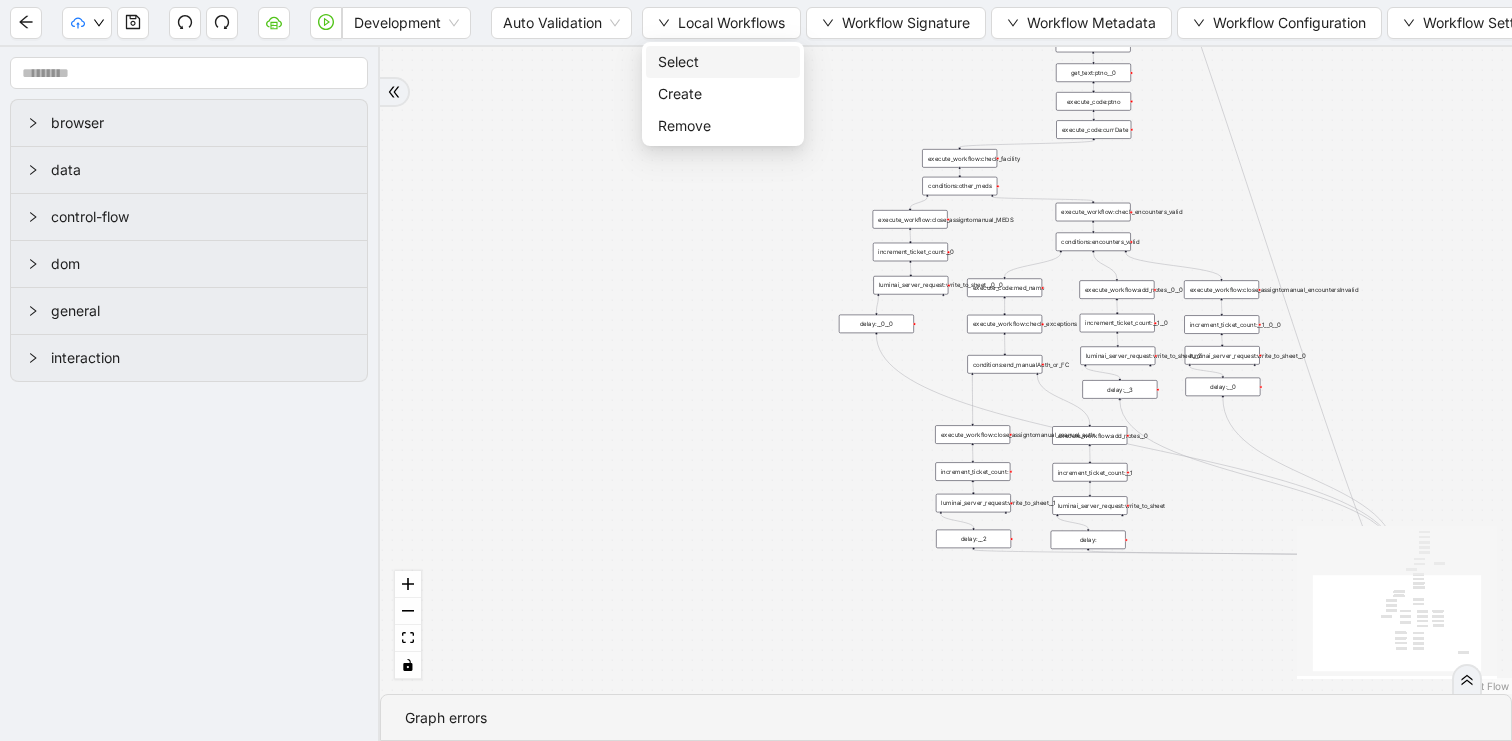click on "Select" at bounding box center (723, 62) 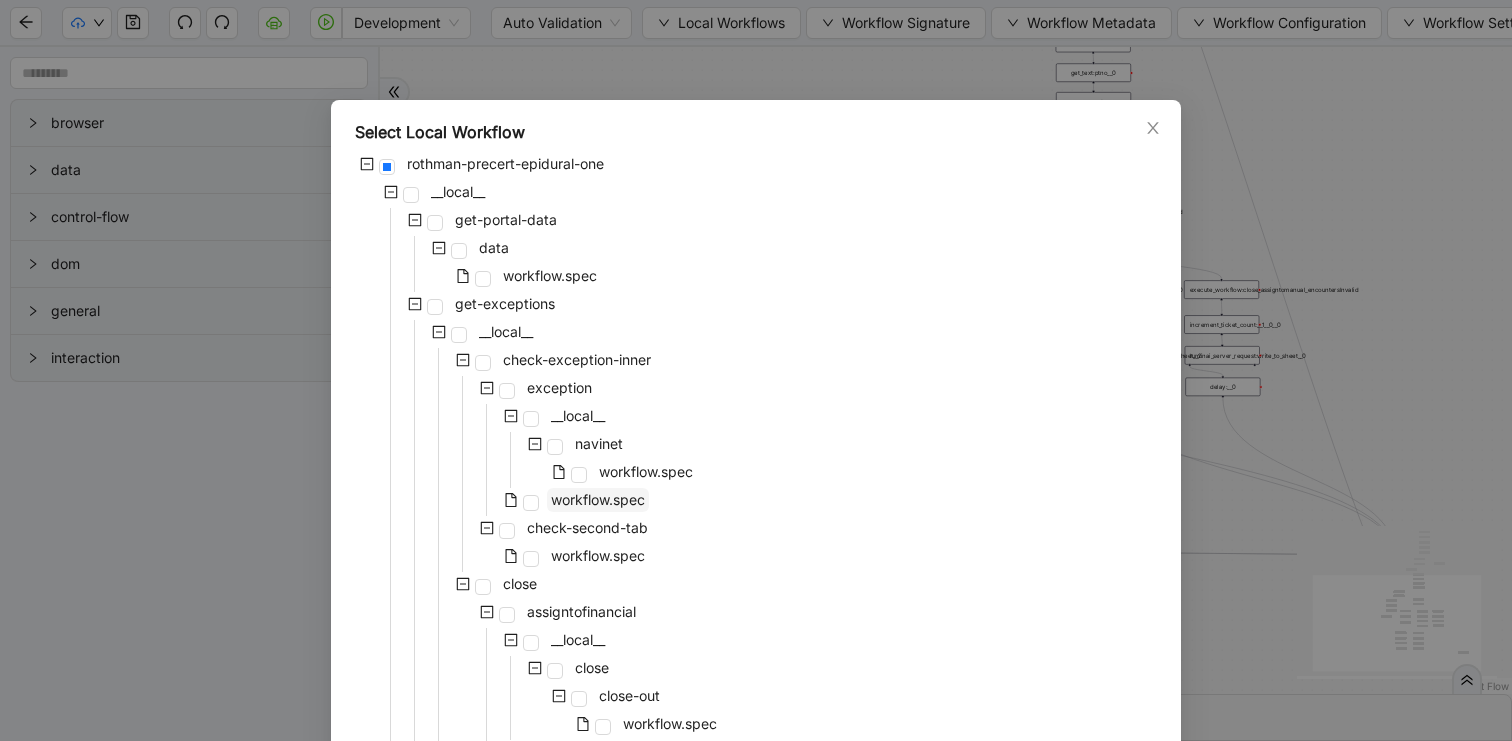 click on "workflow.spec" at bounding box center (598, 500) 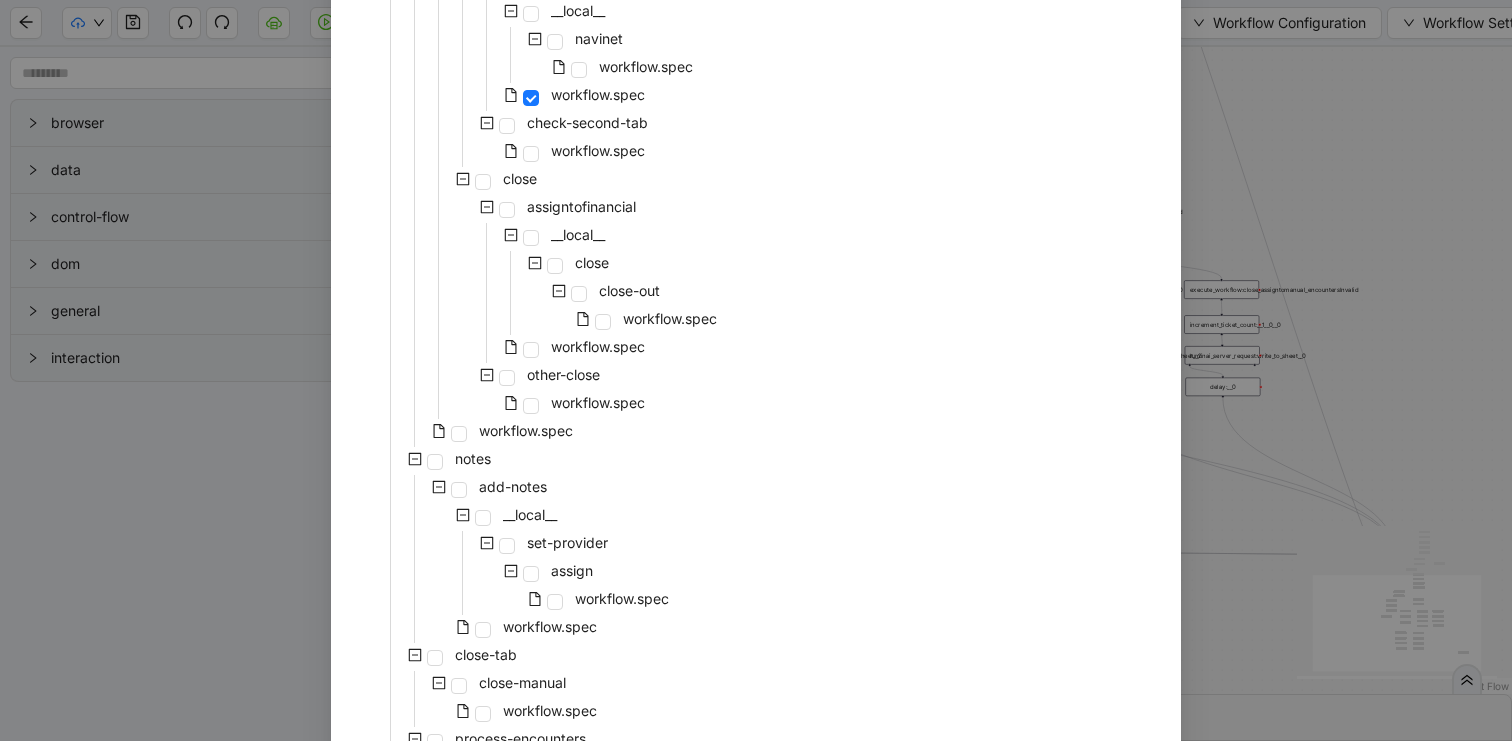 scroll, scrollTop: 871, scrollLeft: 0, axis: vertical 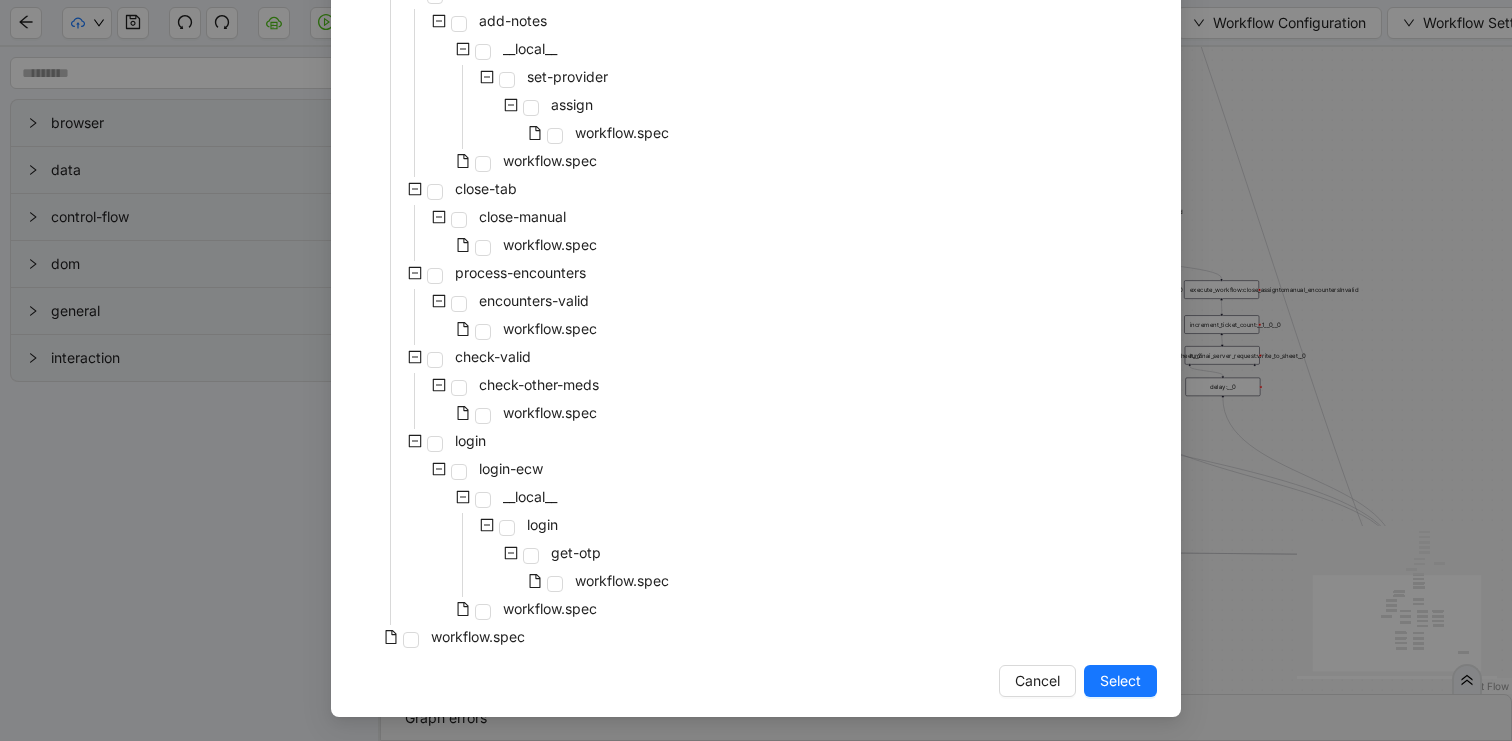 click on "Select" at bounding box center (1120, 681) 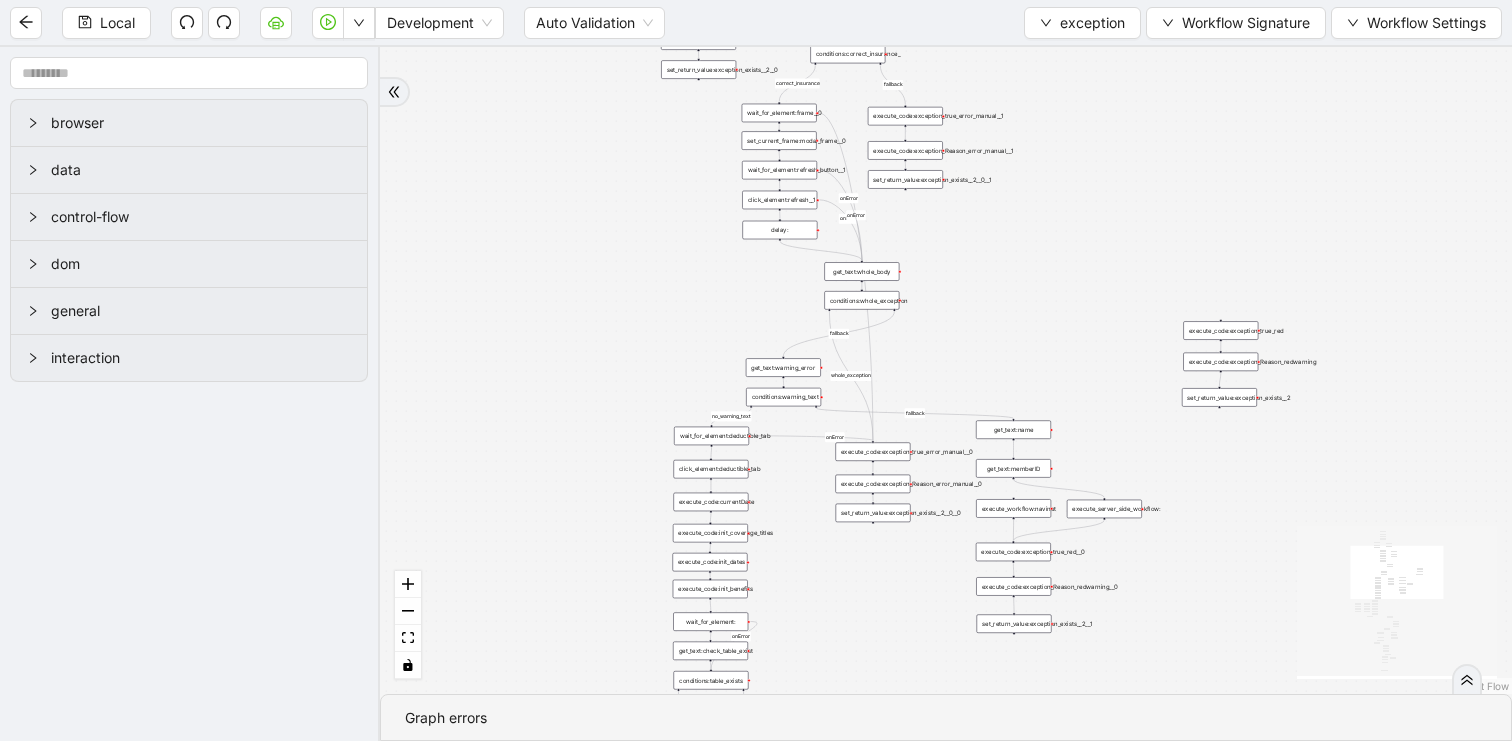 drag, startPoint x: 1223, startPoint y: 466, endPoint x: 878, endPoint y: 172, distance: 453.27805 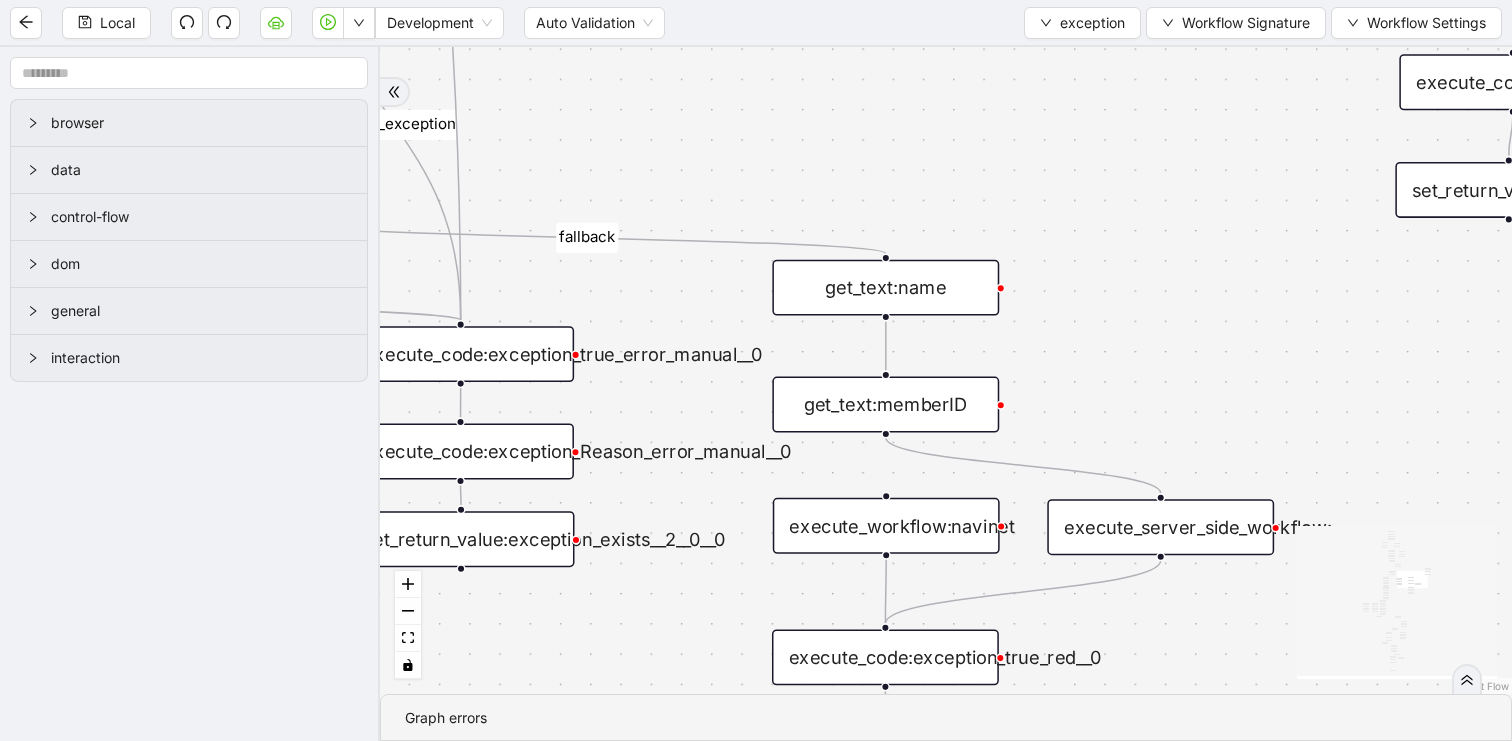 click on "get_text:name" at bounding box center [885, 288] 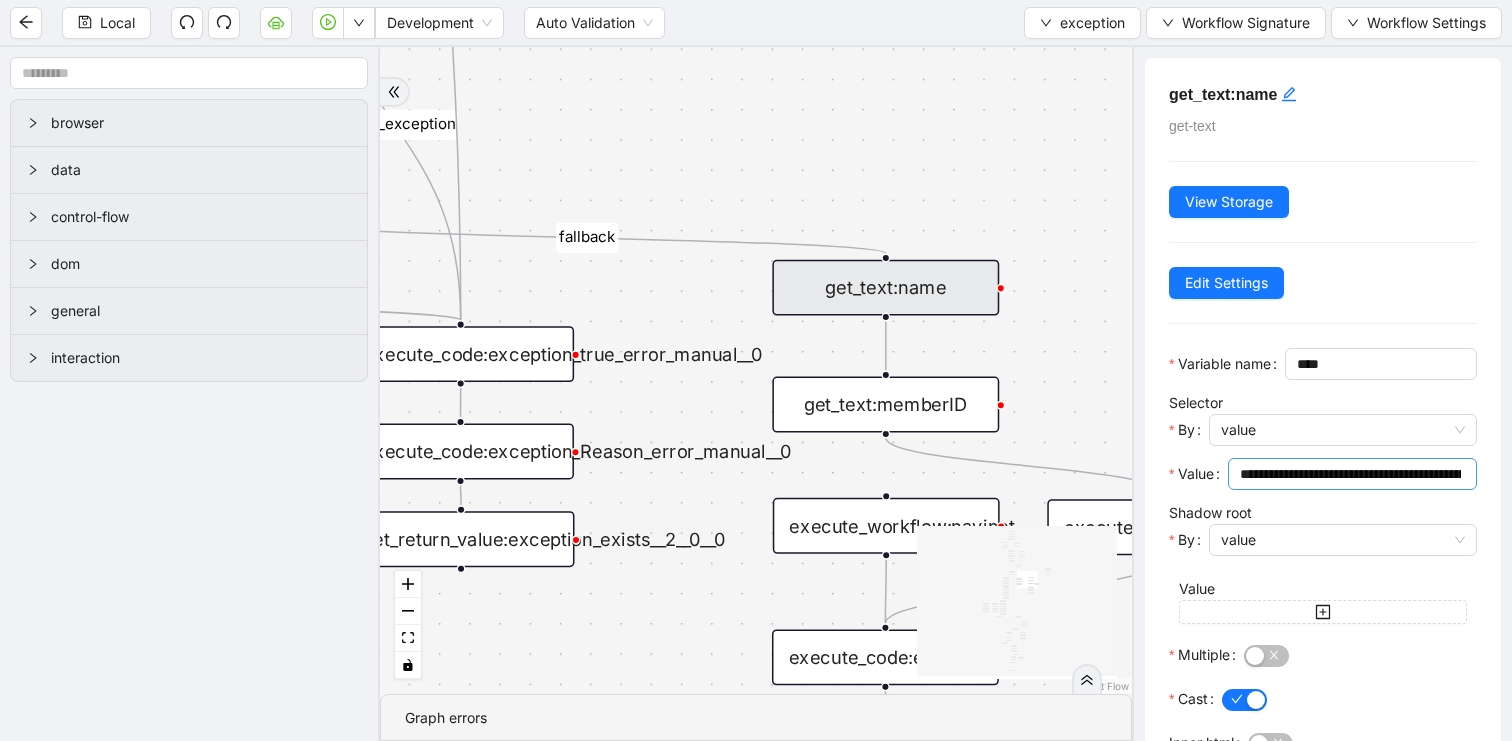 click on "**********" at bounding box center (1352, 474) 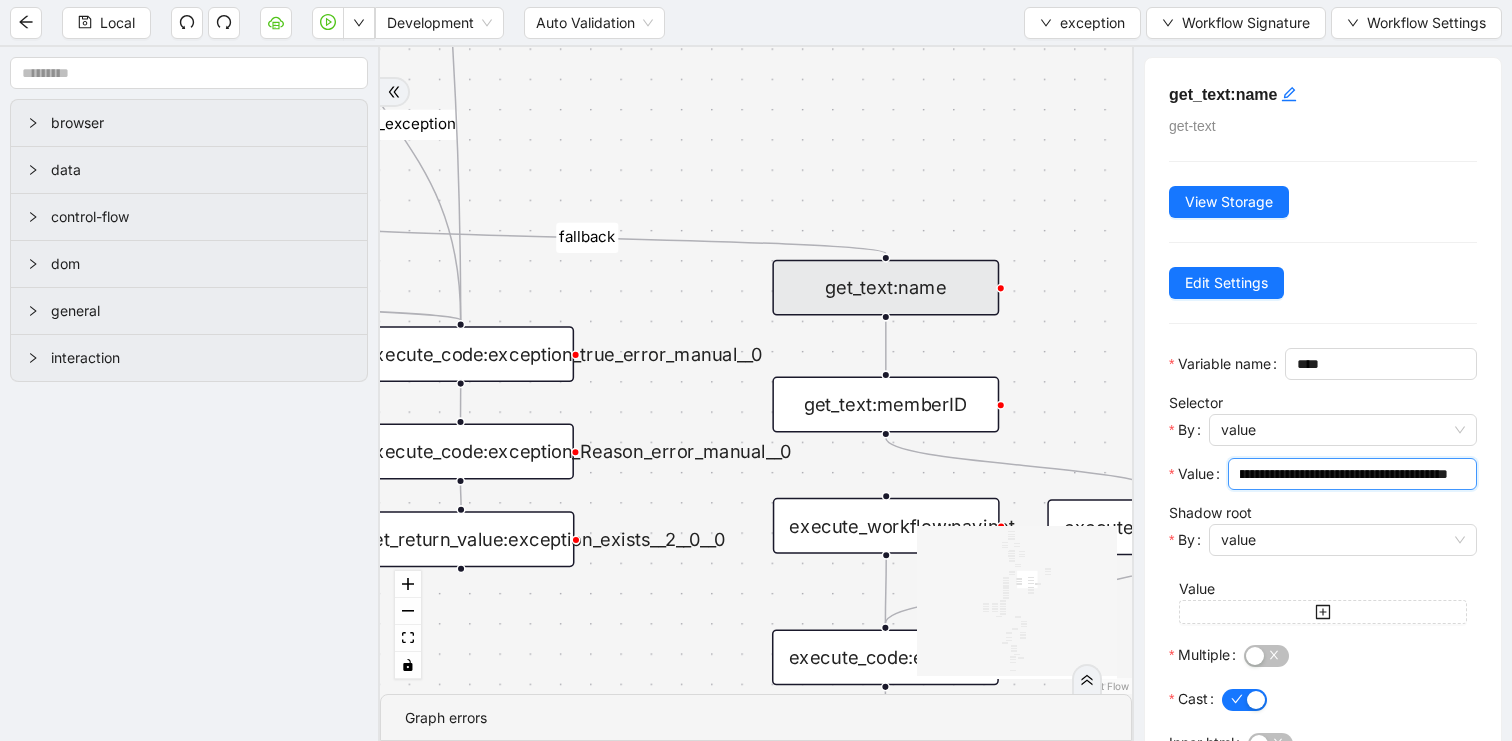 click on "**********" at bounding box center [1344, 474] 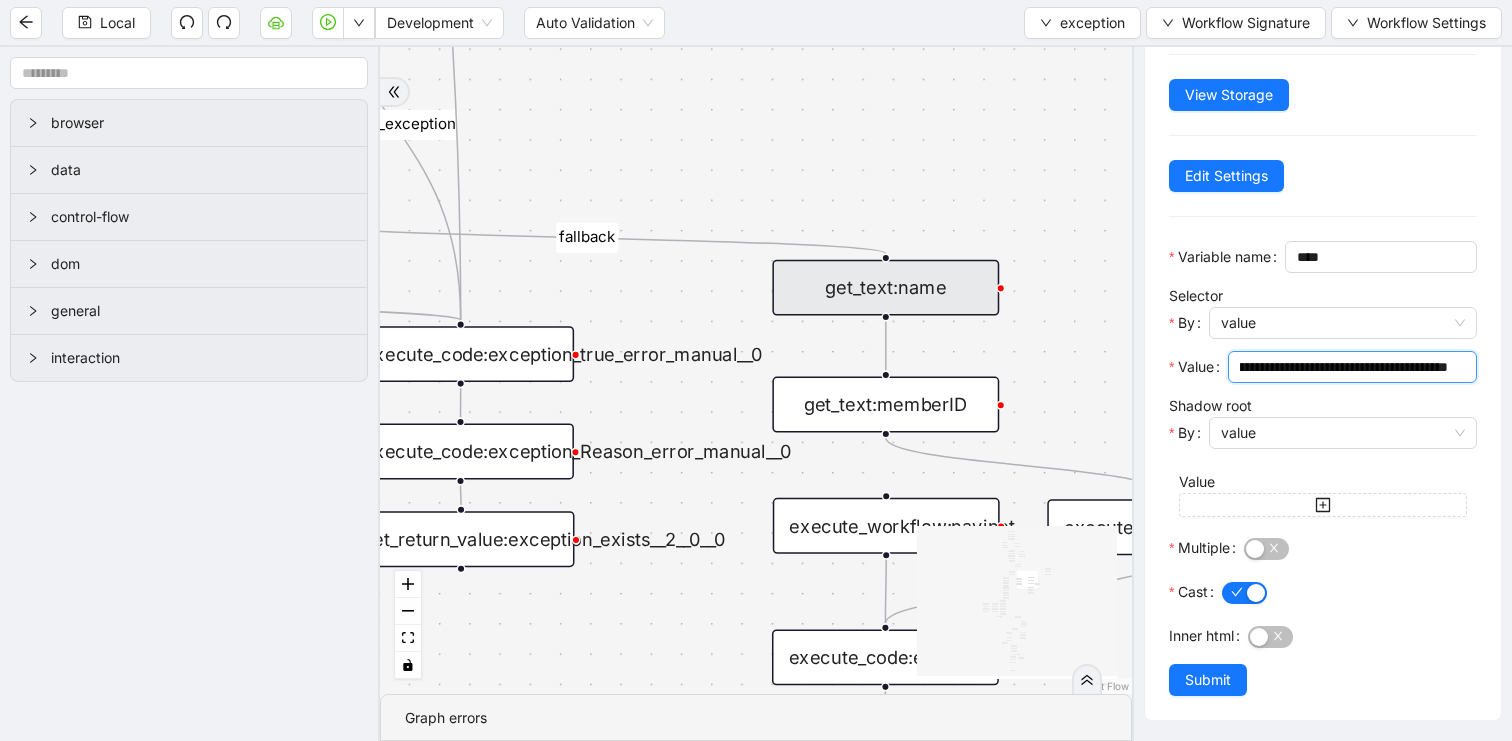 scroll, scrollTop: 138, scrollLeft: 0, axis: vertical 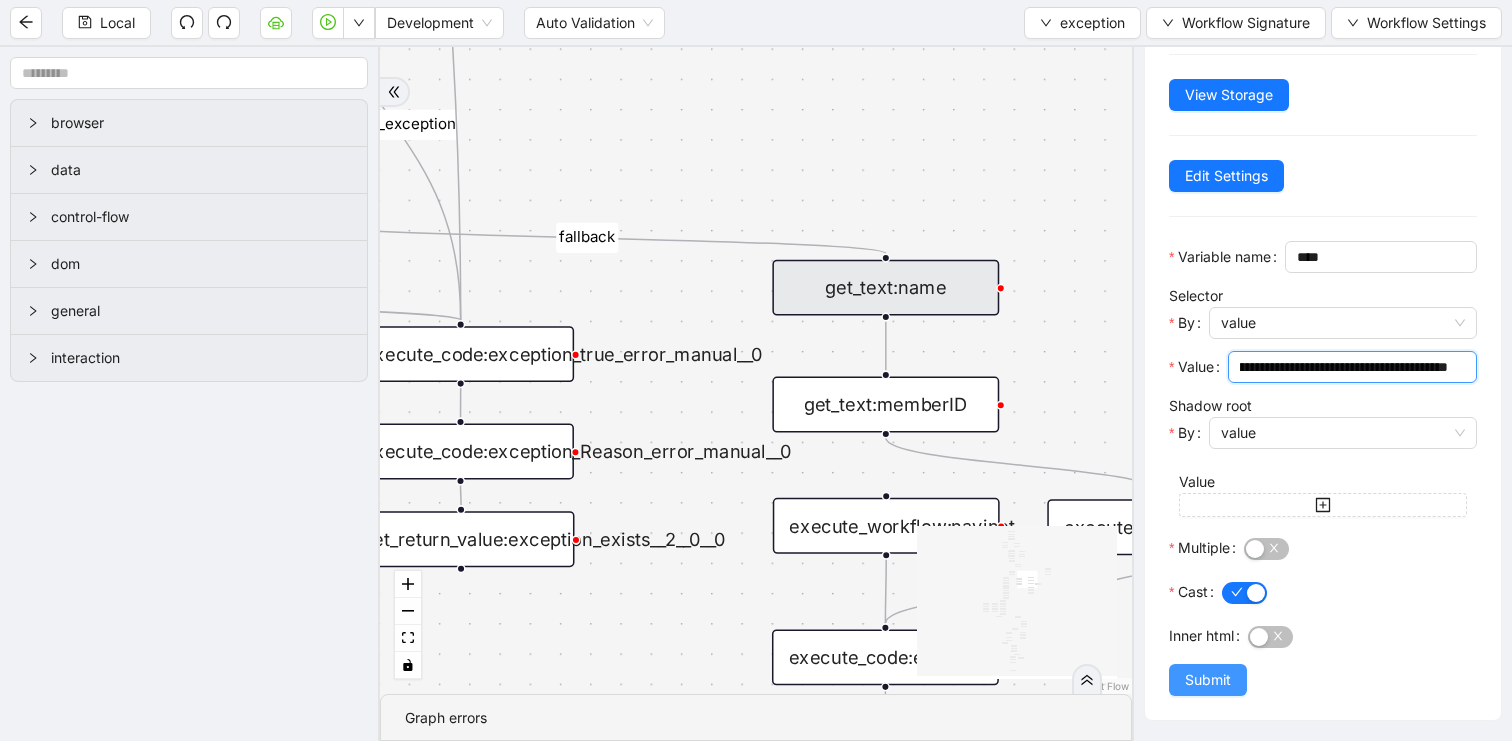 type on "**********" 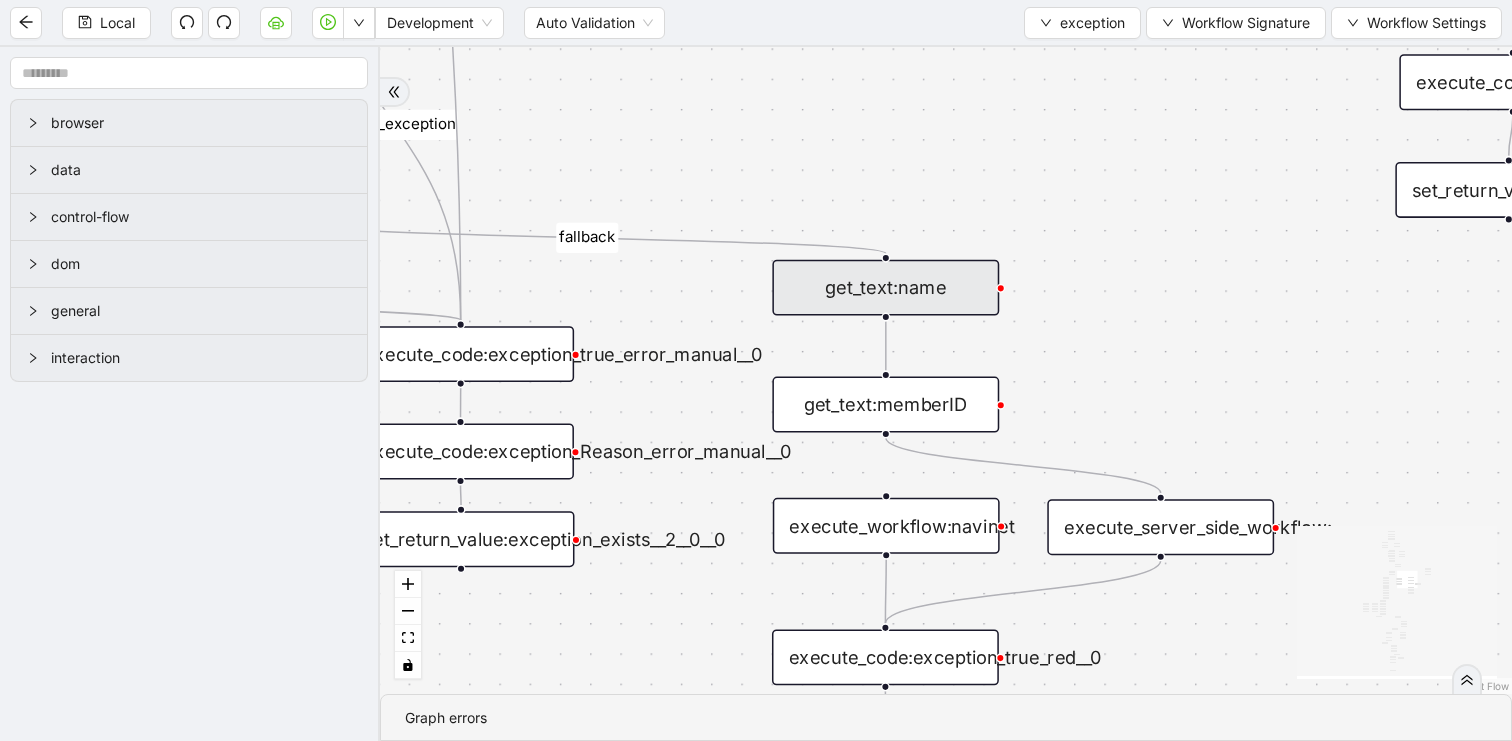 scroll, scrollTop: 0, scrollLeft: 0, axis: both 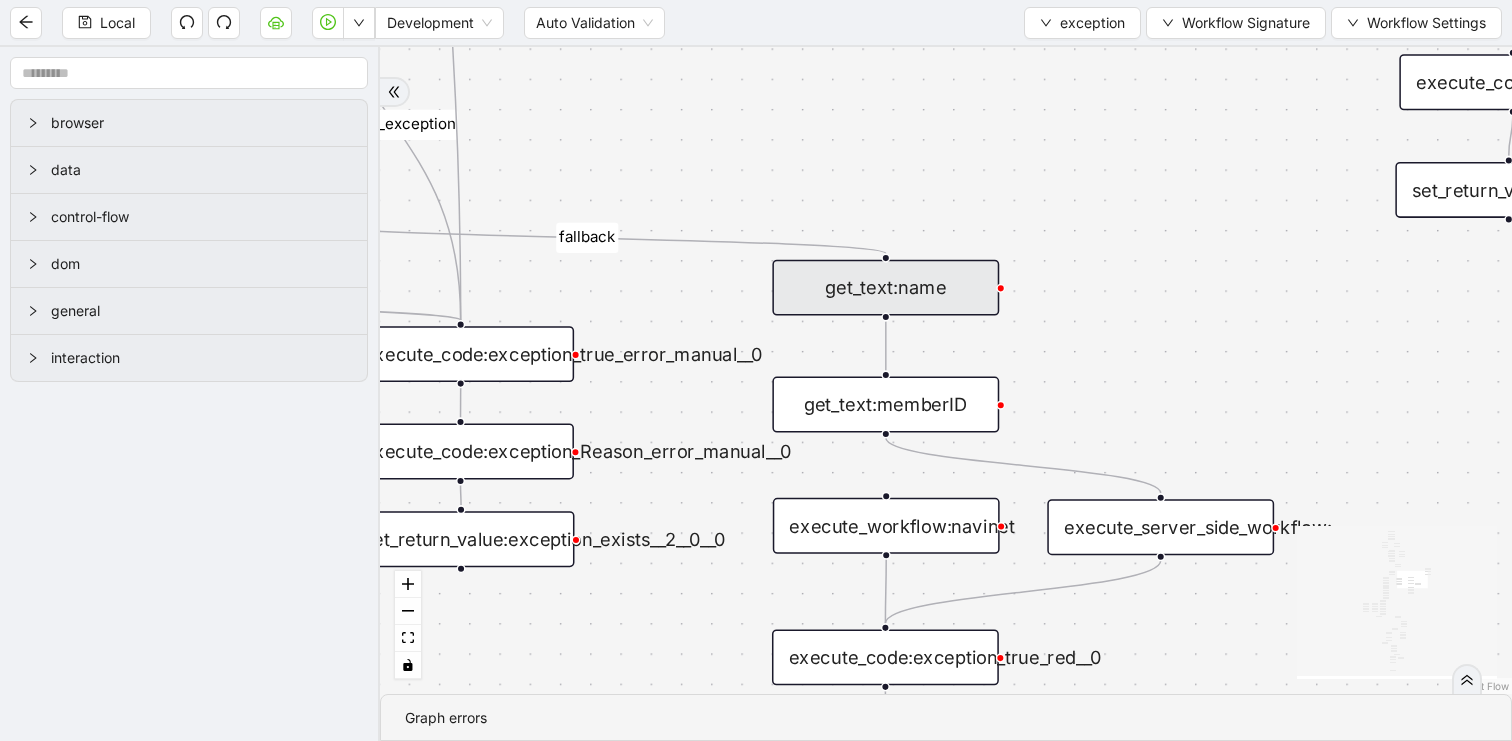 click on "get_text:memberID" at bounding box center [885, 405] 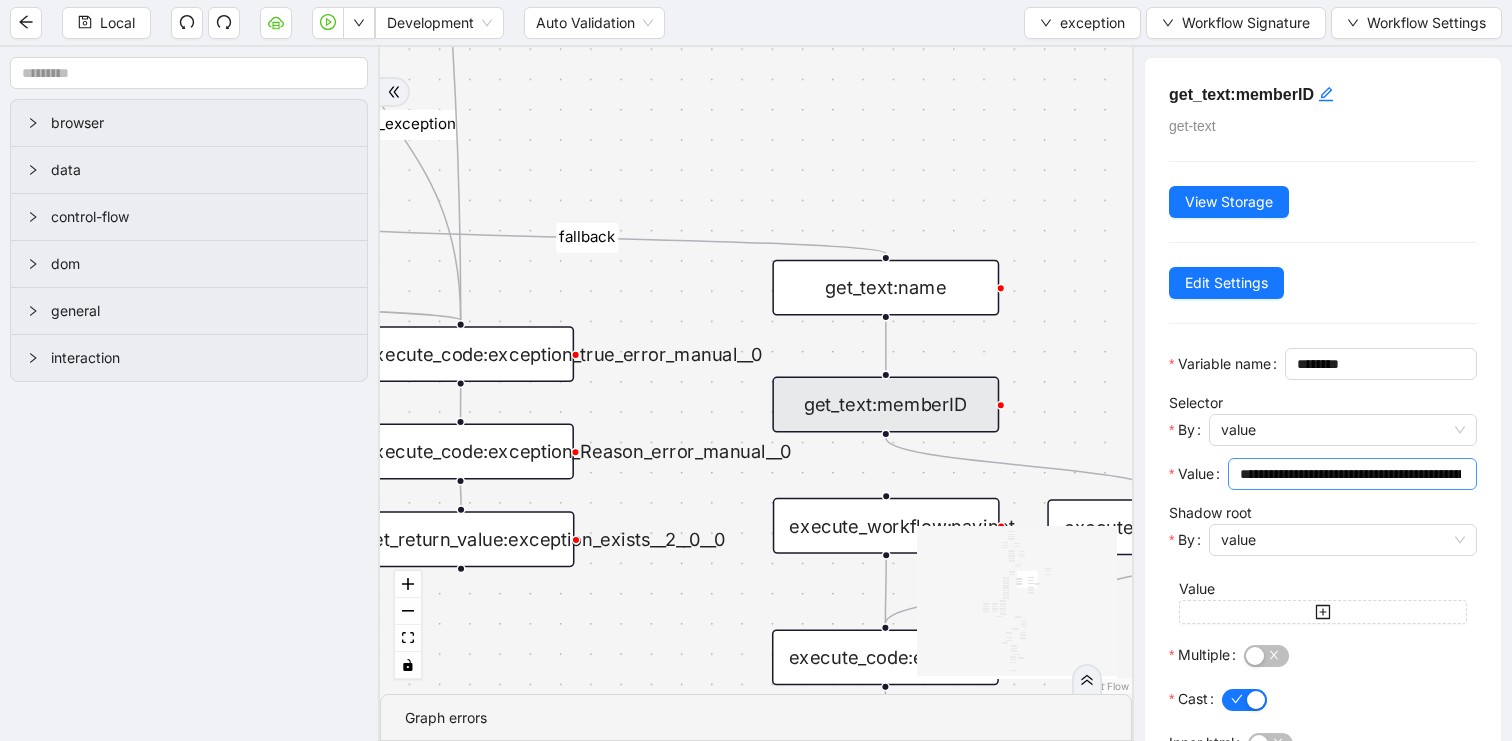 click on "**********" at bounding box center (1352, 474) 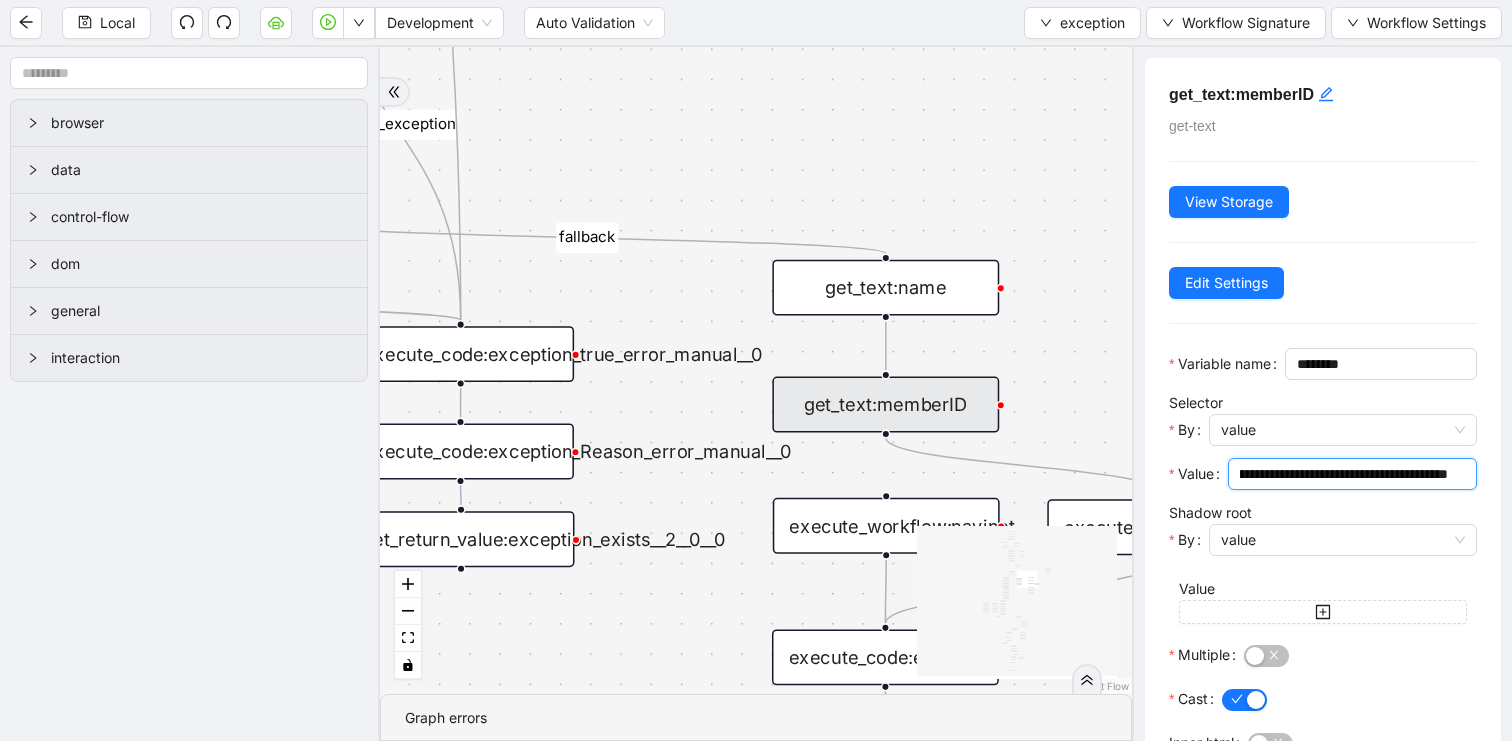 click on "**********" at bounding box center [1344, 474] 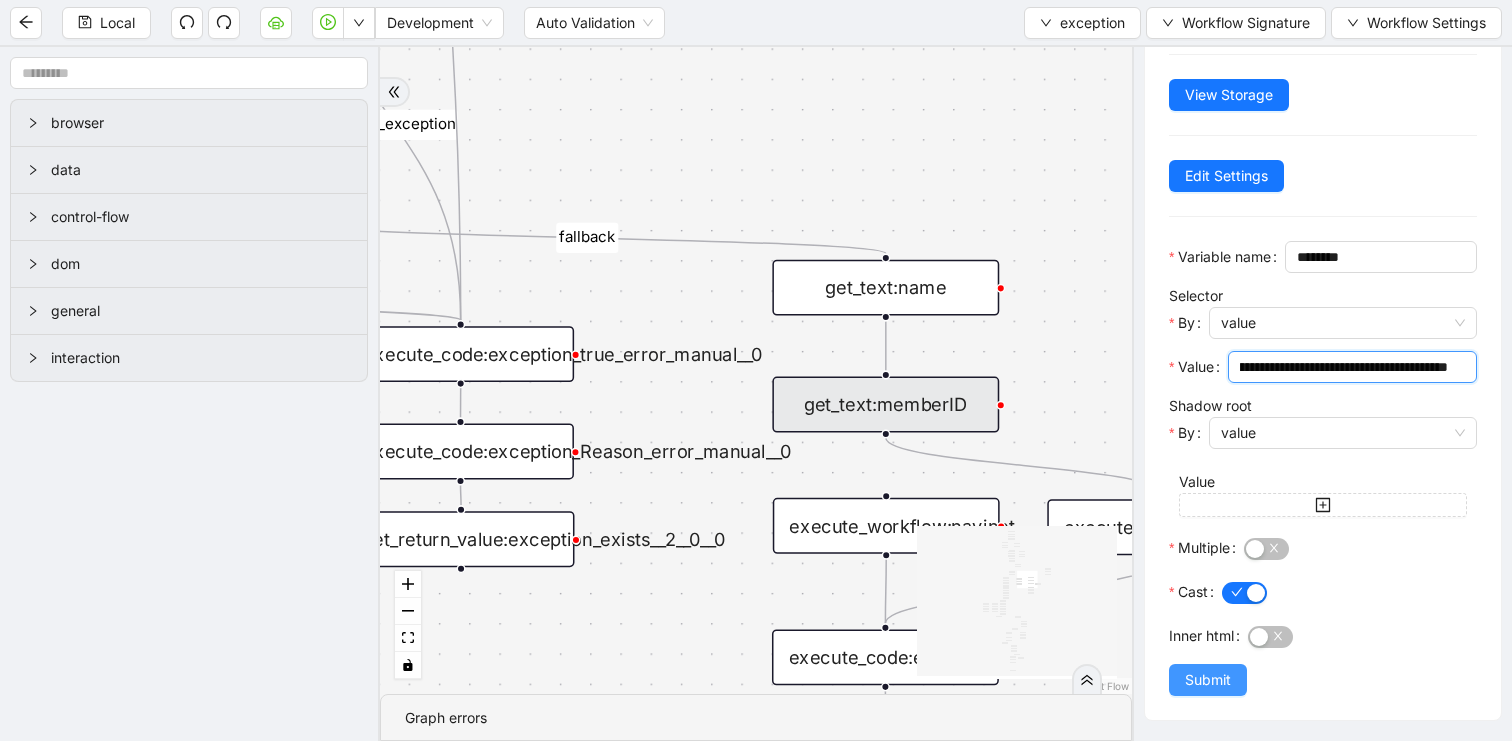type on "**********" 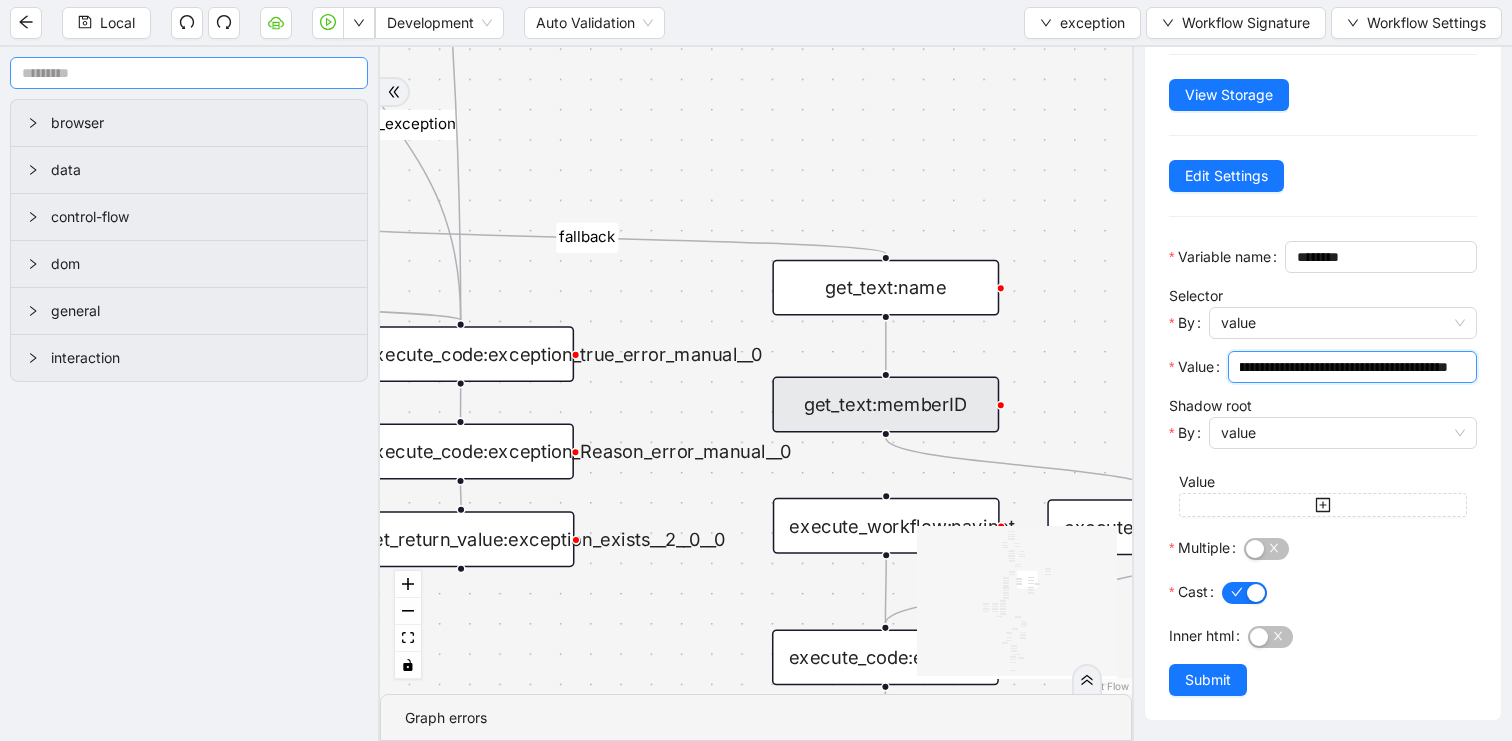 scroll, scrollTop: 0, scrollLeft: 0, axis: both 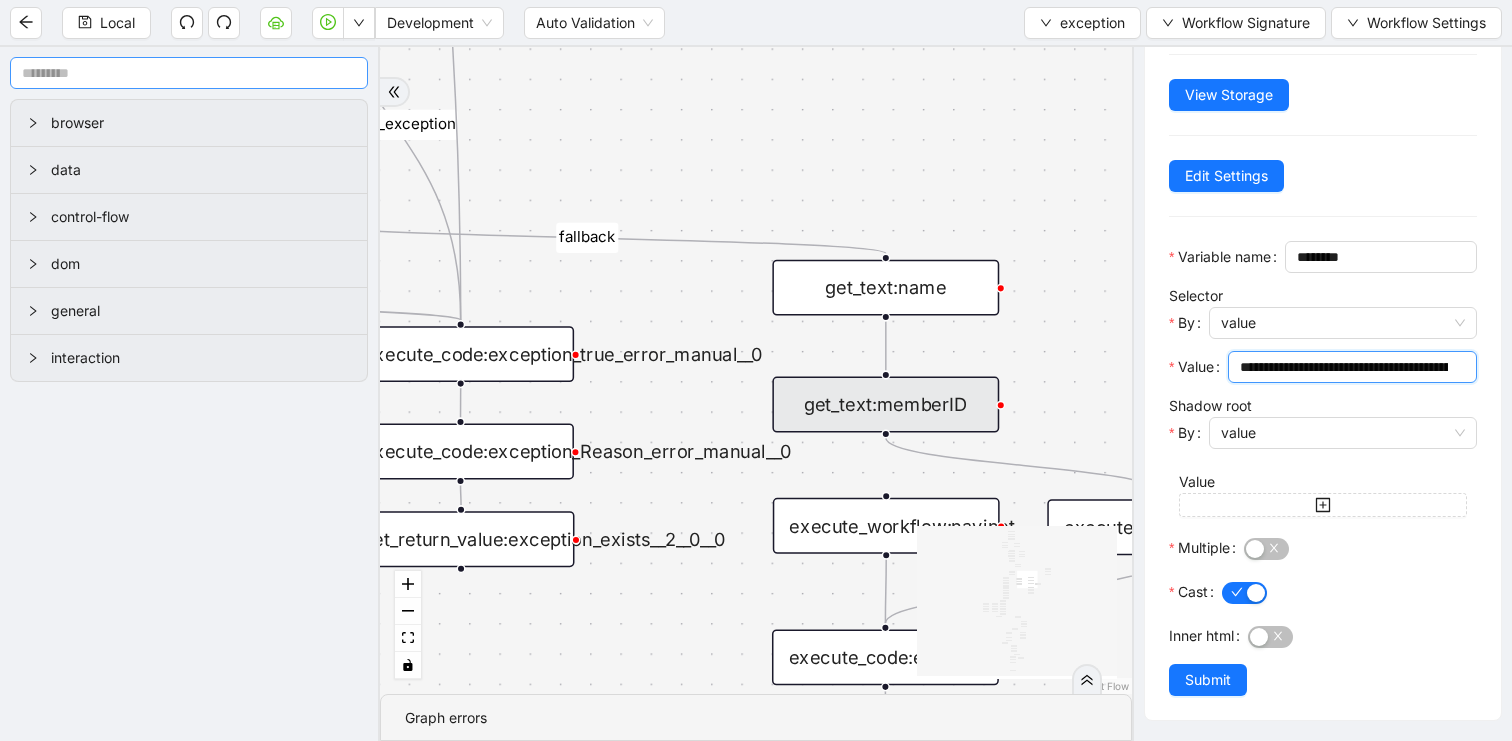 click on "Submit" at bounding box center [1208, 680] 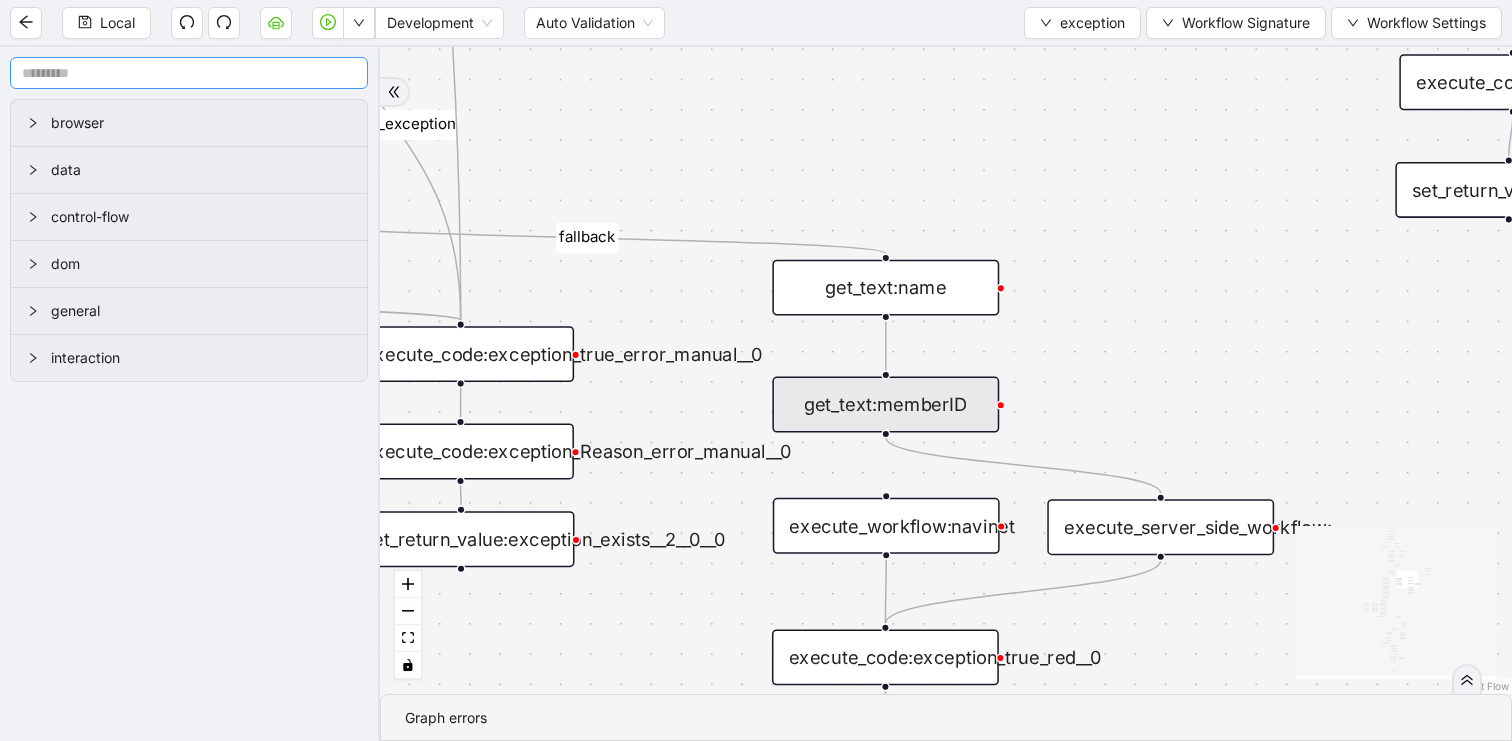 scroll, scrollTop: 0, scrollLeft: 0, axis: both 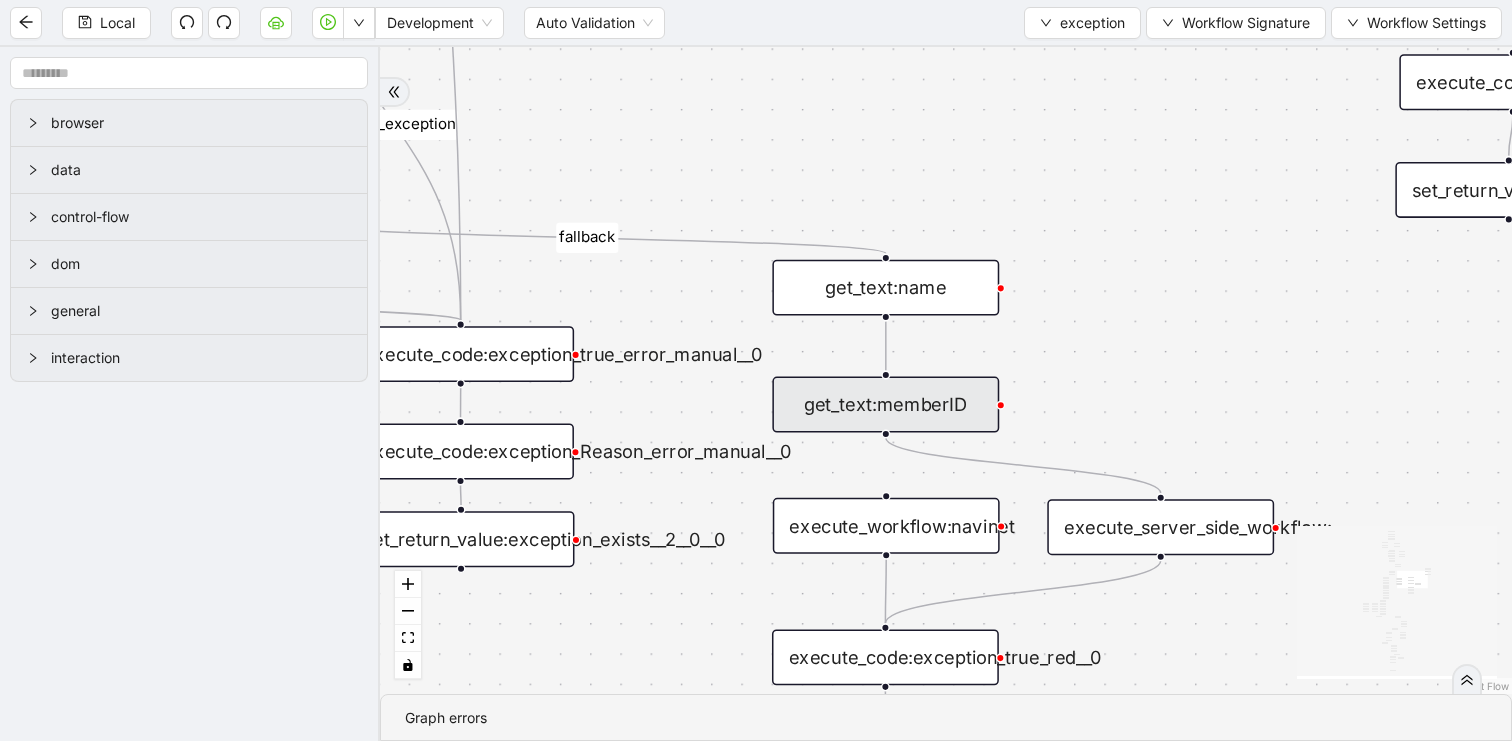 click on "Local" at bounding box center [117, 23] 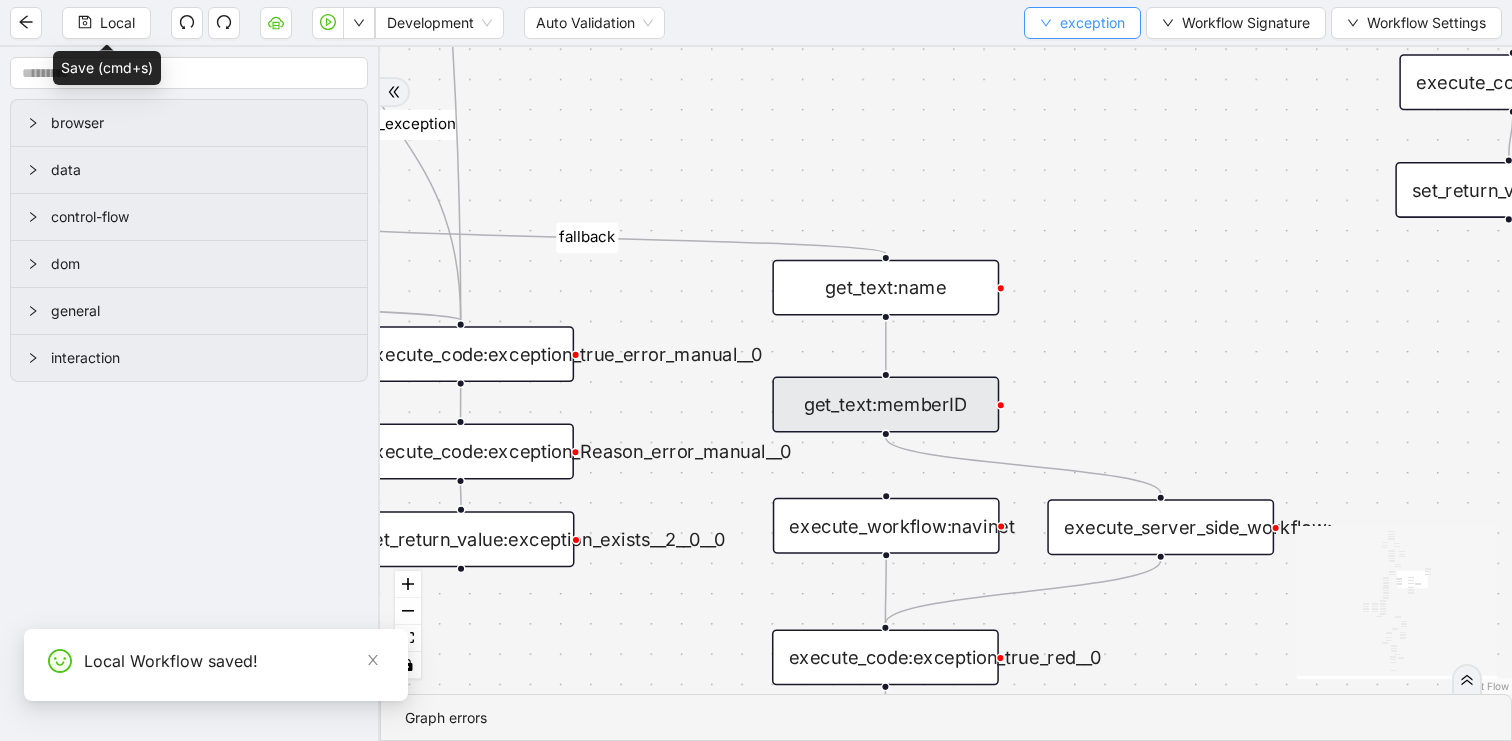 click on "exception" at bounding box center (1092, 23) 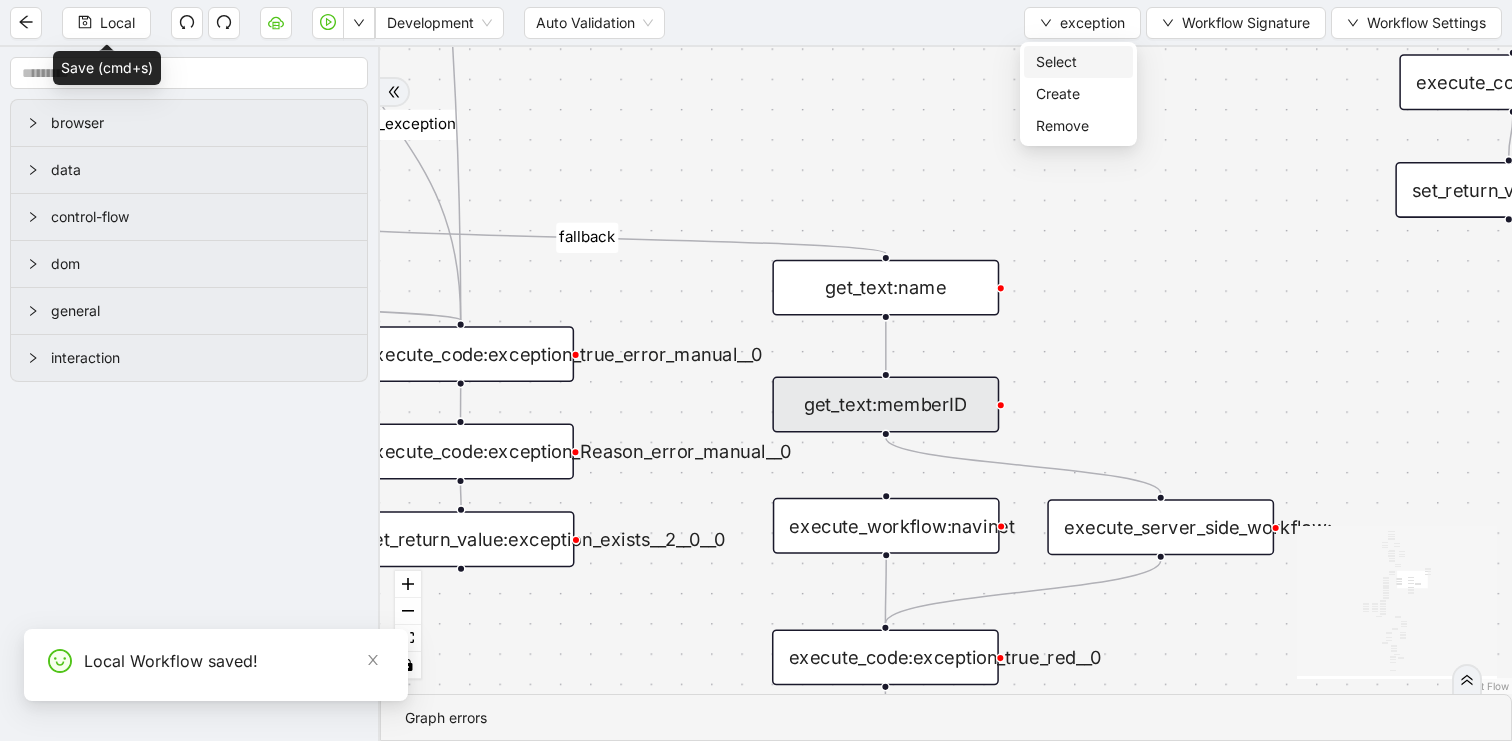 click on "Select" at bounding box center (1078, 62) 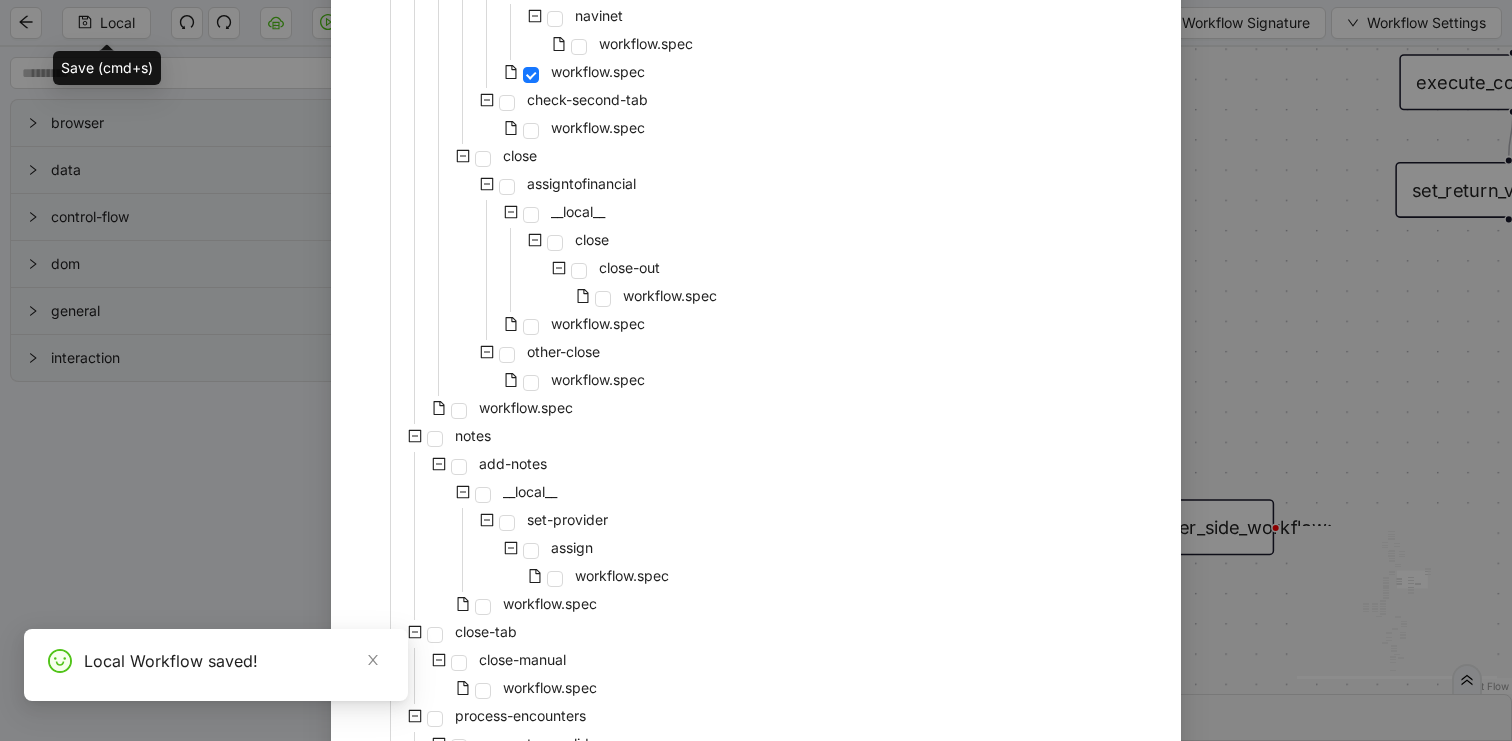 scroll, scrollTop: 871, scrollLeft: 0, axis: vertical 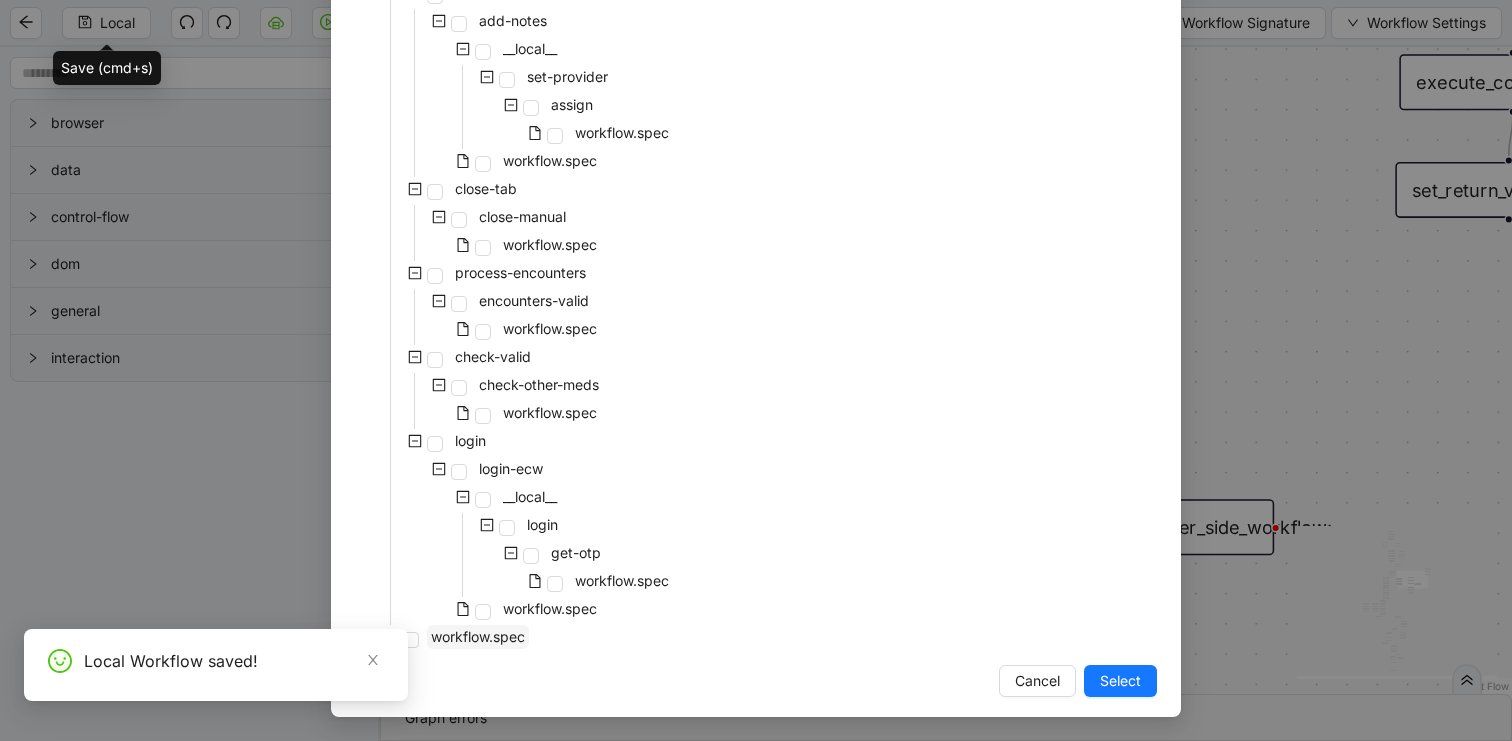click on "workflow.spec" at bounding box center (478, 636) 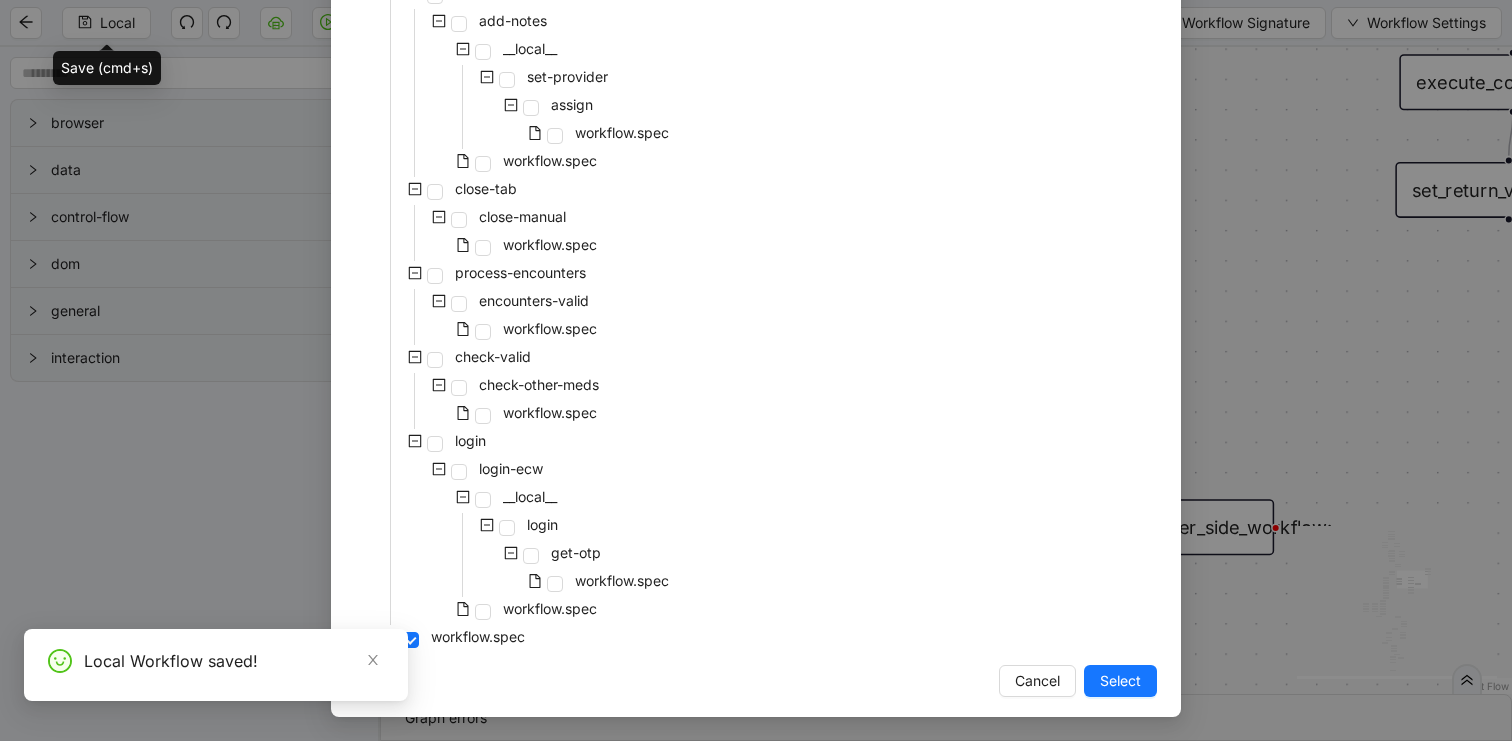 click on "Select" at bounding box center [1120, 681] 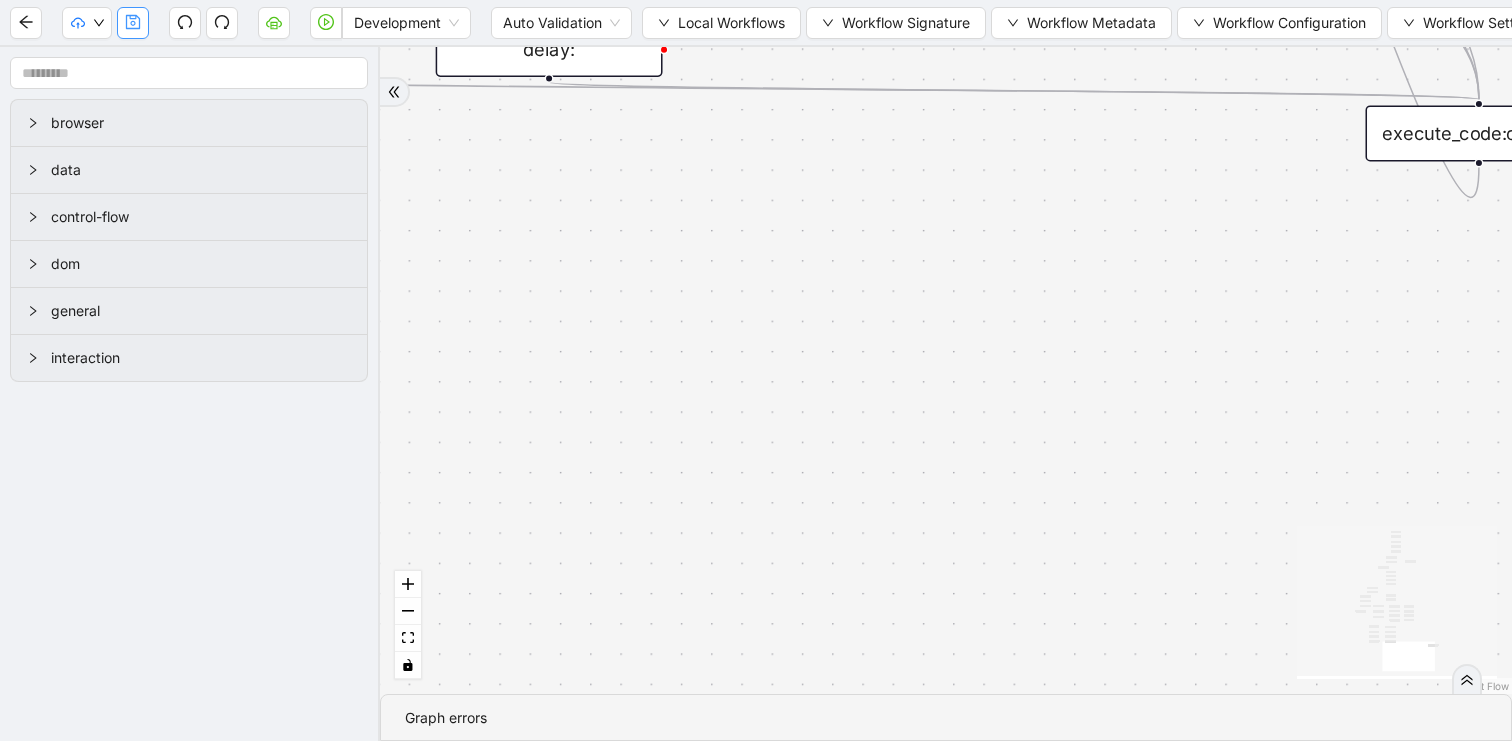 click at bounding box center (133, 23) 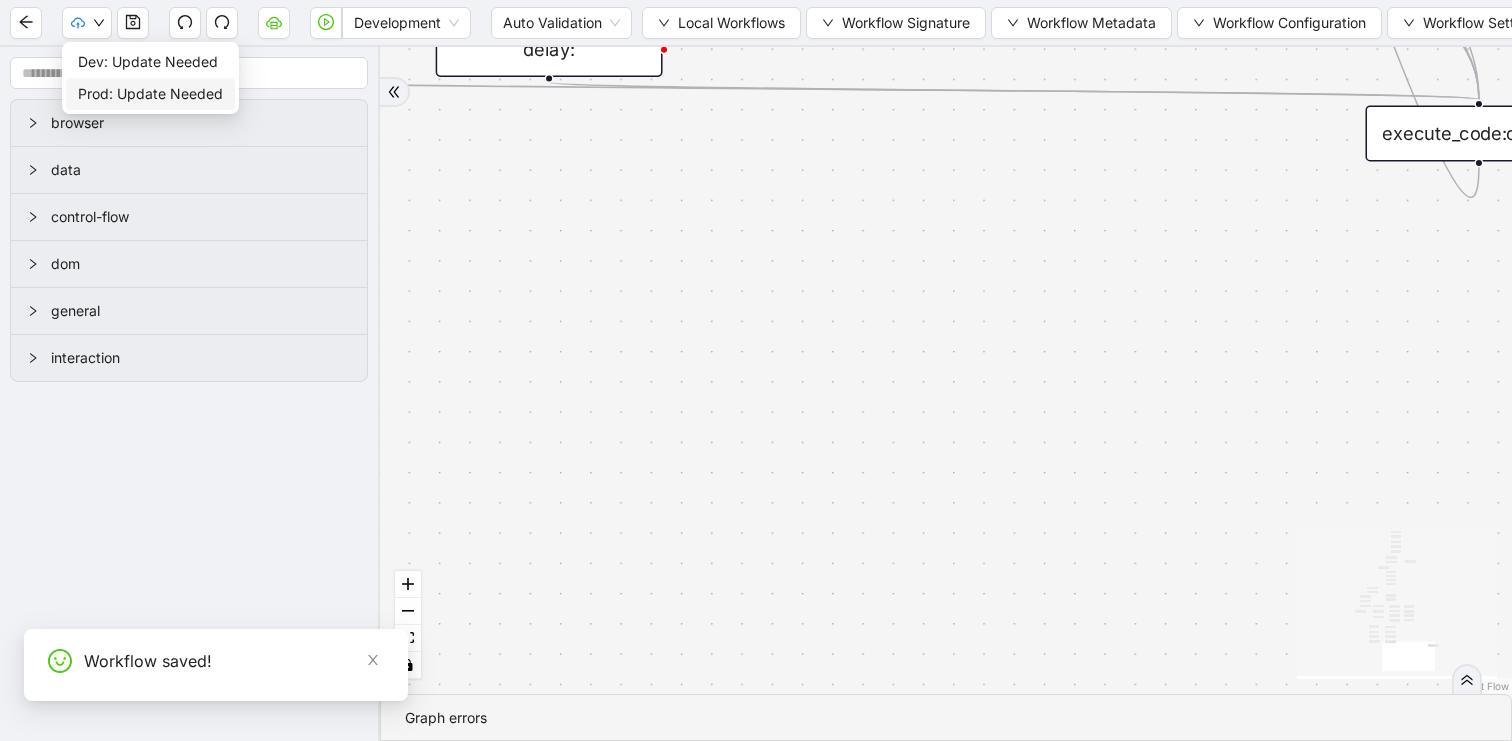click on "Prod: Update Needed" at bounding box center [150, 94] 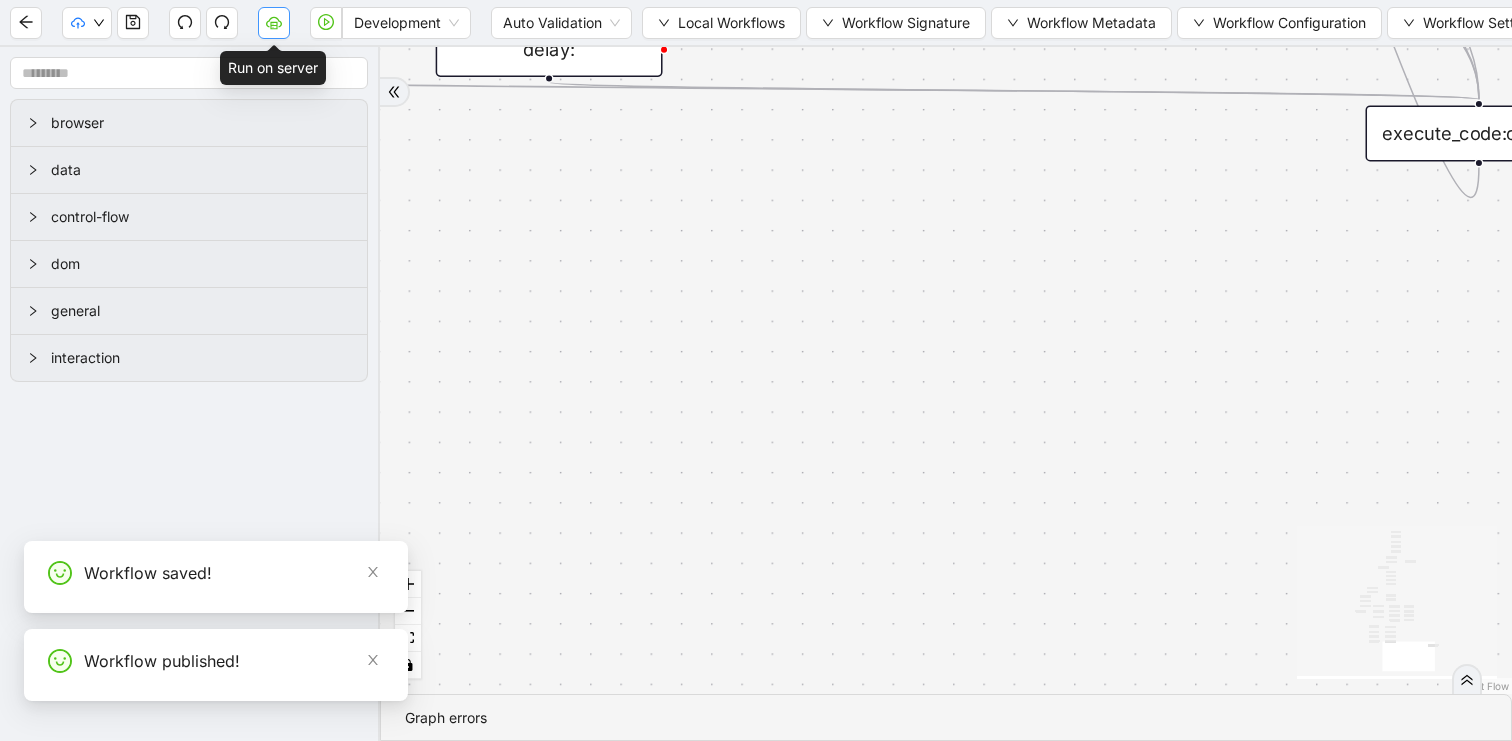 click 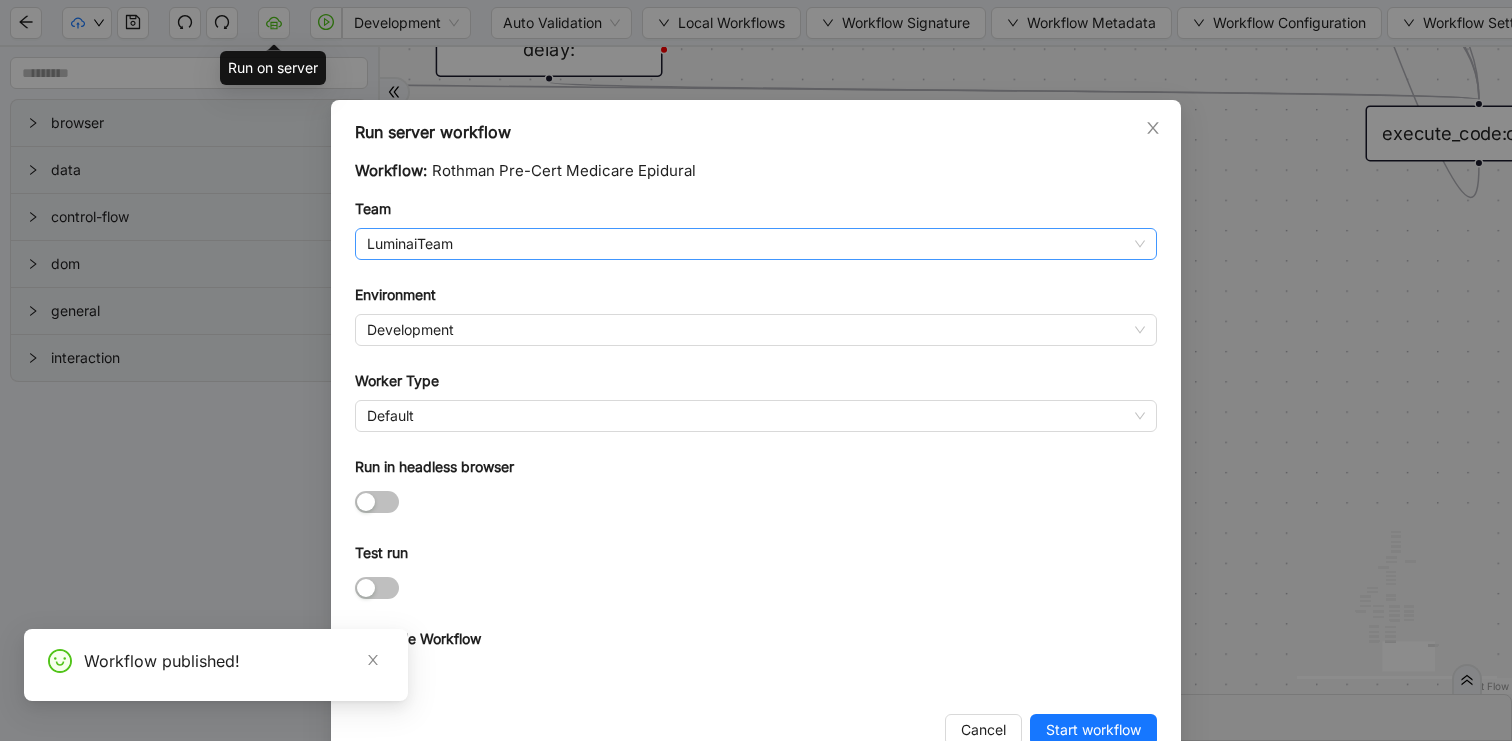 click on "LuminaiTeam" at bounding box center [756, 244] 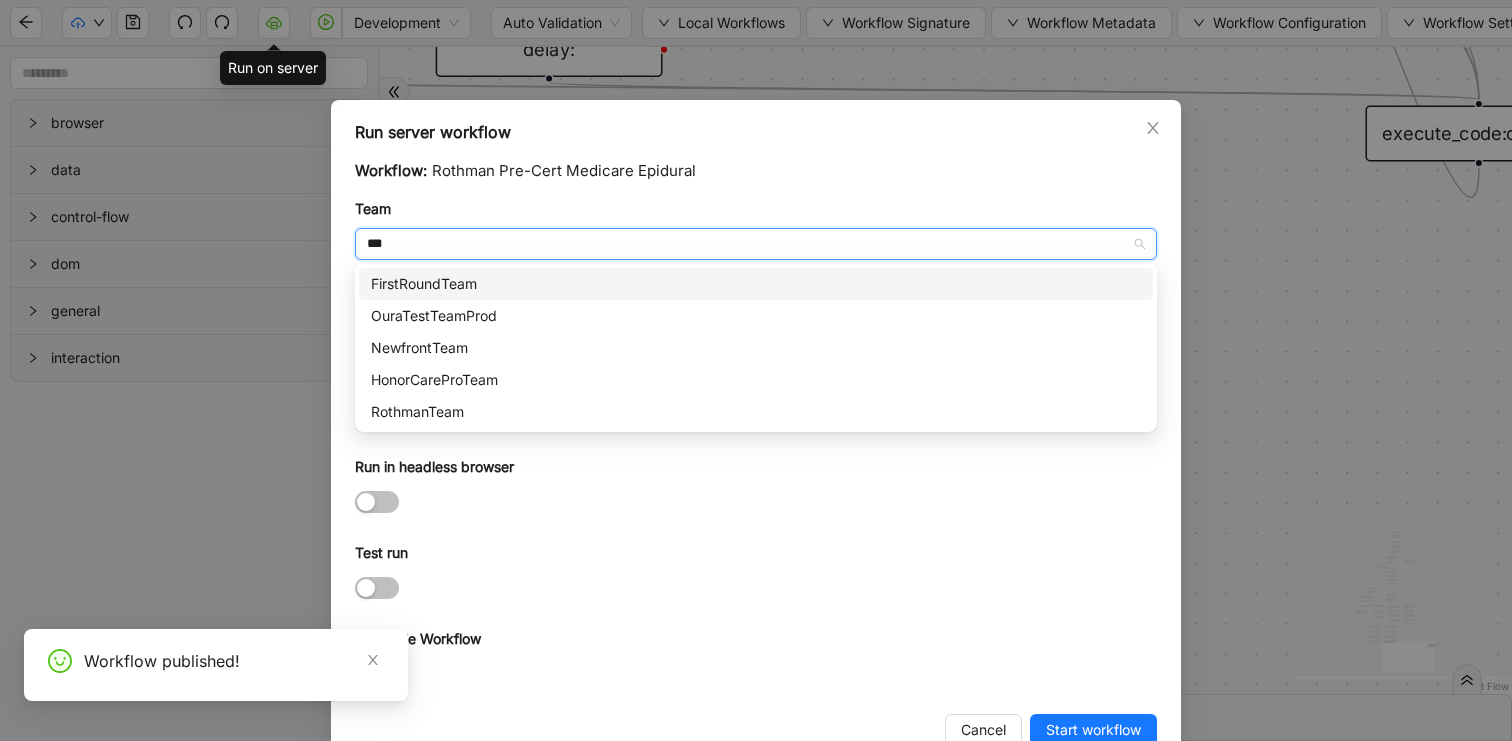 type on "****" 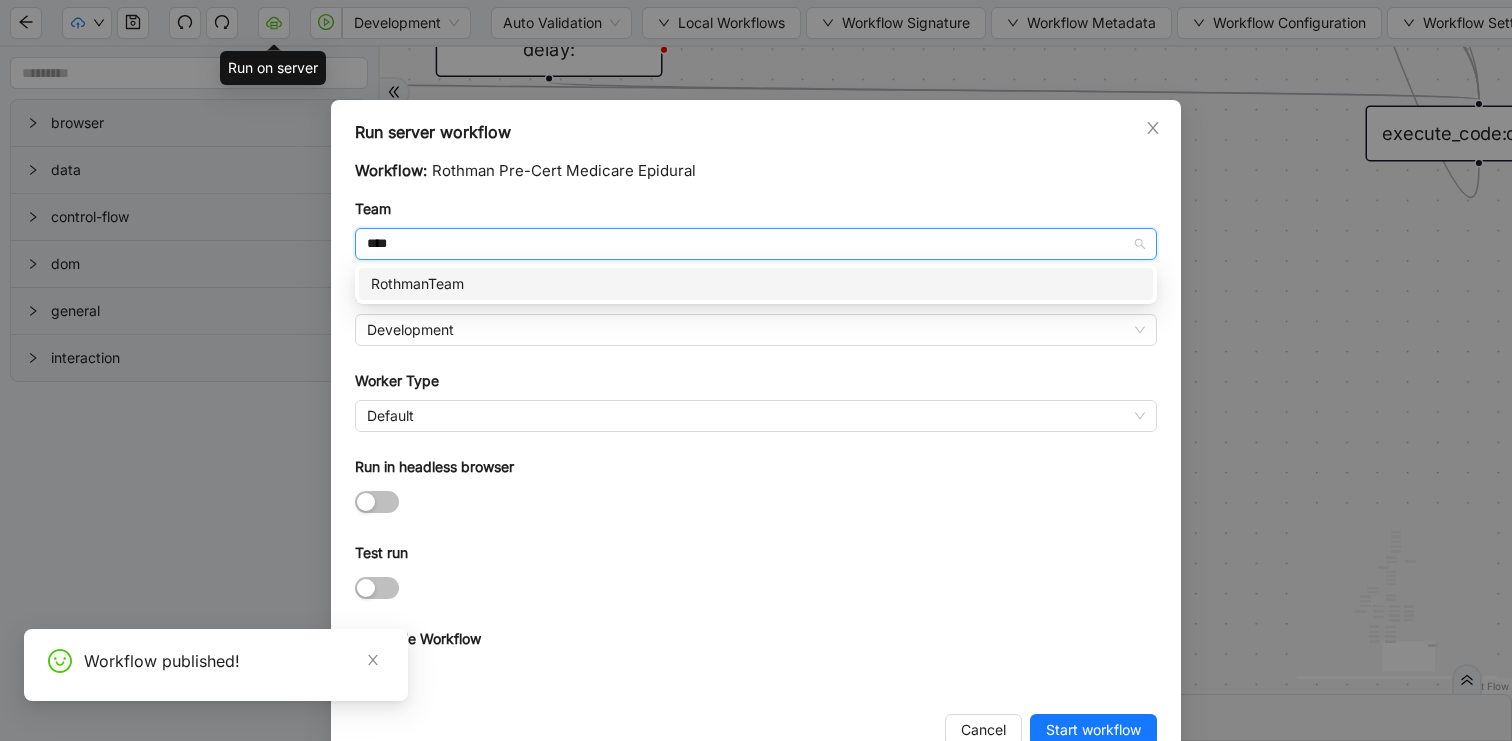click on "RothmanTeam" at bounding box center (756, 284) 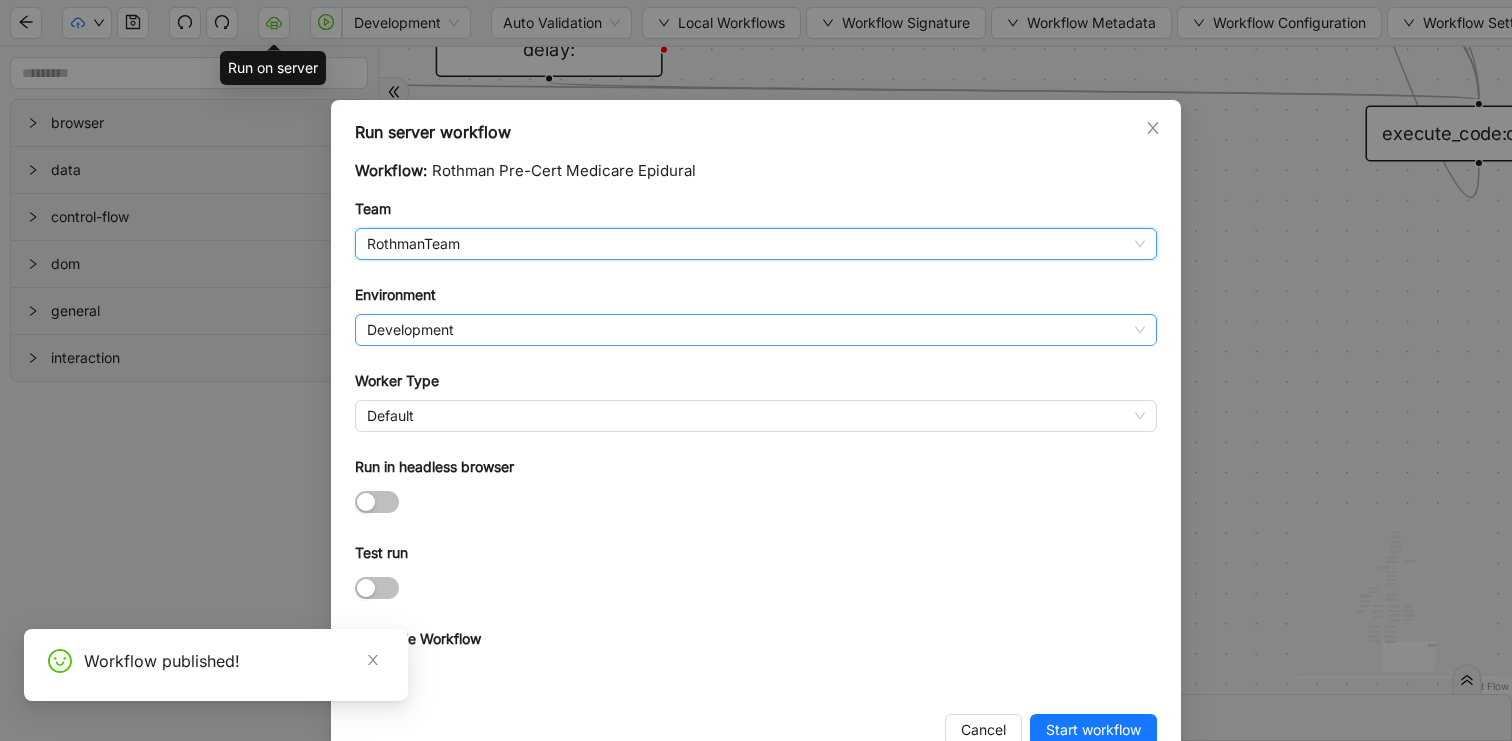 click on "Development" at bounding box center (756, 330) 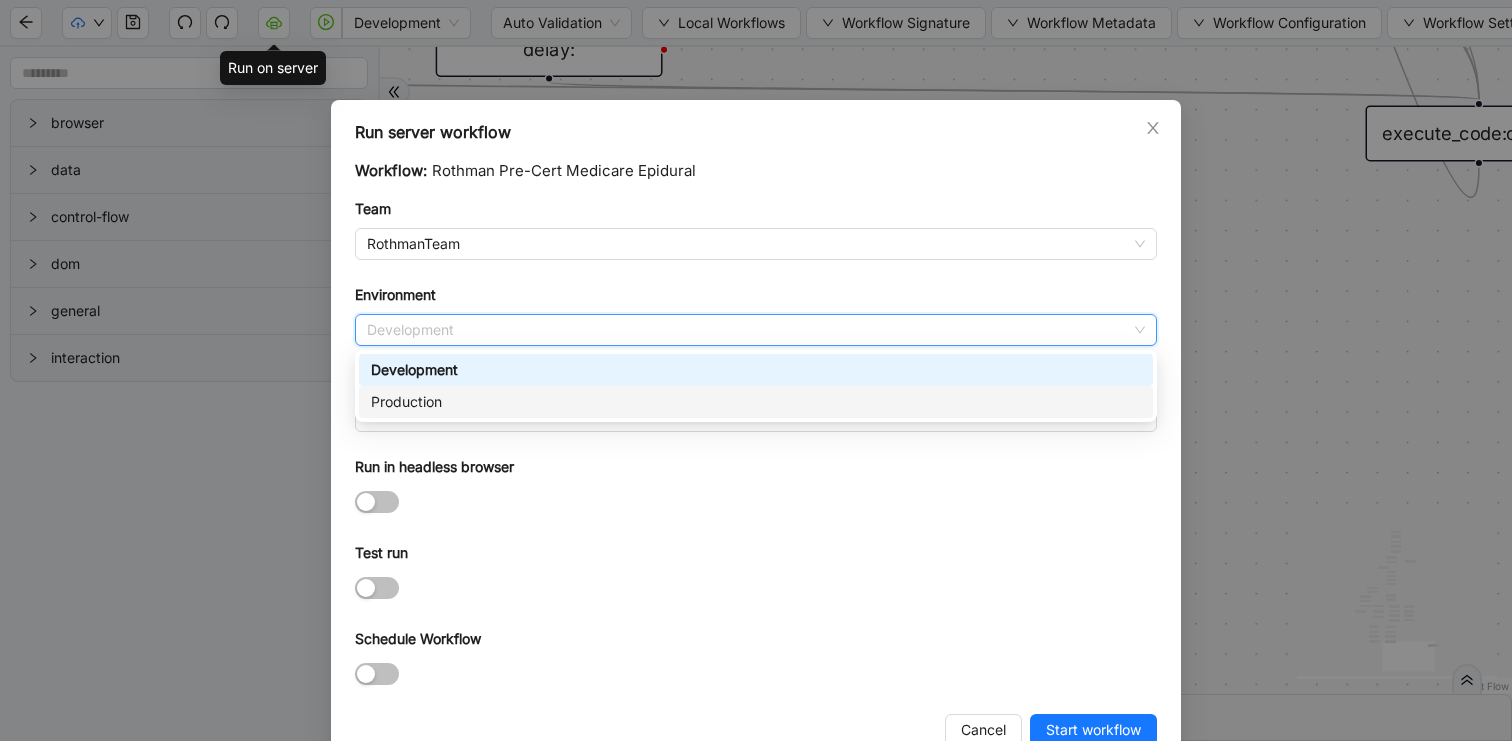 click on "Production" at bounding box center (756, 402) 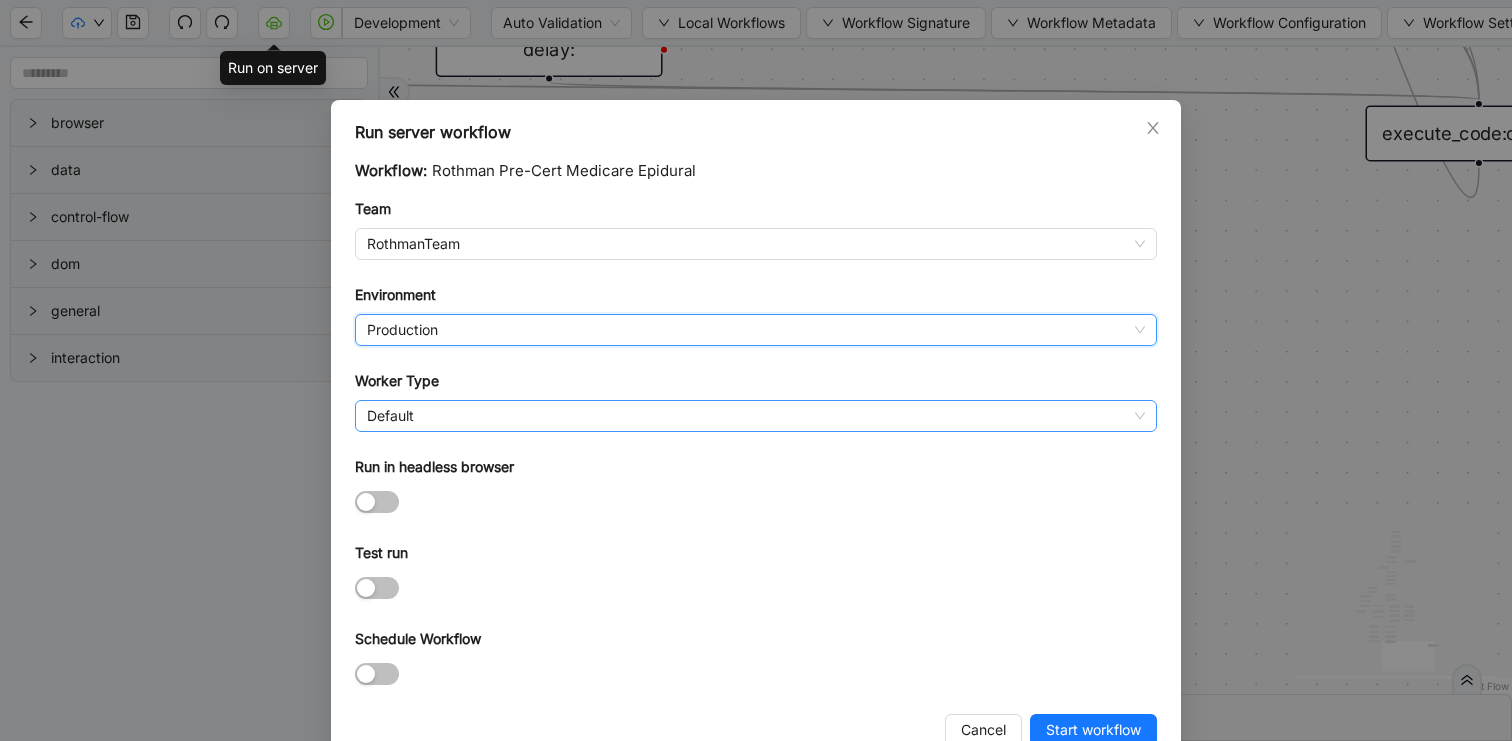 click on "Default" at bounding box center [756, 416] 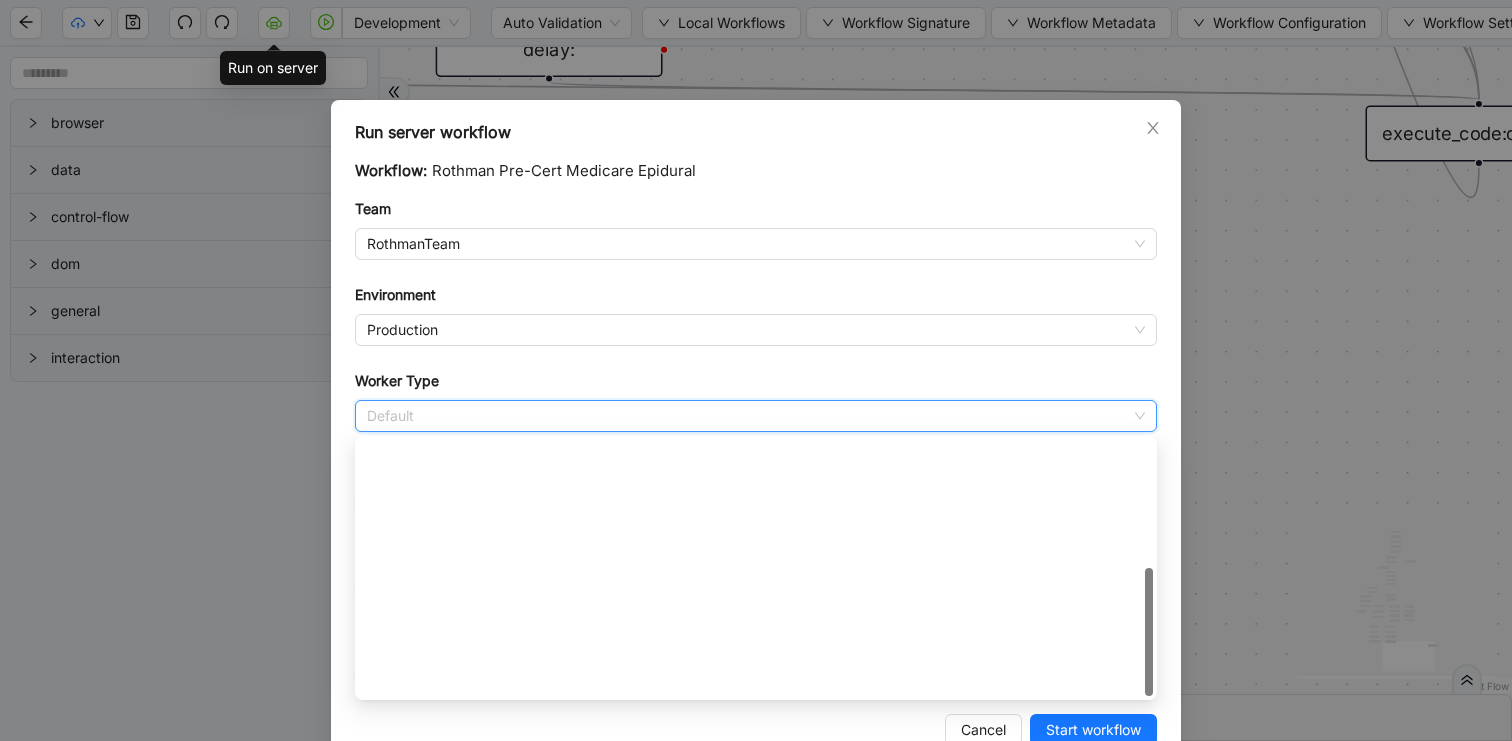 scroll, scrollTop: 288, scrollLeft: 0, axis: vertical 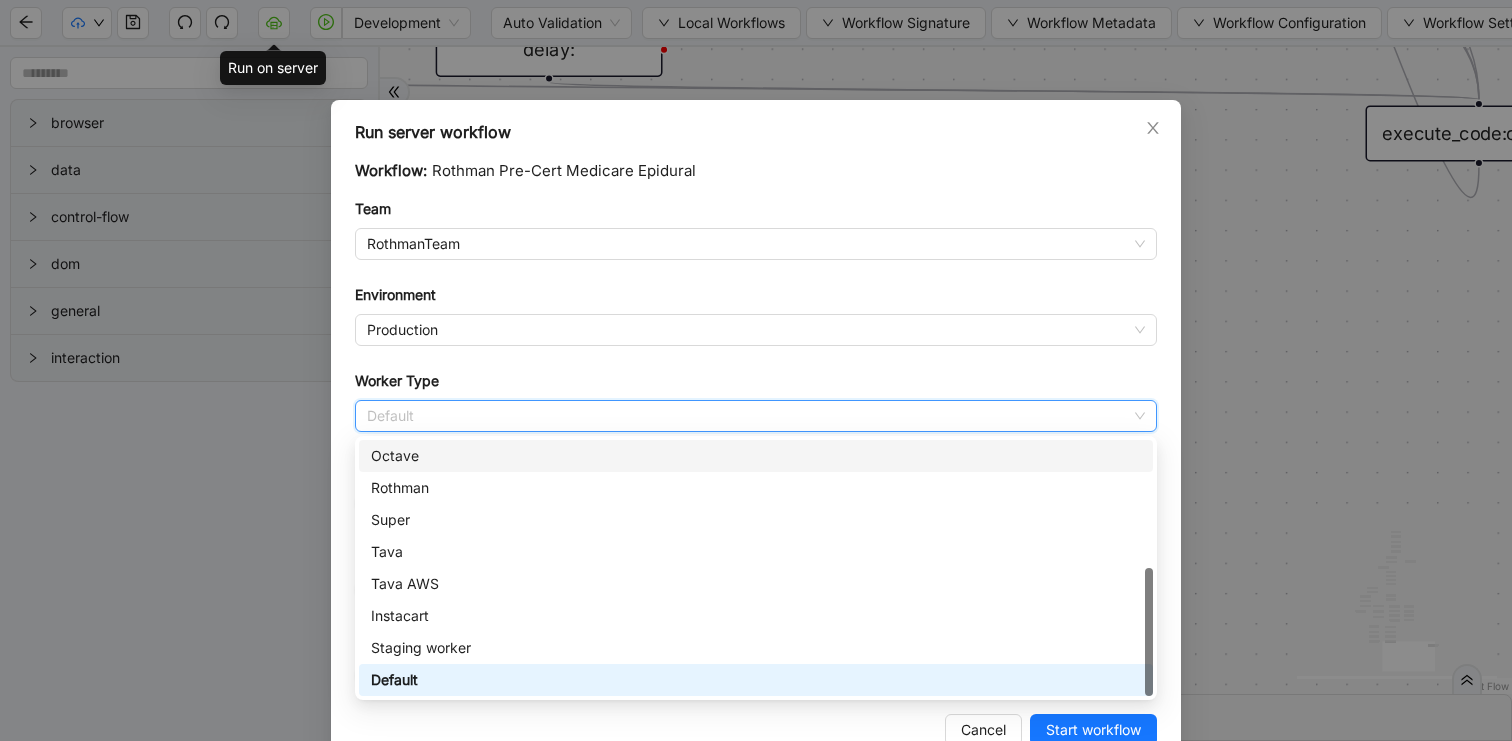 click on "Rothman" at bounding box center [756, 488] 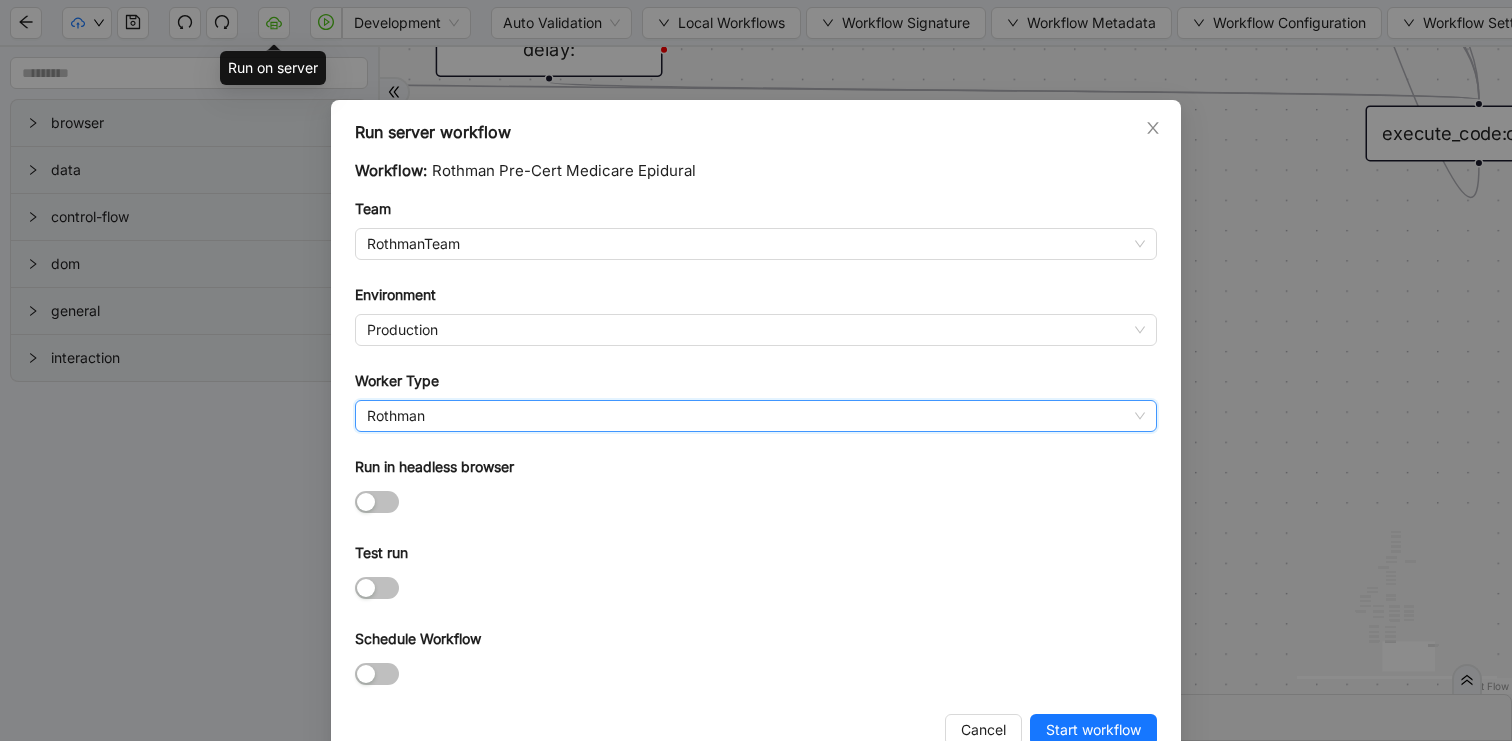 scroll, scrollTop: 48, scrollLeft: 0, axis: vertical 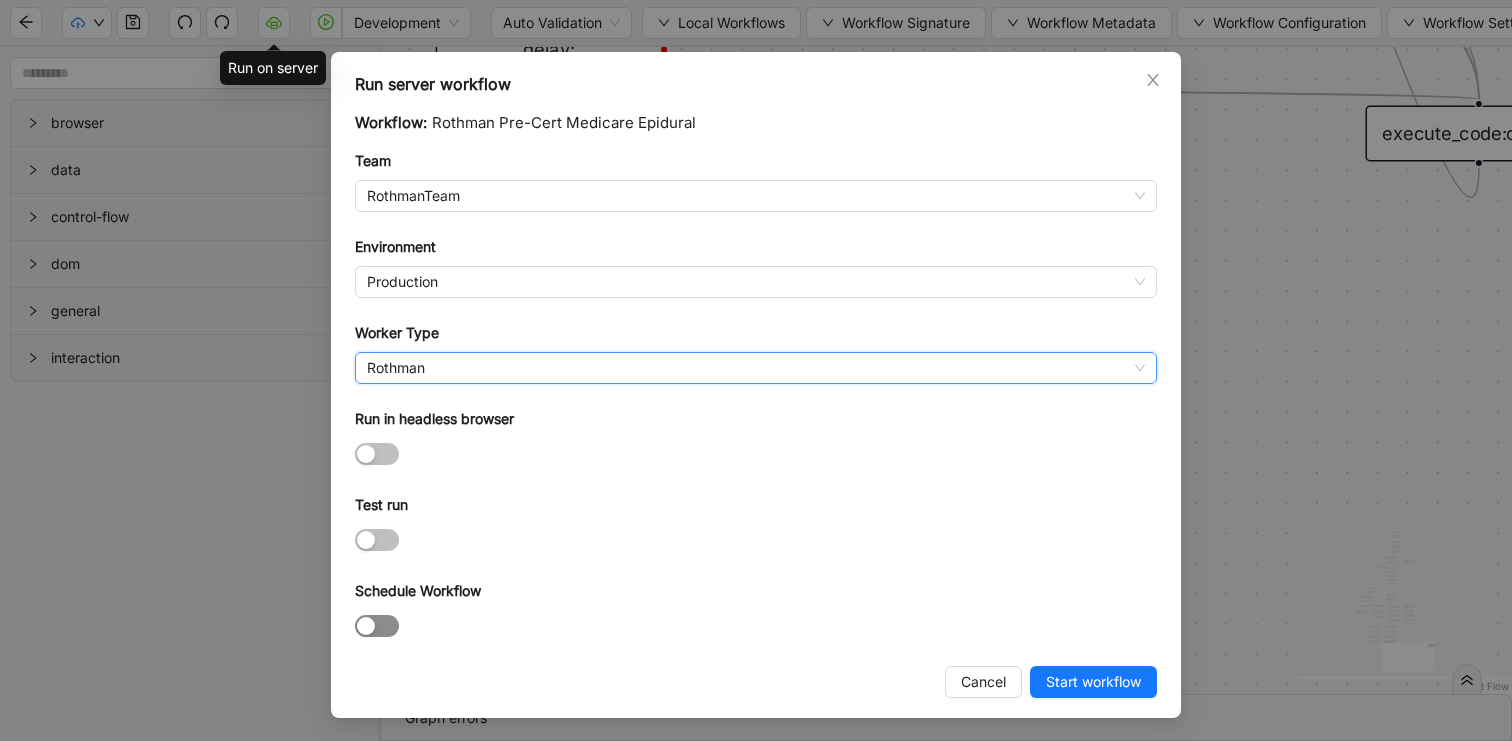 click at bounding box center (366, 626) 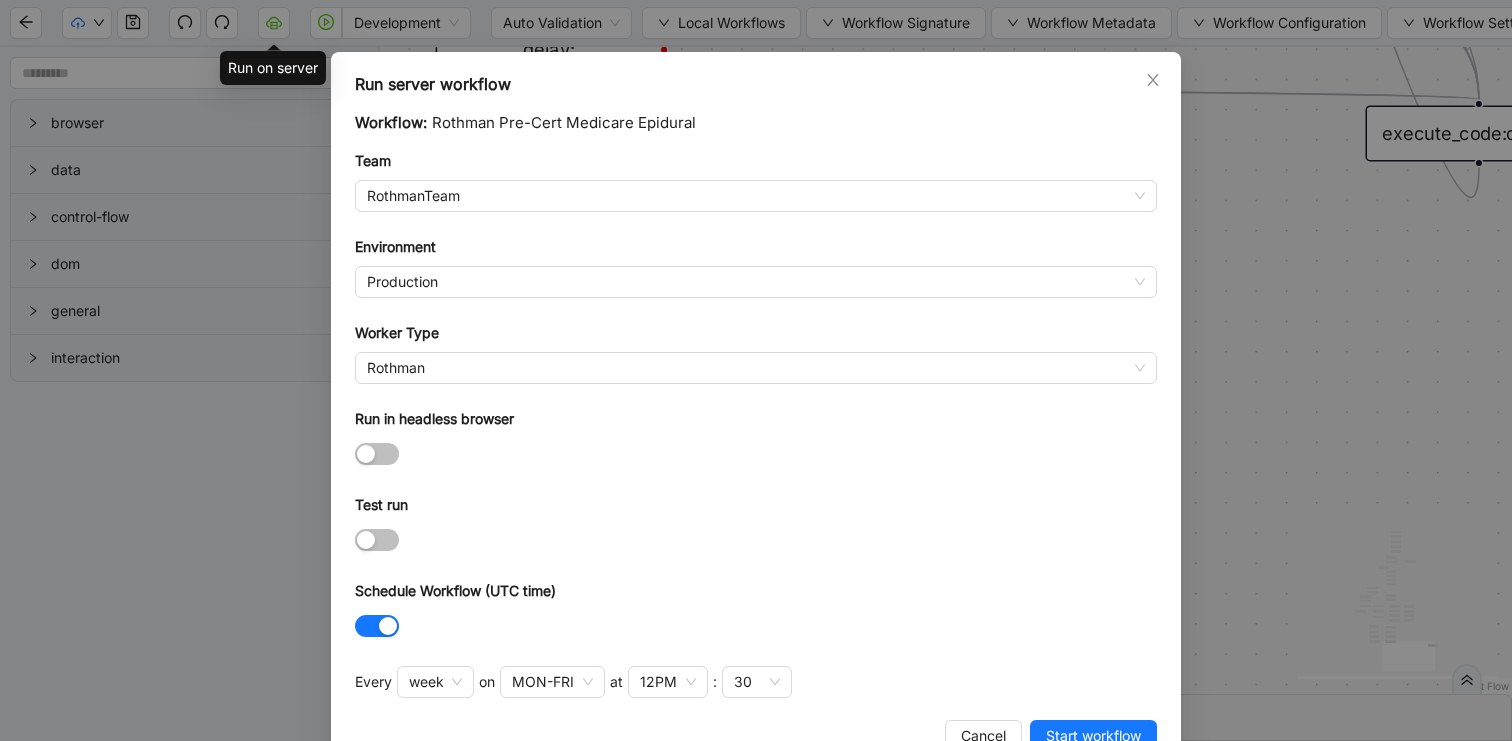 scroll, scrollTop: 102, scrollLeft: 0, axis: vertical 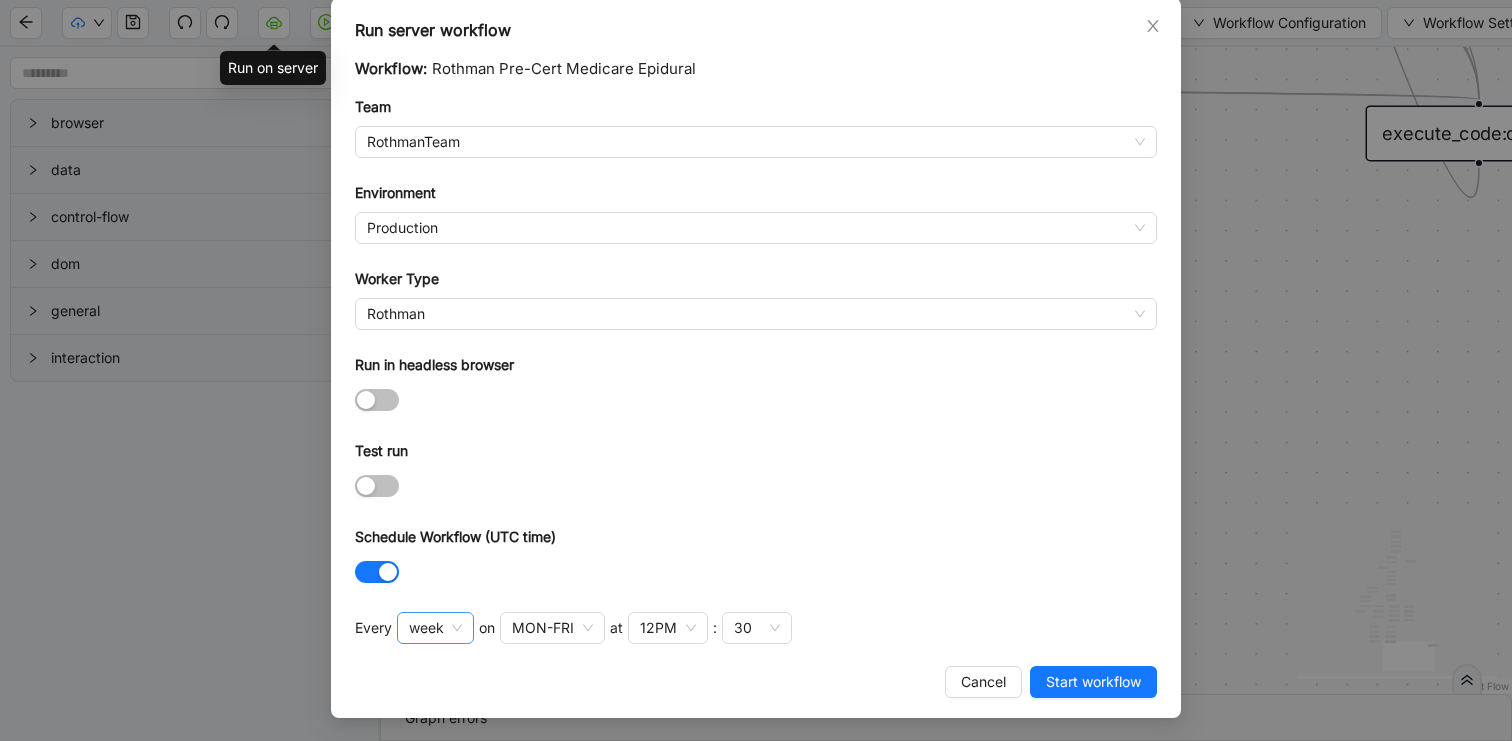 click on "week" at bounding box center (435, 628) 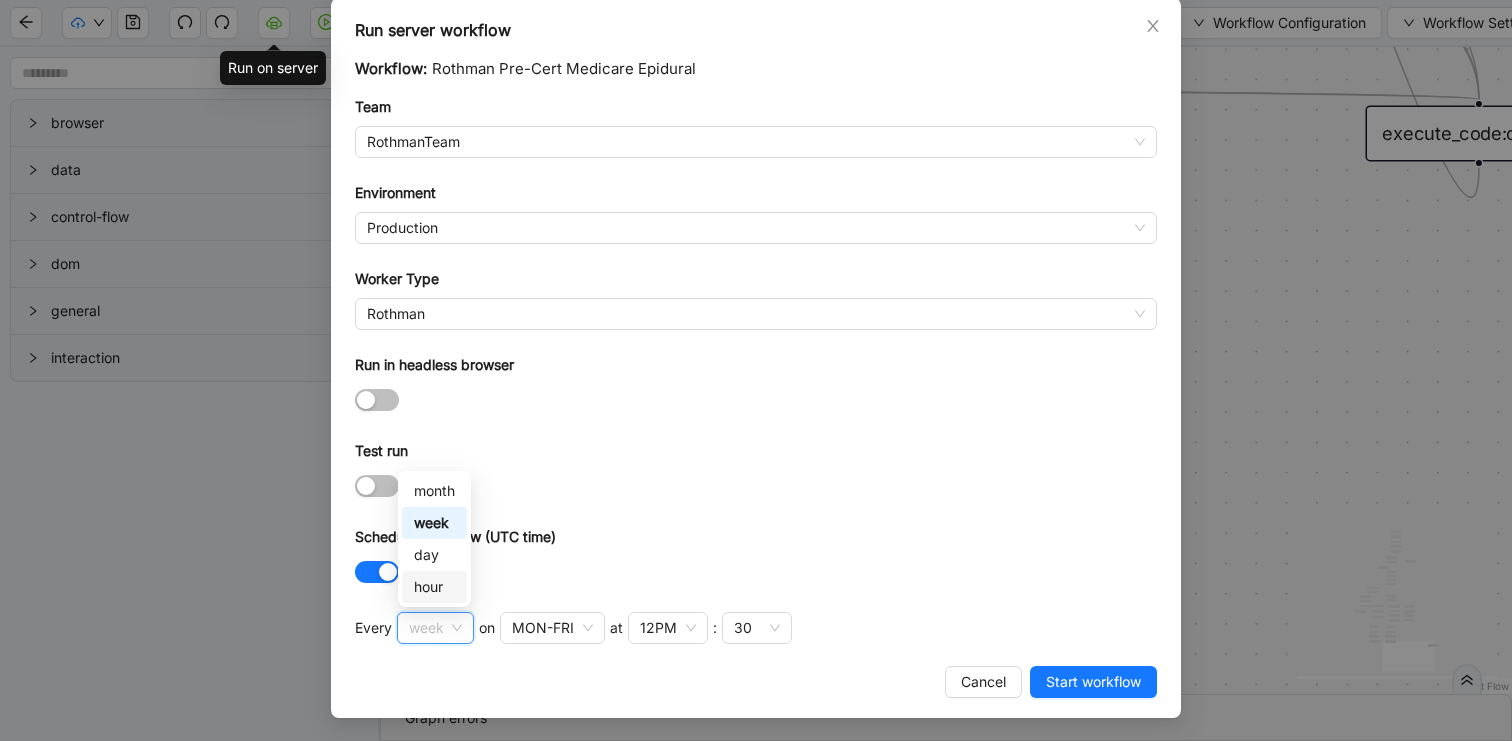 click on "hour" at bounding box center (434, 587) 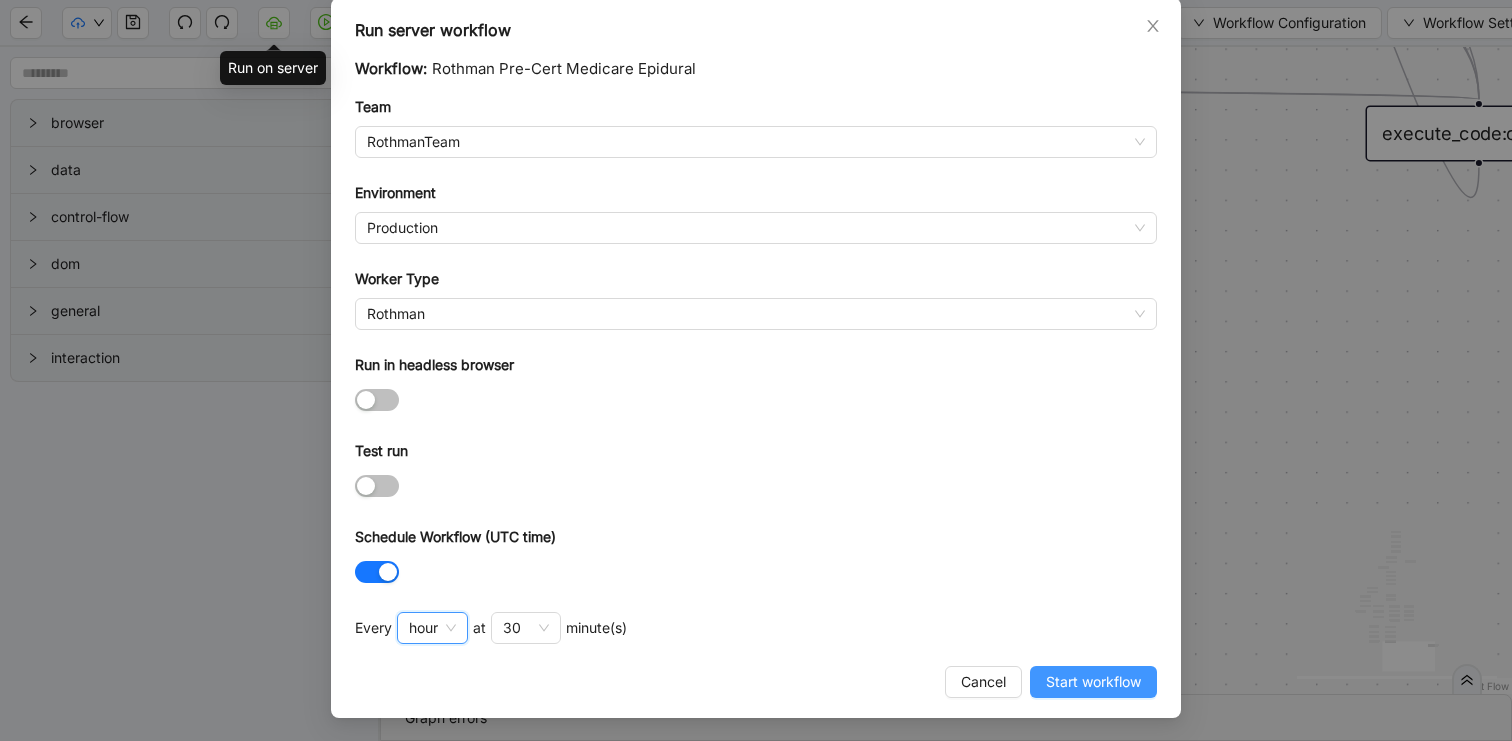 click on "Start workflow" at bounding box center (1093, 682) 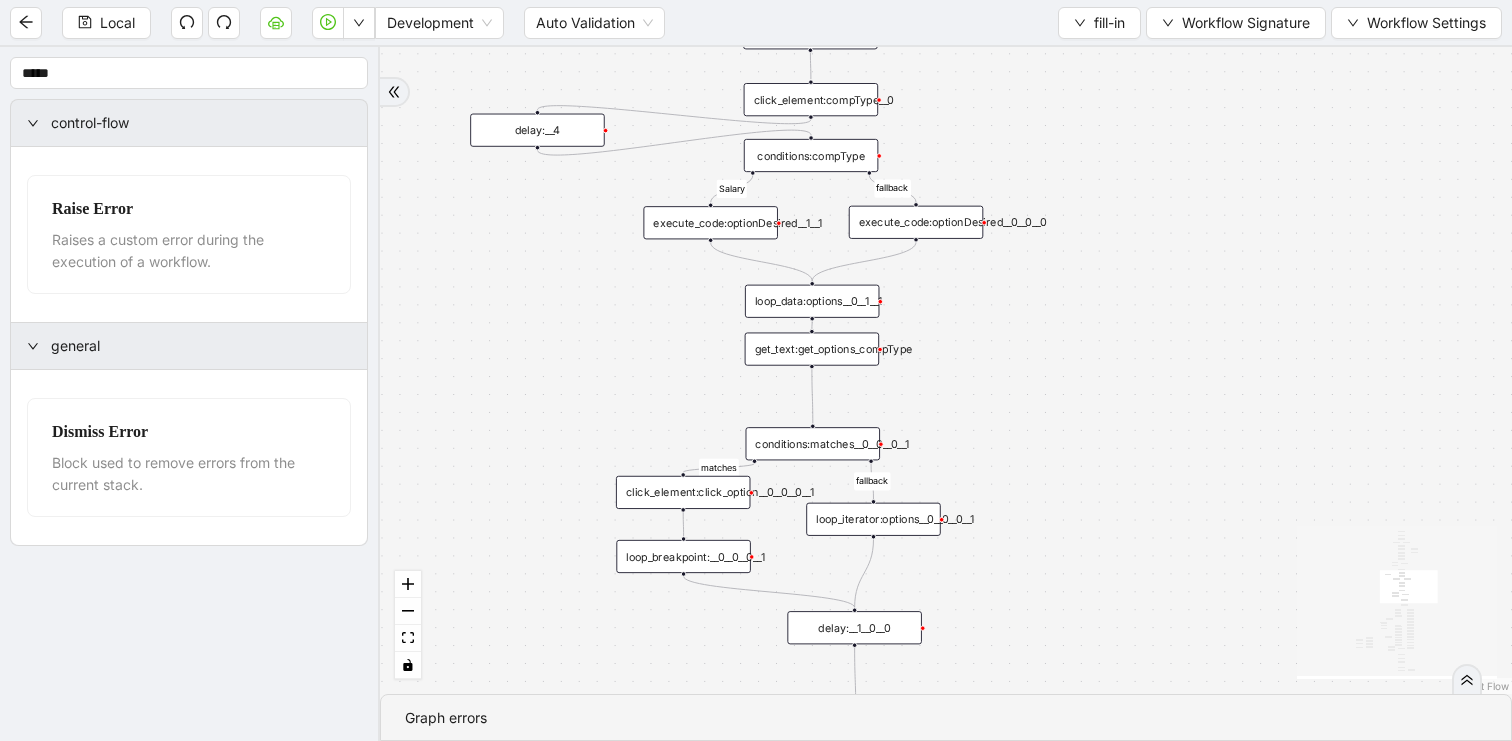 scroll, scrollTop: 0, scrollLeft: 0, axis: both 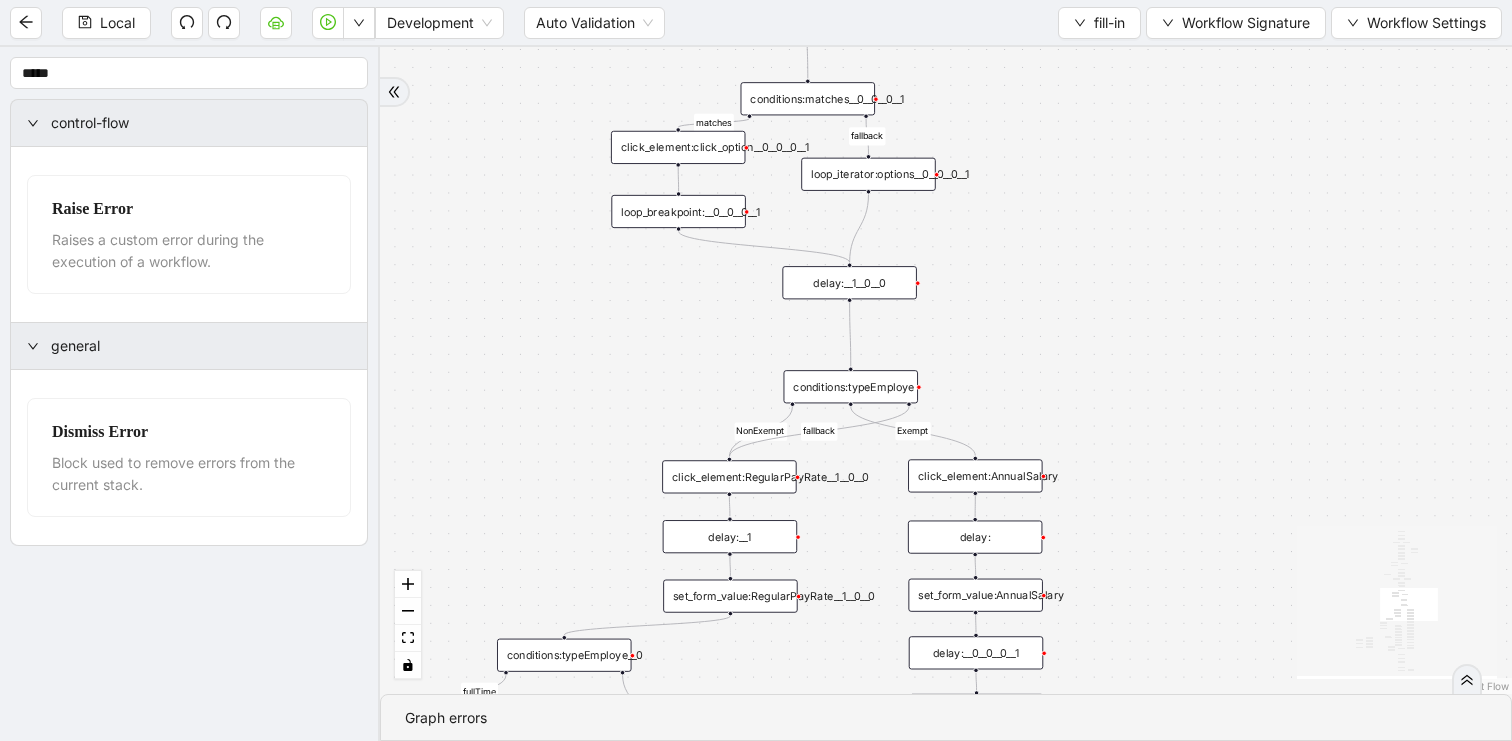 drag, startPoint x: 1149, startPoint y: 497, endPoint x: 1149, endPoint y: 233, distance: 264 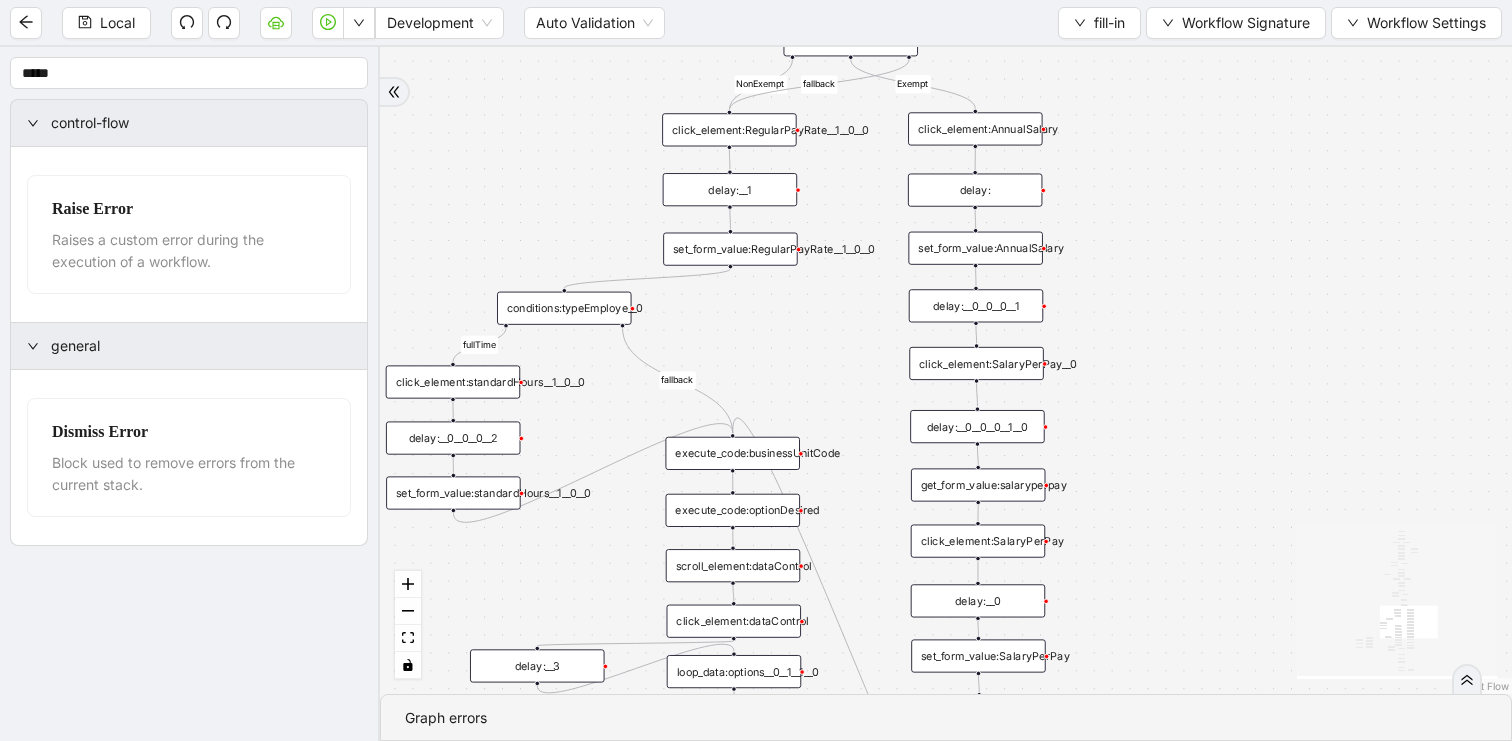 drag, startPoint x: 1153, startPoint y: 520, endPoint x: 1153, endPoint y: 345, distance: 175 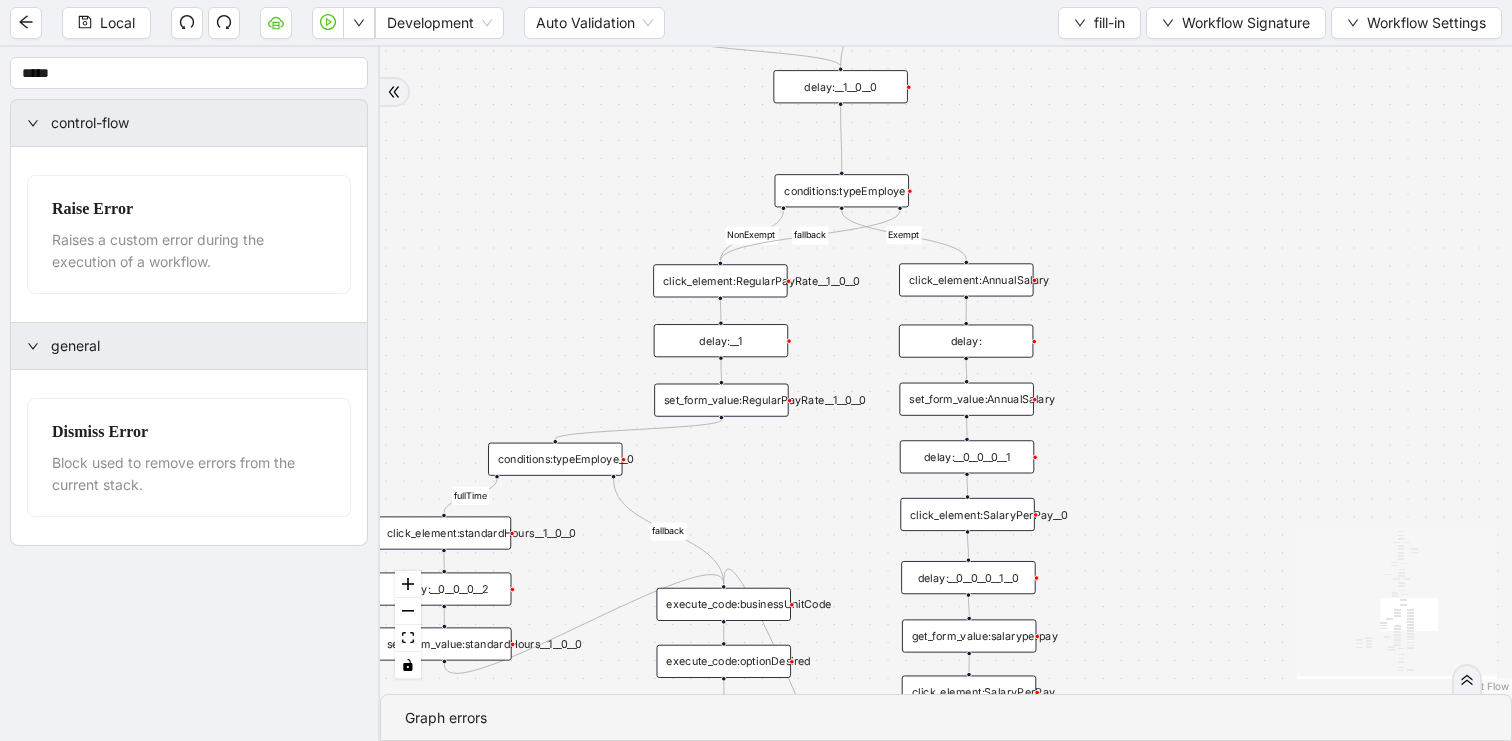 drag, startPoint x: 1150, startPoint y: 262, endPoint x: 1141, endPoint y: 505, distance: 243.16661 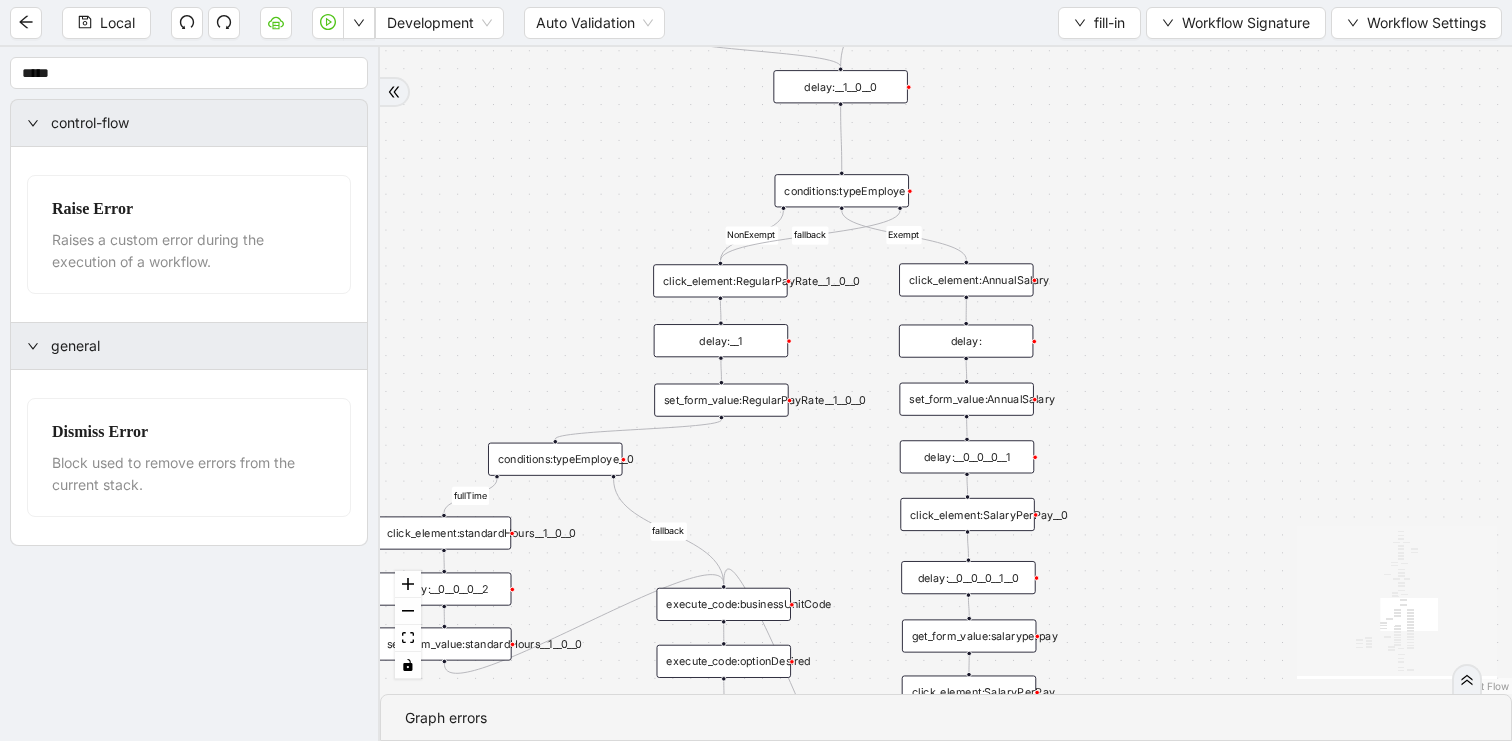 click on "conditions:typeEmploye" at bounding box center (842, 190) 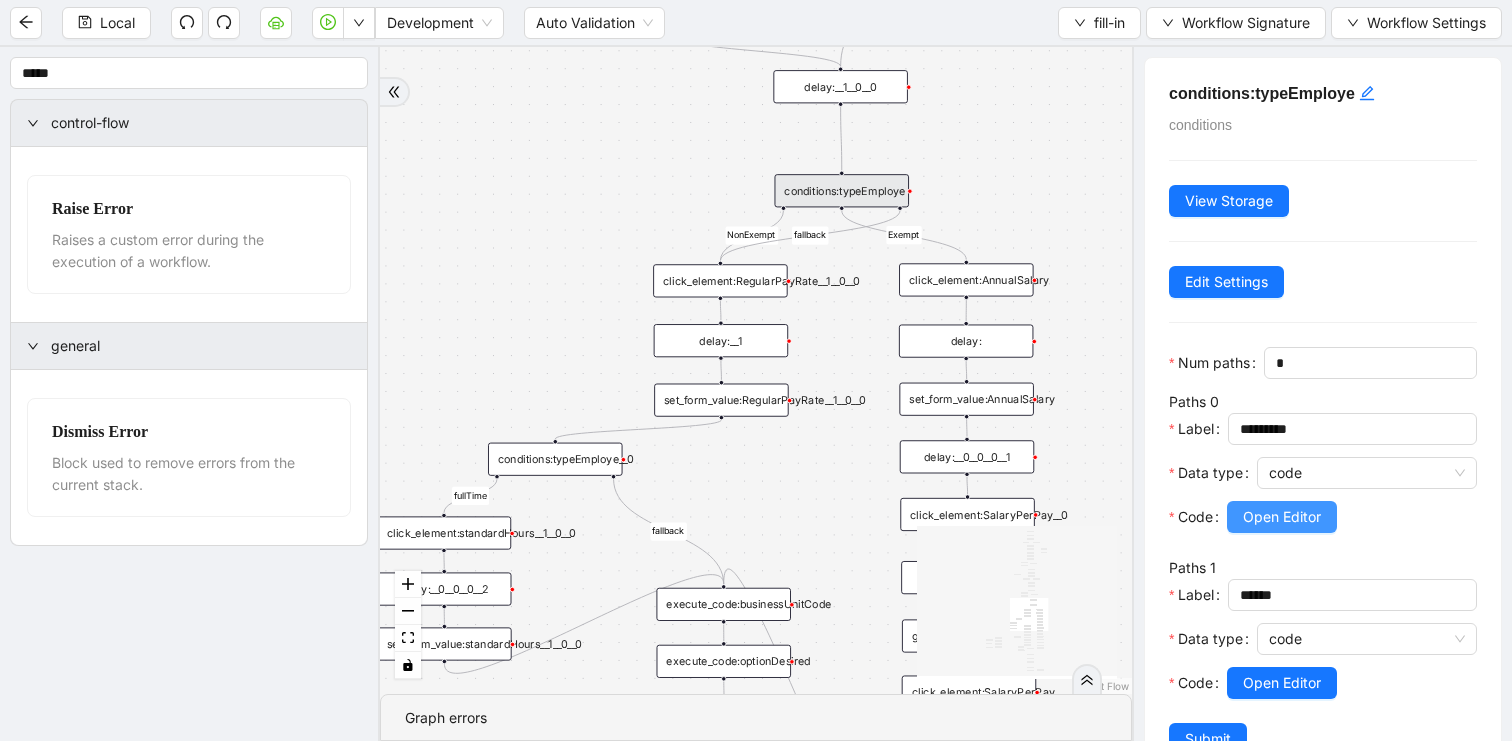 click on "Open Editor" at bounding box center (1282, 517) 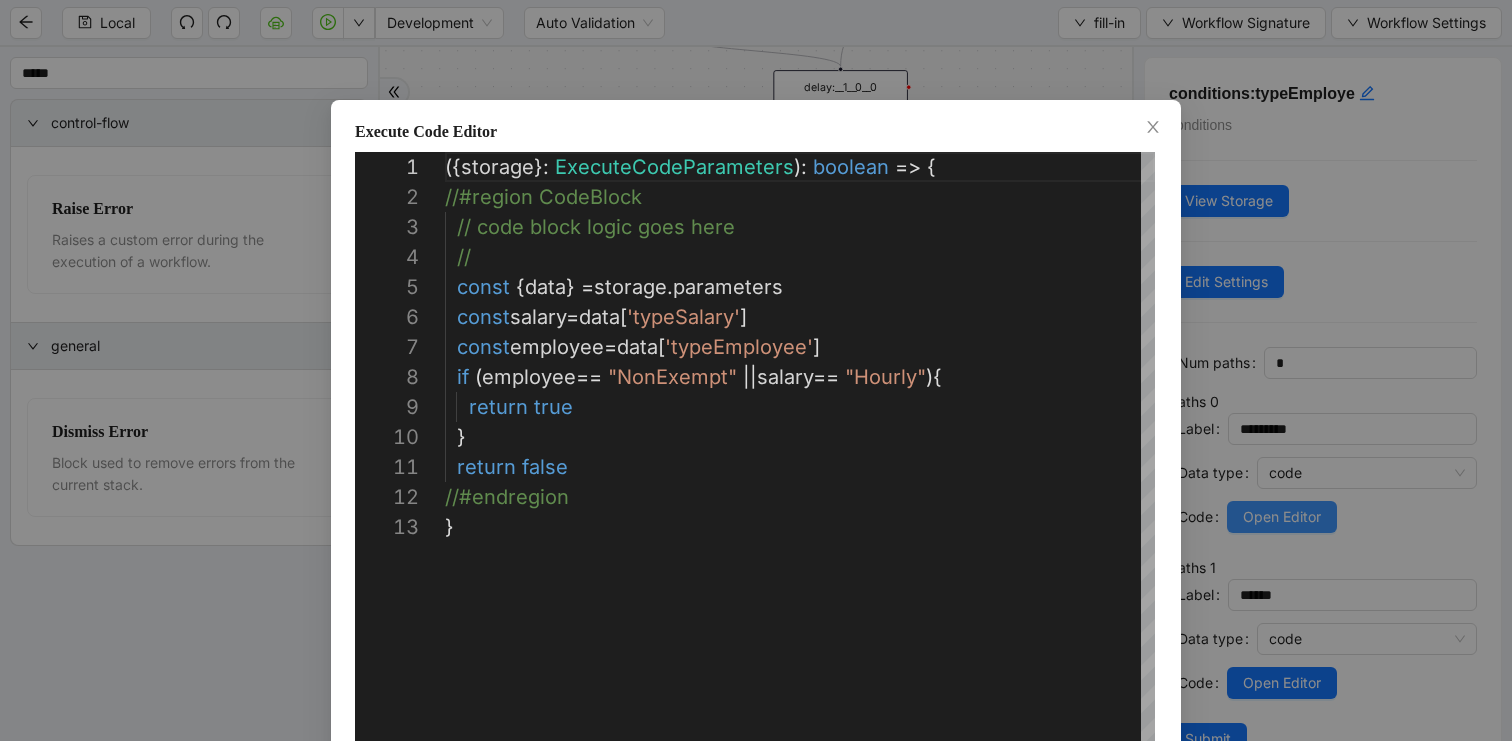 scroll, scrollTop: 300, scrollLeft: 0, axis: vertical 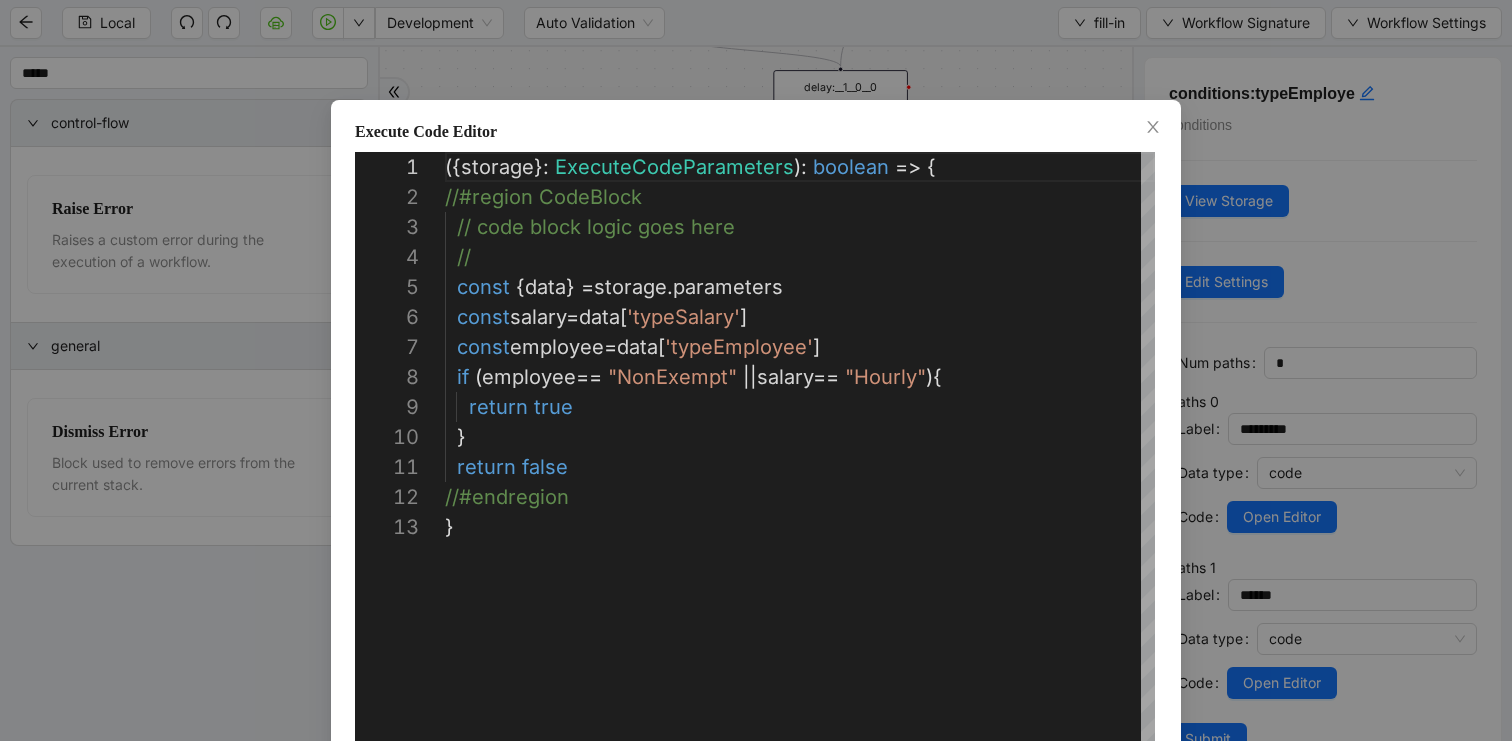 click on "**********" at bounding box center (756, 370) 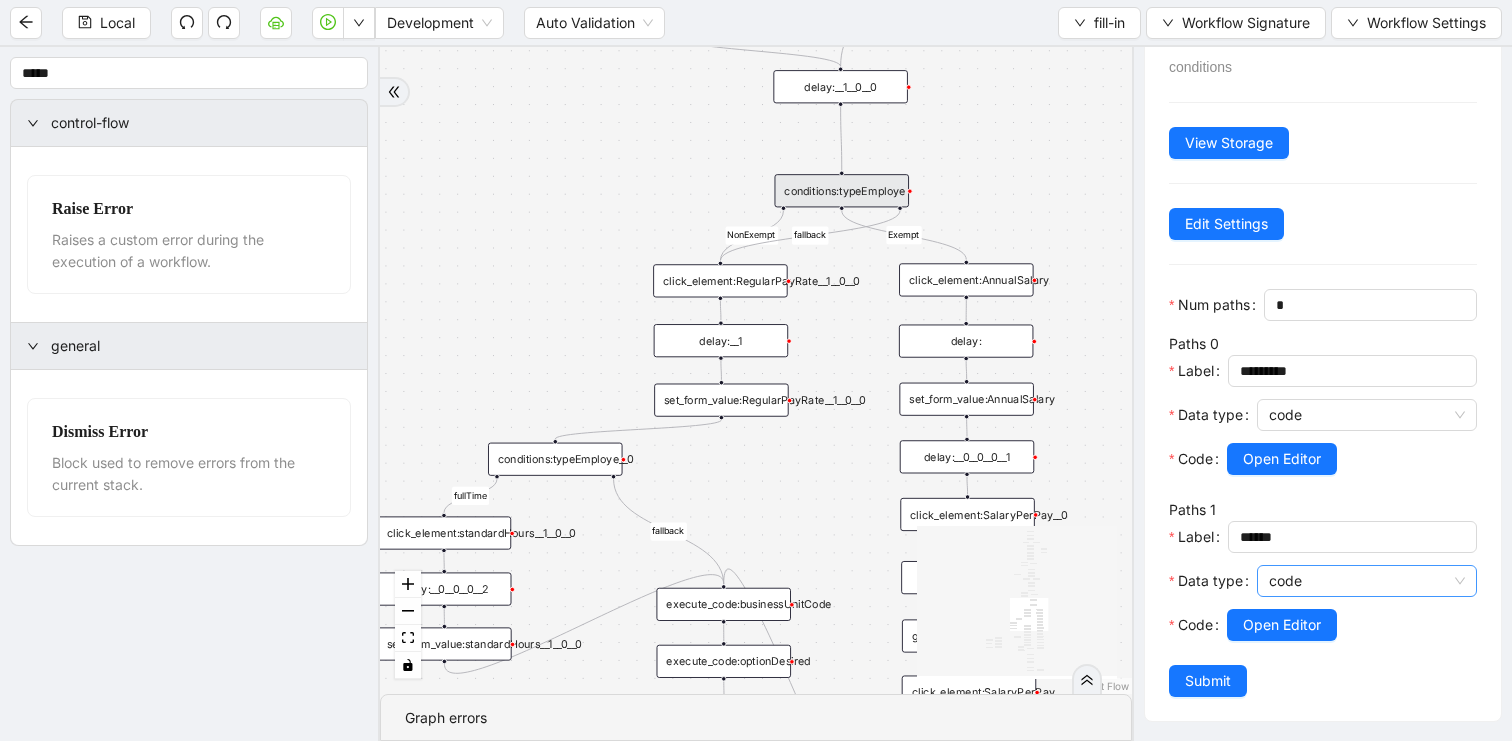 scroll, scrollTop: 59, scrollLeft: 0, axis: vertical 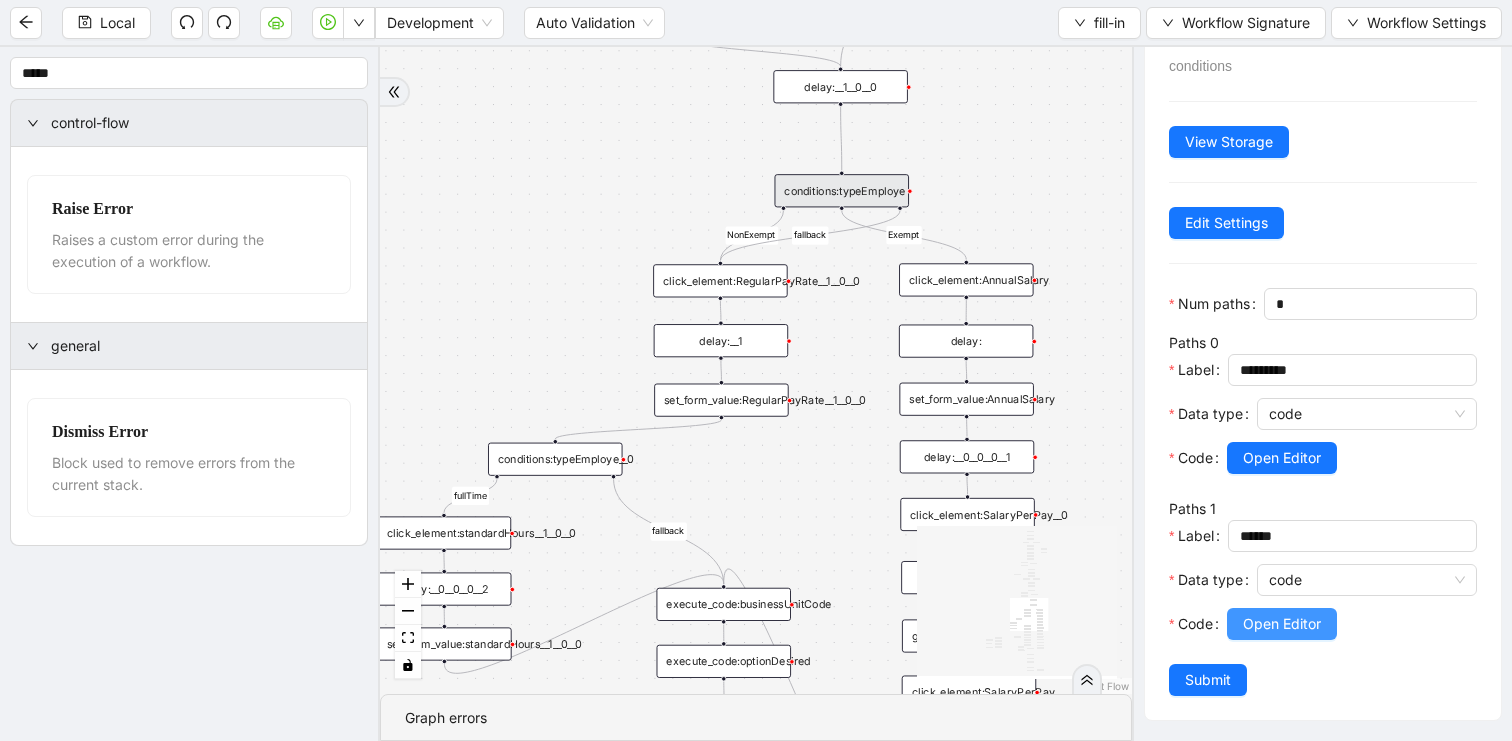 click on "Open Editor" at bounding box center [1282, 624] 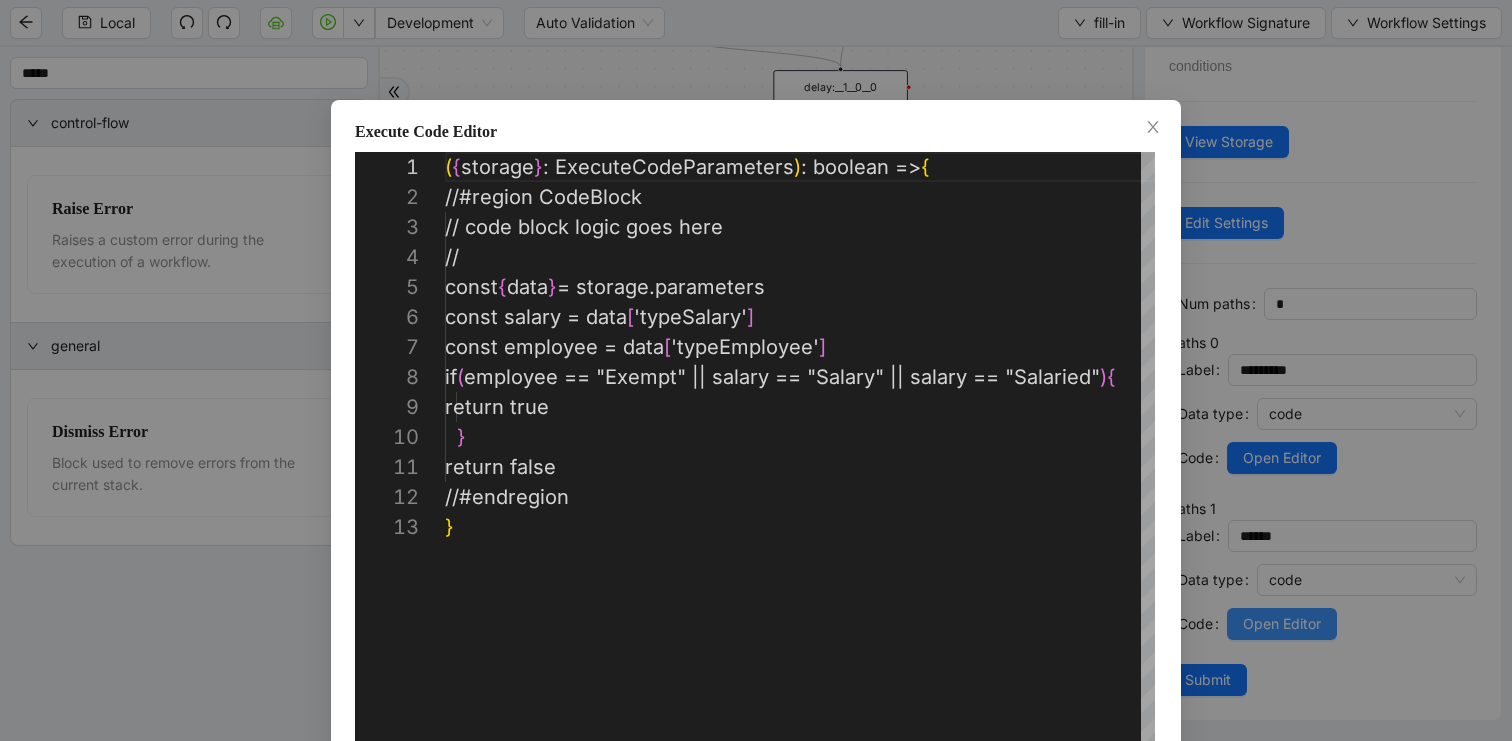 scroll, scrollTop: 300, scrollLeft: 0, axis: vertical 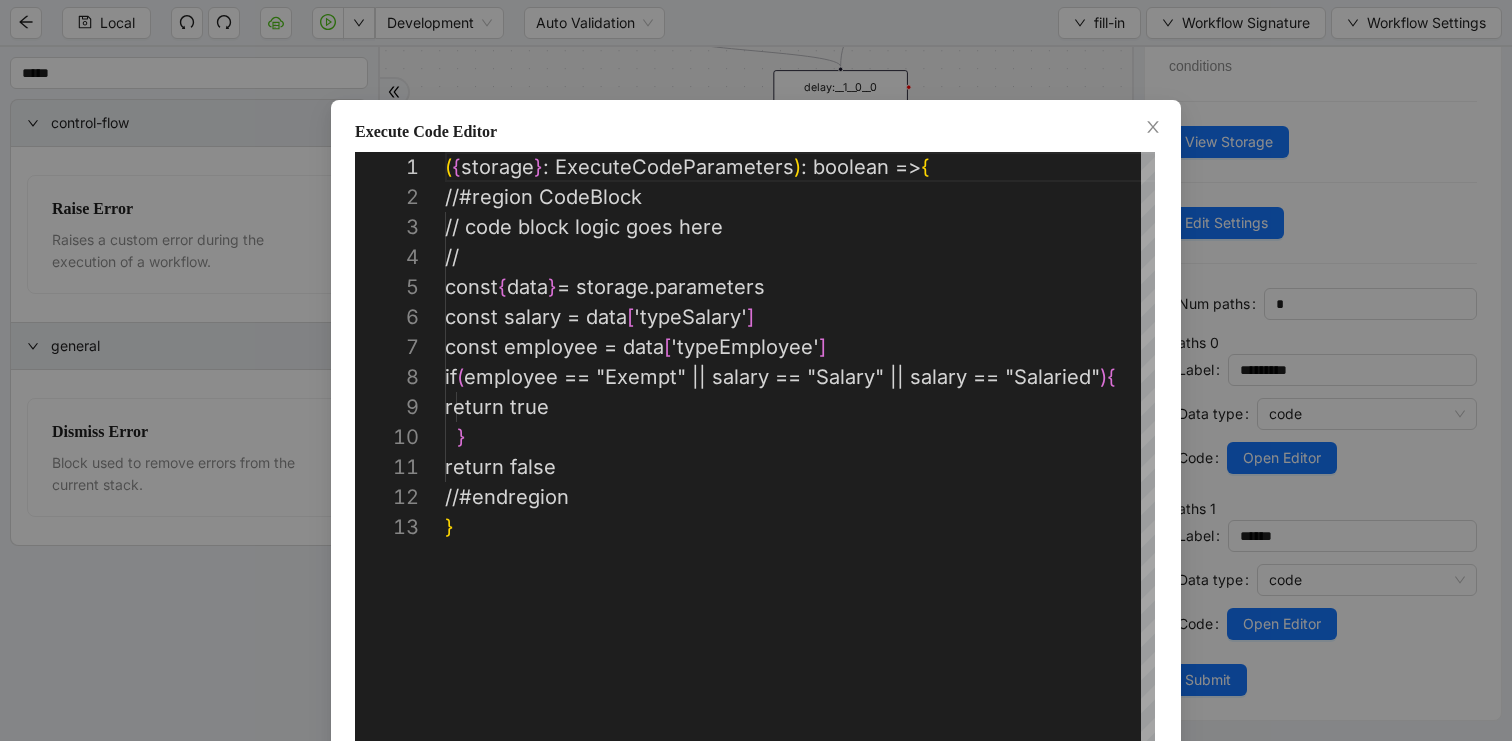 click on "**********" at bounding box center [756, 370] 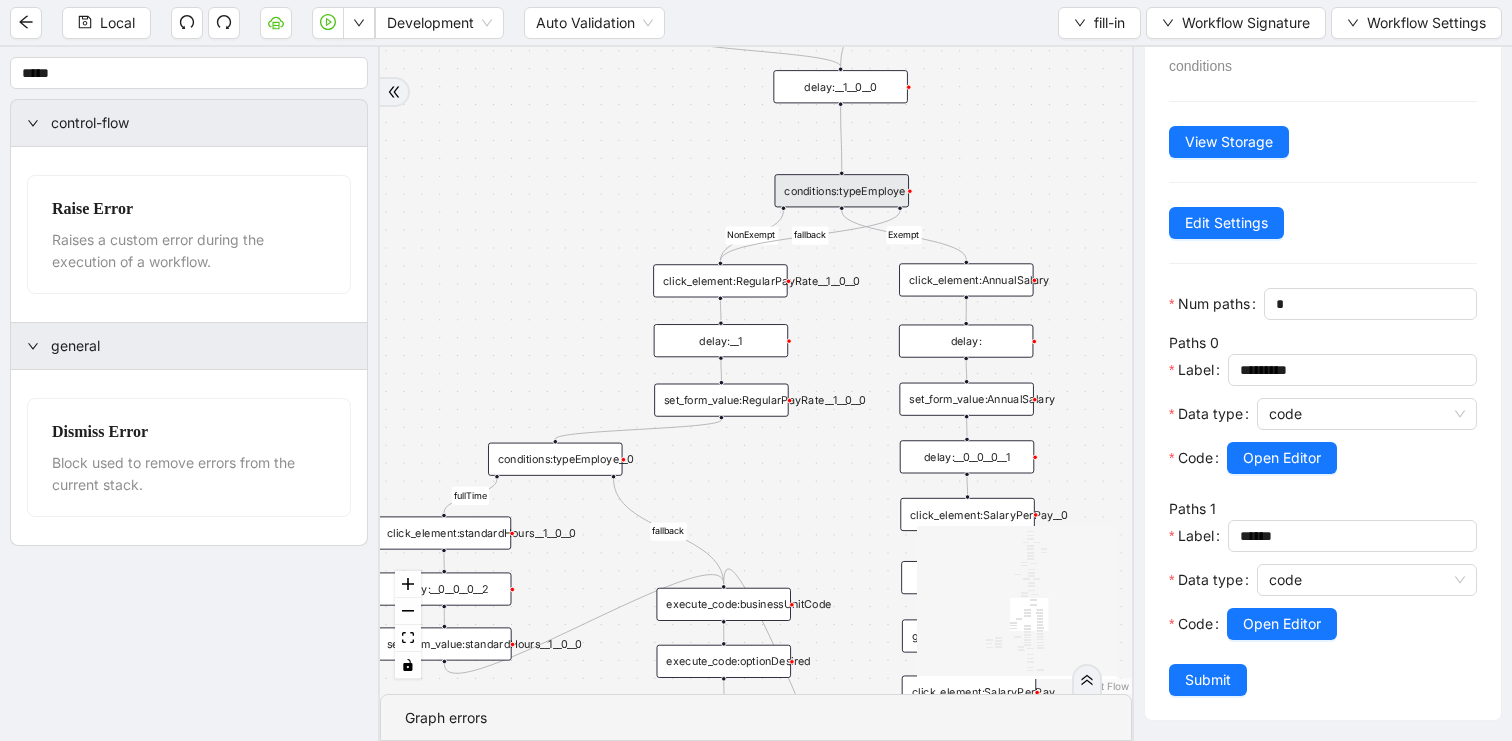 click on "fallback matches fallback matches Salary fallback fallback matches nonExempt Exempt fallback NonExempt Exempt fallback onError fullTime fallback trigger get_text:get_options__0__0__0__0__0 conditions:matches__0__0__0__0__0 click_element:click_option__0__0__0__0__0 loop_iterator:options__0__0__0__0__0 loop_breakpoint:__0__0__0__0__0 loop_data:options__0__1__0__0 execute_code:payfreq__0__0 click_element:payfreq__0__0 click_element:standardHours__1__0 set_form_value:standardHours__1__0 delay:__0__0__0 delay:__1__0__1__0 click_element:compType__0 conditions:matches__0__0__0__1 click_element:click_option__0__0__0__1 loop_iterator:options__0__0__0__1 loop_breakpoint:__0__0__0__1 loop_data:options__0__1__1 delay:__1__0__0__0 execute_code:optionDesired__0__0__0 execute_code:optionDesired__1__1 conditions:compType click_element:next click_element:gotonextsection click_element:RegularPayRate__1__0 set_form_value:RegularPayRate__1__0 delay:__1__1__1__0 delay:__1__0__0__0 wait_for_element:gotoNextSection delay:__2 delay:" at bounding box center (756, 370) 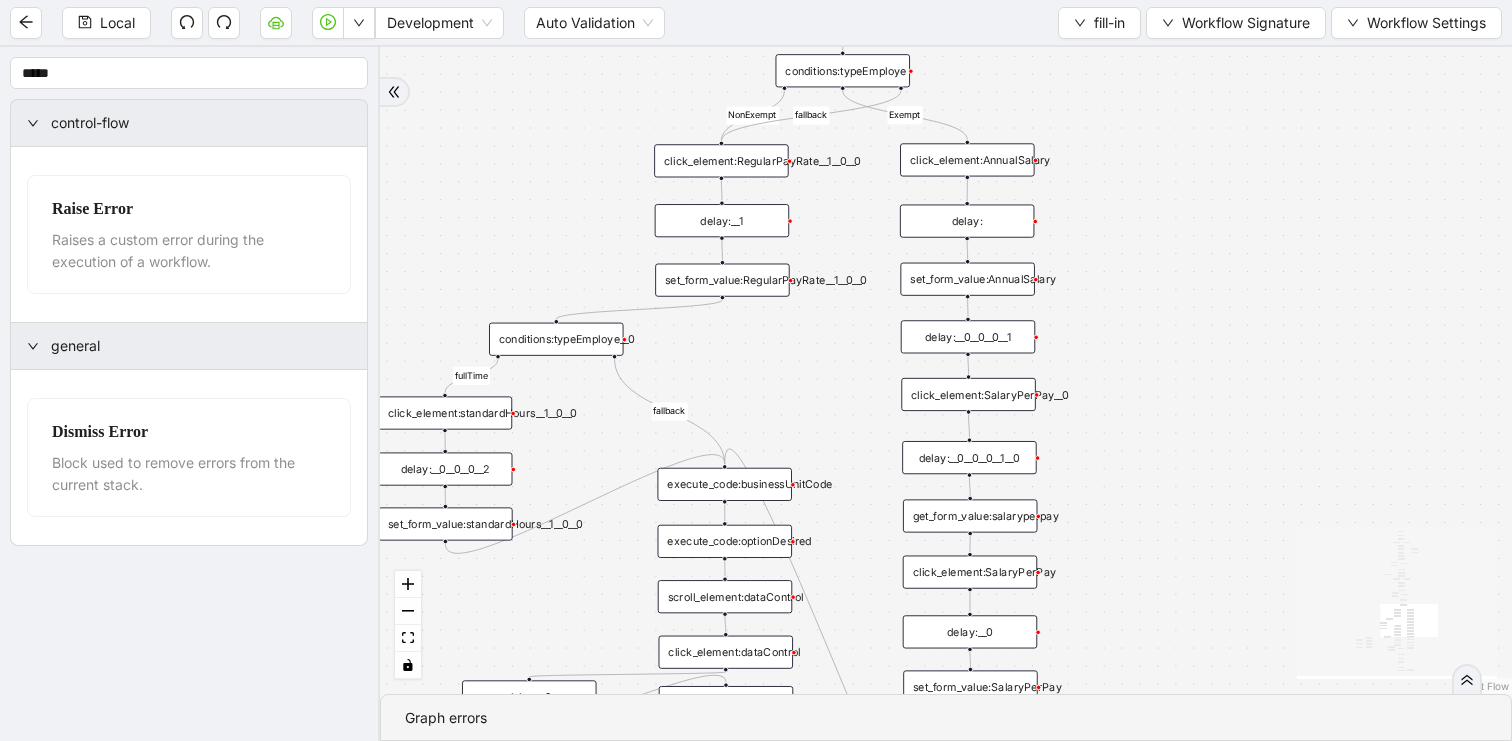 drag, startPoint x: 811, startPoint y: 537, endPoint x: 810, endPoint y: 376, distance: 161.00311 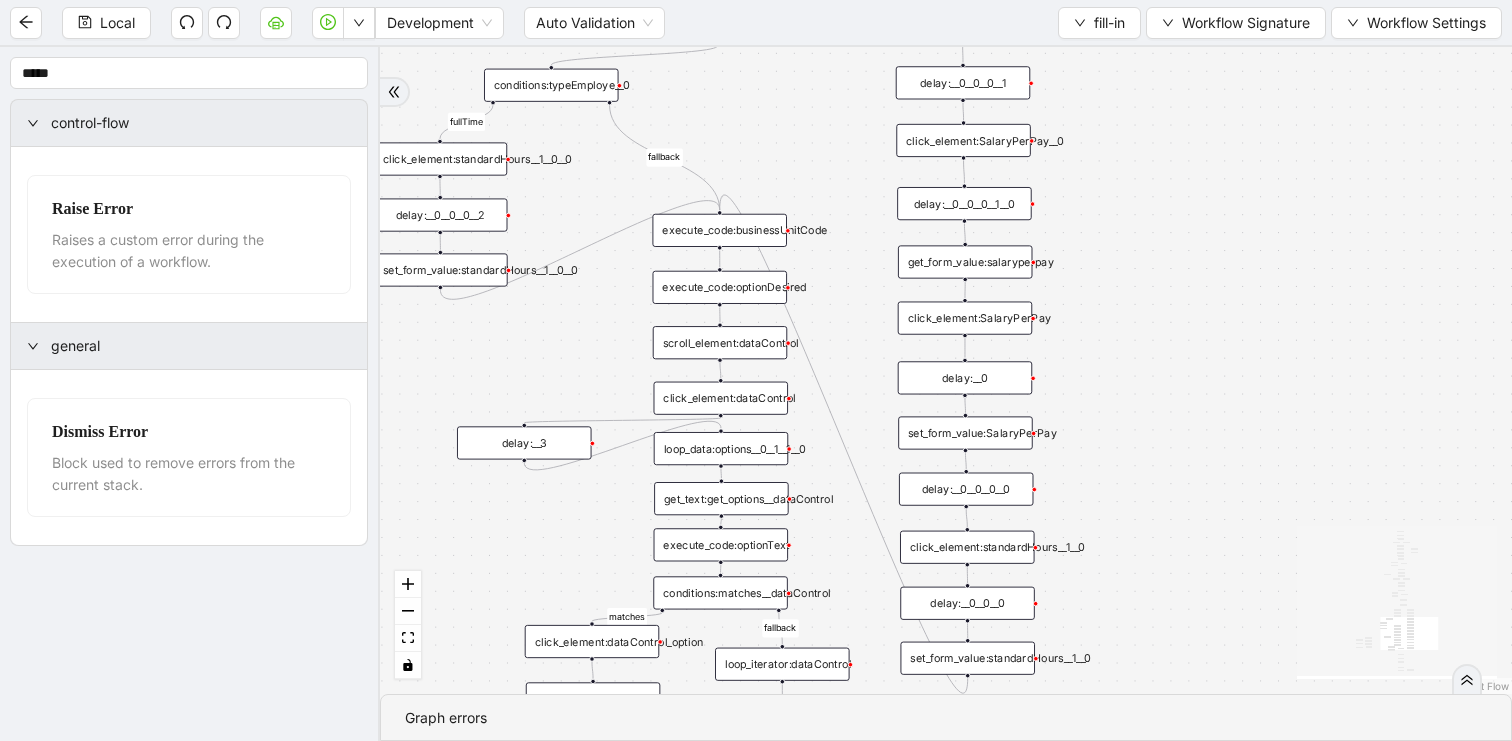 drag, startPoint x: 840, startPoint y: 434, endPoint x: 837, endPoint y: 219, distance: 215.02094 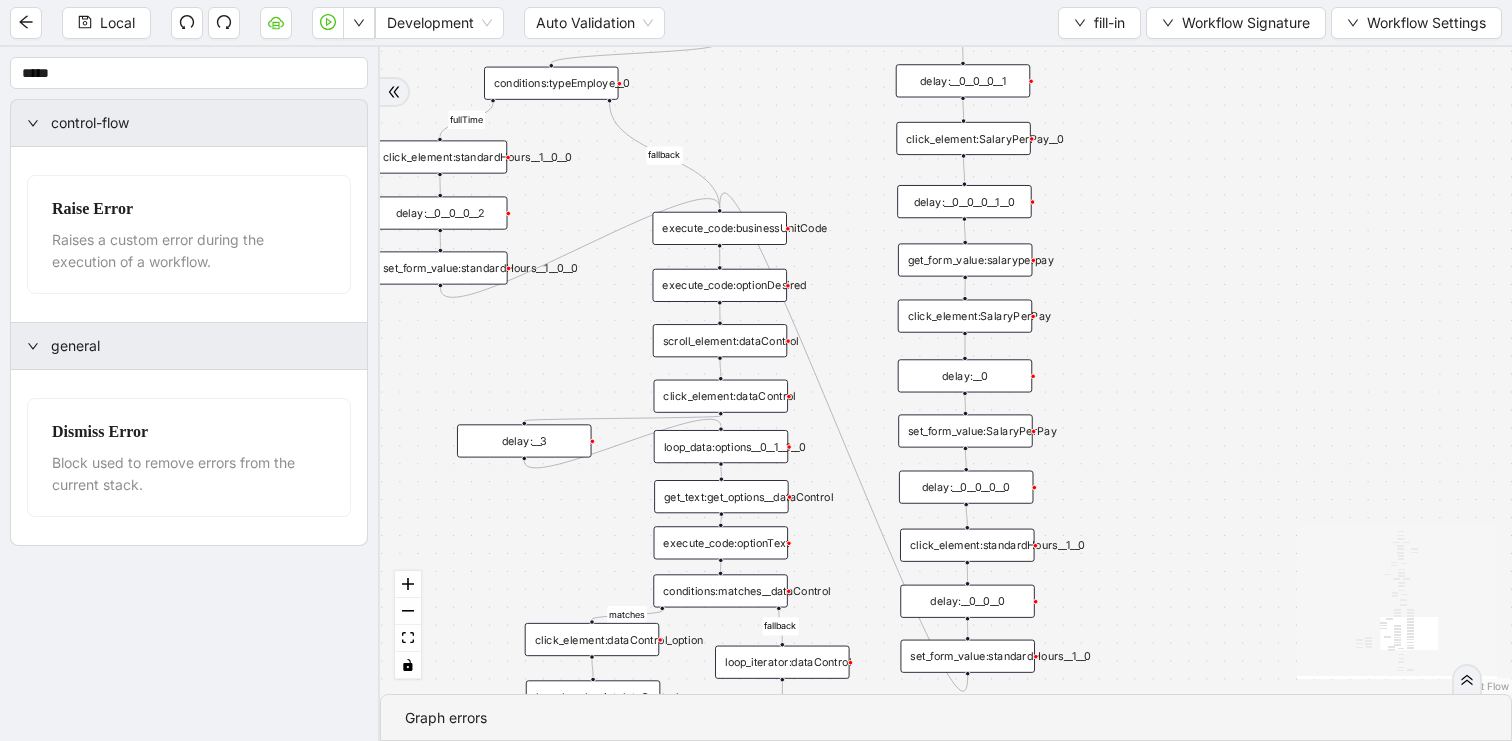 click on "fallback matches fallback matches Salary fallback fallback matches nonExempt Exempt fallback NonExempt Exempt fallback onError fullTime fallback trigger get_text:get_options__0__0__0__0__0 conditions:matches__0__0__0__0__0 click_element:click_option__0__0__0__0__0 loop_iterator:options__0__0__0__0__0 loop_breakpoint:__0__0__0__0__0 loop_data:options__0__1__0__0 execute_code:payfreq__0__0 click_element:payfreq__0__0 click_element:standardHours__1__0 set_form_value:standardHours__1__0 delay:__0__0__0 delay:__1__0__1__0 click_element:compType__0 conditions:matches__0__0__0__1 click_element:click_option__0__0__0__1 loop_iterator:options__0__0__0__1 loop_breakpoint:__0__0__0__1 loop_data:options__0__1__1 delay:__1__0__0__0 execute_code:optionDesired__0__0__0 execute_code:optionDesired__1__1 conditions:compType click_element:next click_element:gotonextsection click_element:RegularPayRate__1__0 set_form_value:RegularPayRate__1__0 delay:__1__1__1__0 delay:__1__0__0__0 wait_for_element:gotoNextSection delay:__2 delay:" at bounding box center (946, 370) 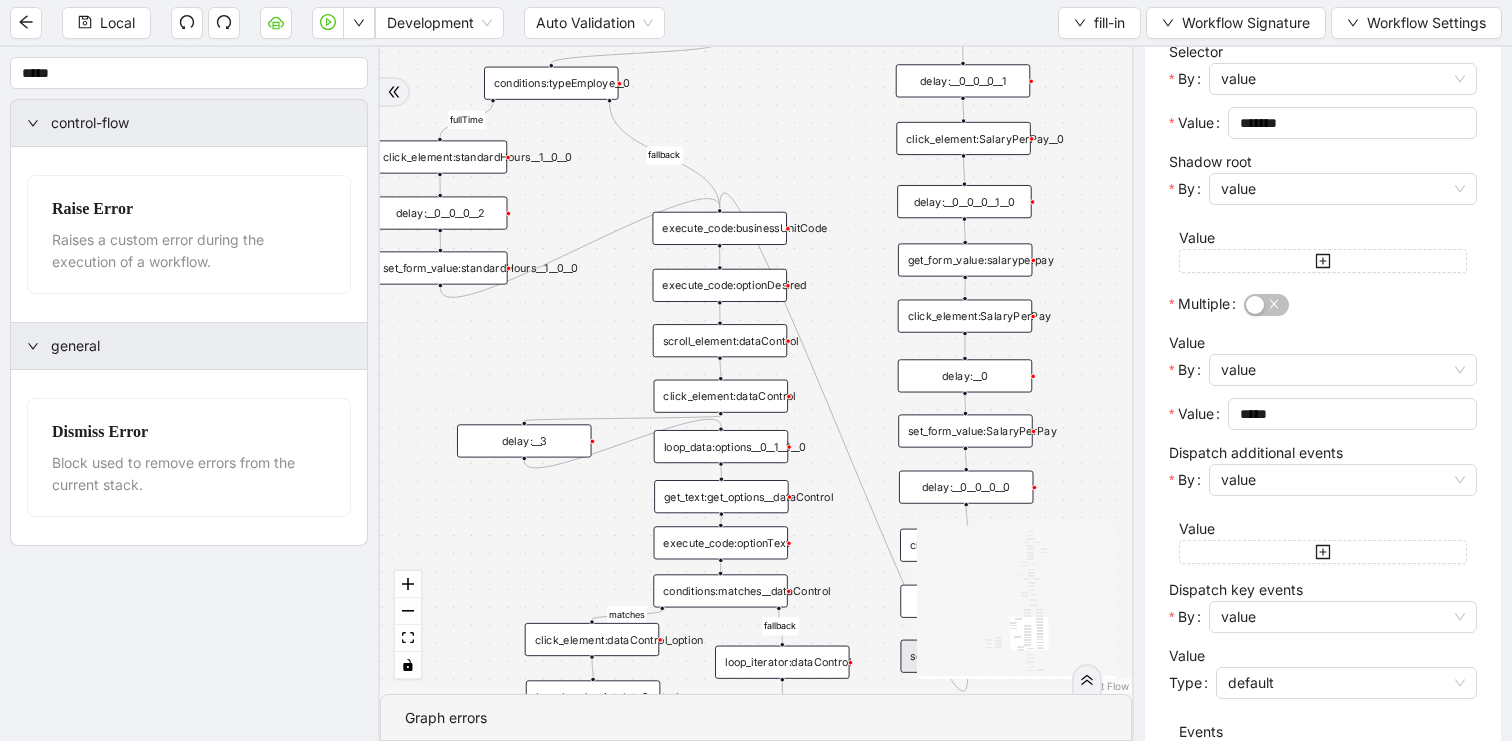 scroll, scrollTop: 456, scrollLeft: 0, axis: vertical 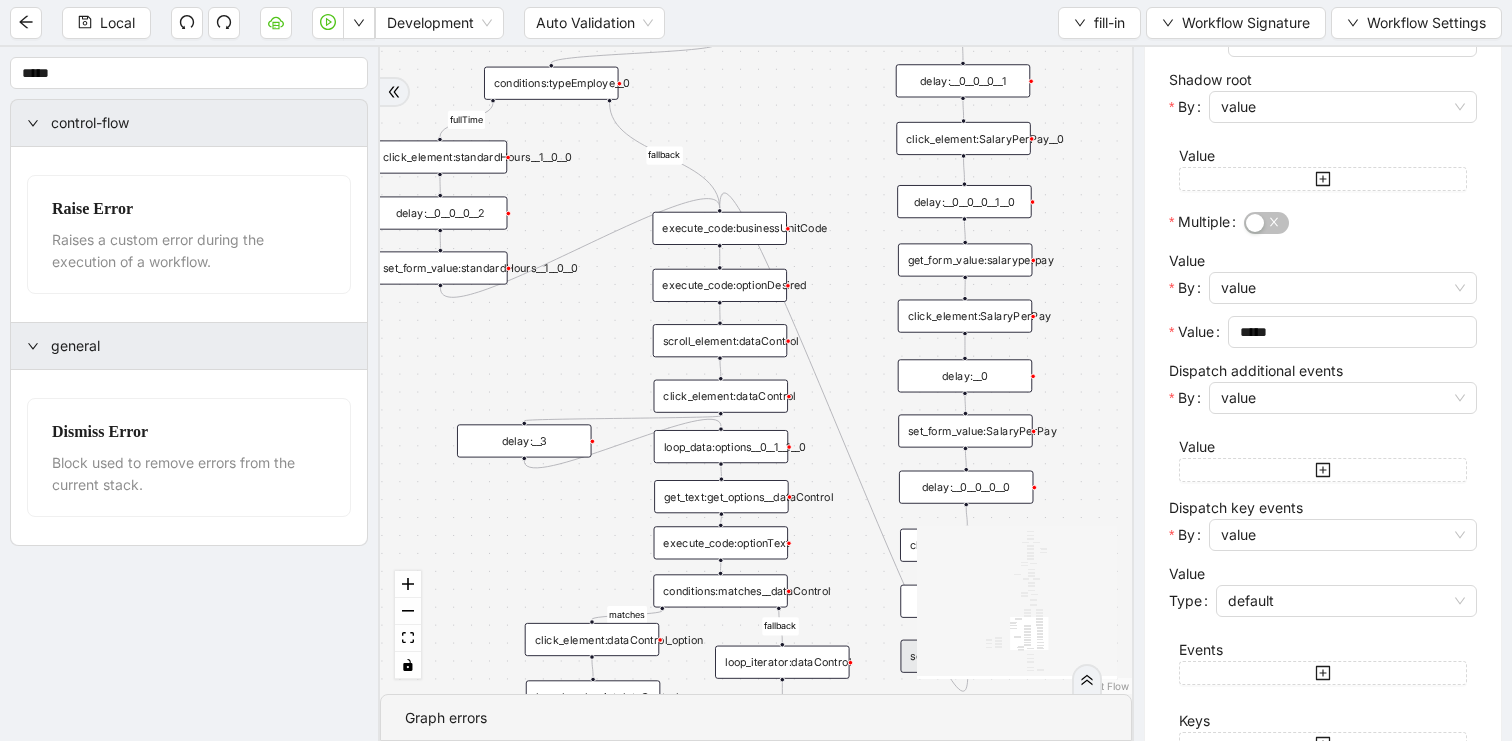 click on "fallback matches fallback matches Salary fallback fallback matches nonExempt Exempt fallback NonExempt Exempt fallback onError fullTime fallback trigger get_text:get_options__0__0__0__0__0 conditions:matches__0__0__0__0__0 click_element:click_option__0__0__0__0__0 loop_iterator:options__0__0__0__0__0 loop_breakpoint:__0__0__0__0__0 loop_data:options__0__1__0__0 execute_code:payfreq__0__0 click_element:payfreq__0__0 click_element:standardHours__1__0 set_form_value:standardHours__1__0 delay:__0__0__0 delay:__1__0__1__0 click_element:compType__0 conditions:matches__0__0__0__1 click_element:click_option__0__0__0__1 loop_iterator:options__0__0__0__1 loop_breakpoint:__0__0__0__1 loop_data:options__0__1__1 delay:__1__0__0__0 execute_code:optionDesired__0__0__0 execute_code:optionDesired__1__1 conditions:compType click_element:next click_element:gotonextsection click_element:RegularPayRate__1__0 set_form_value:RegularPayRate__1__0 delay:__1__1__1__0 delay:__1__0__0__0 wait_for_element:gotoNextSection delay:__2 delay:" at bounding box center (756, 370) 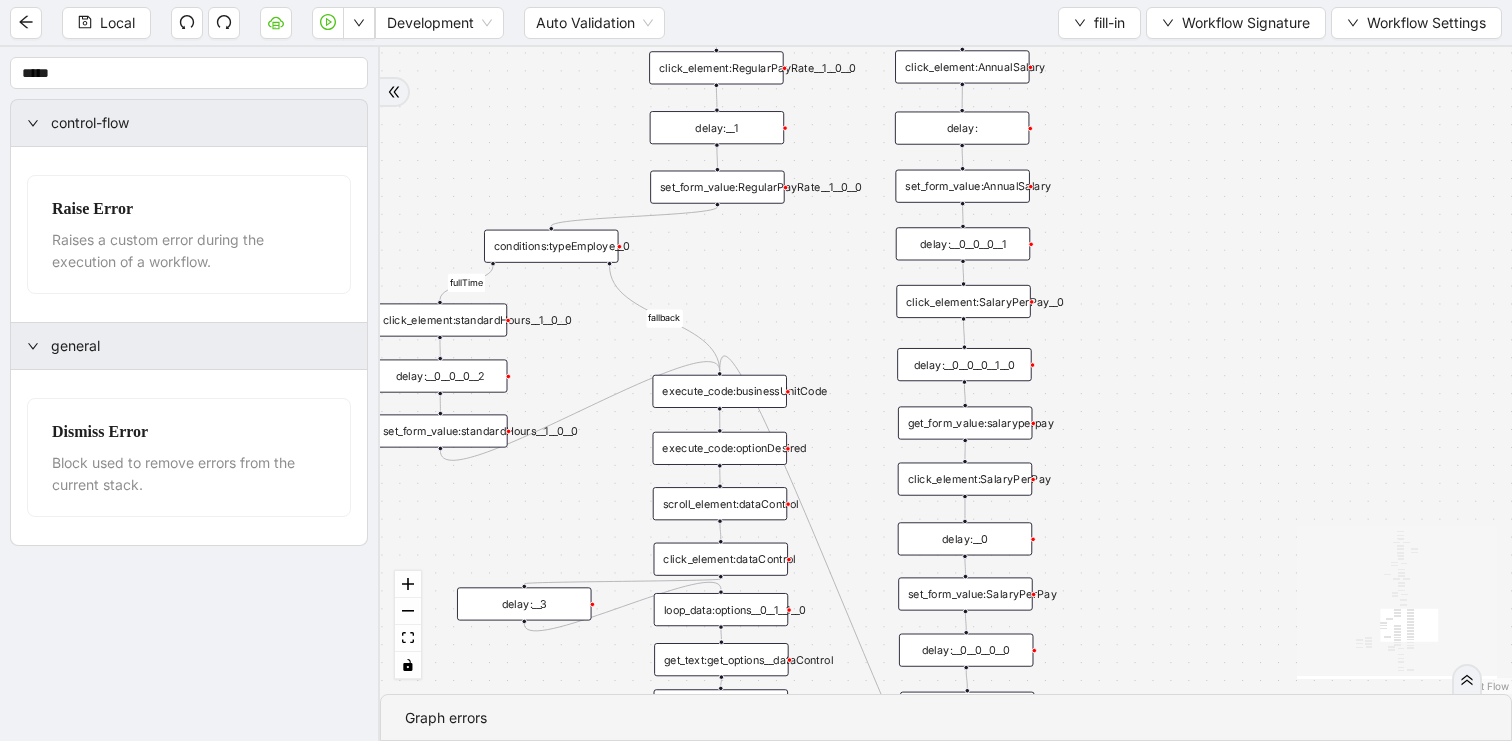 drag, startPoint x: 862, startPoint y: 217, endPoint x: 862, endPoint y: 378, distance: 161 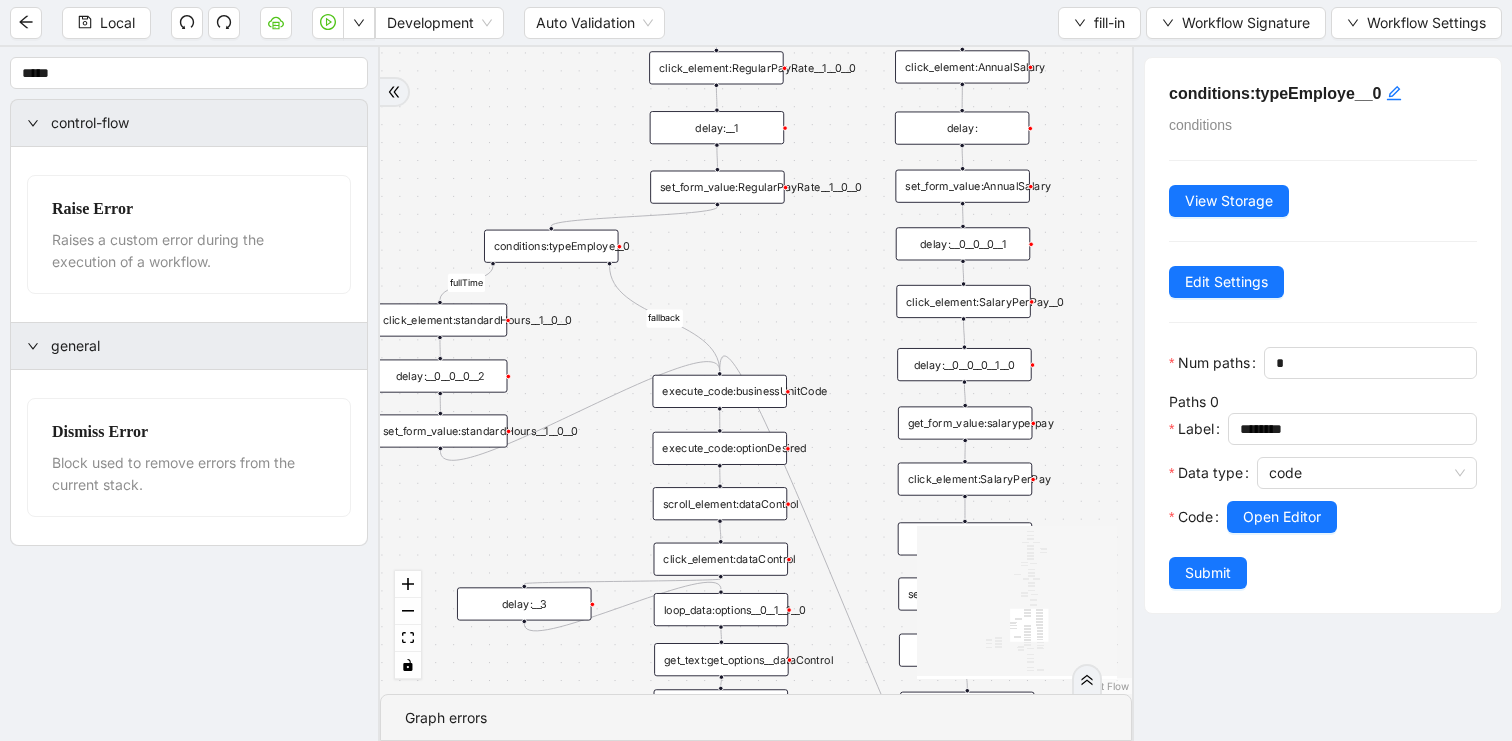 click on "click_element:standardHours__1__0__0" at bounding box center [440, 319] 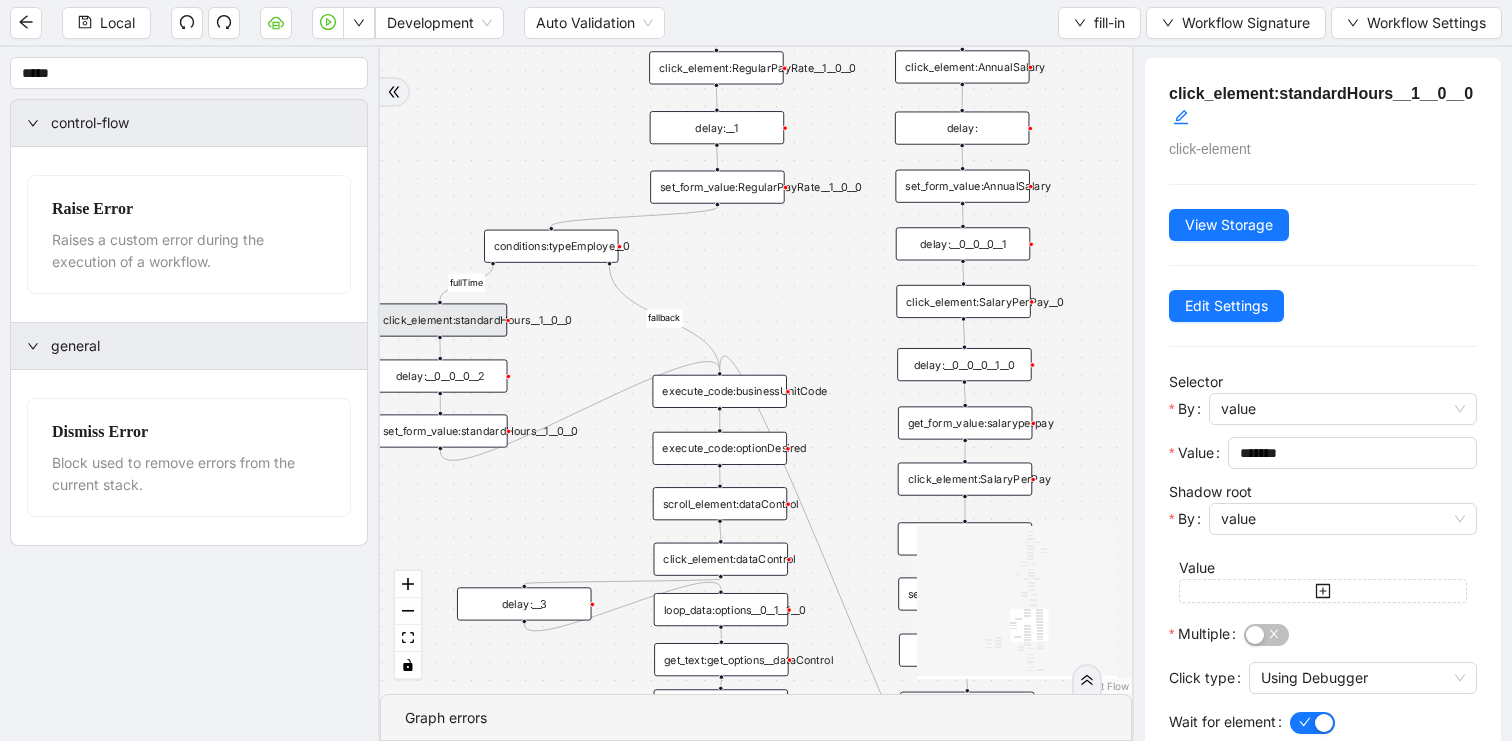 click on "set_form_value:standardHours__1__0__0" at bounding box center (440, 430) 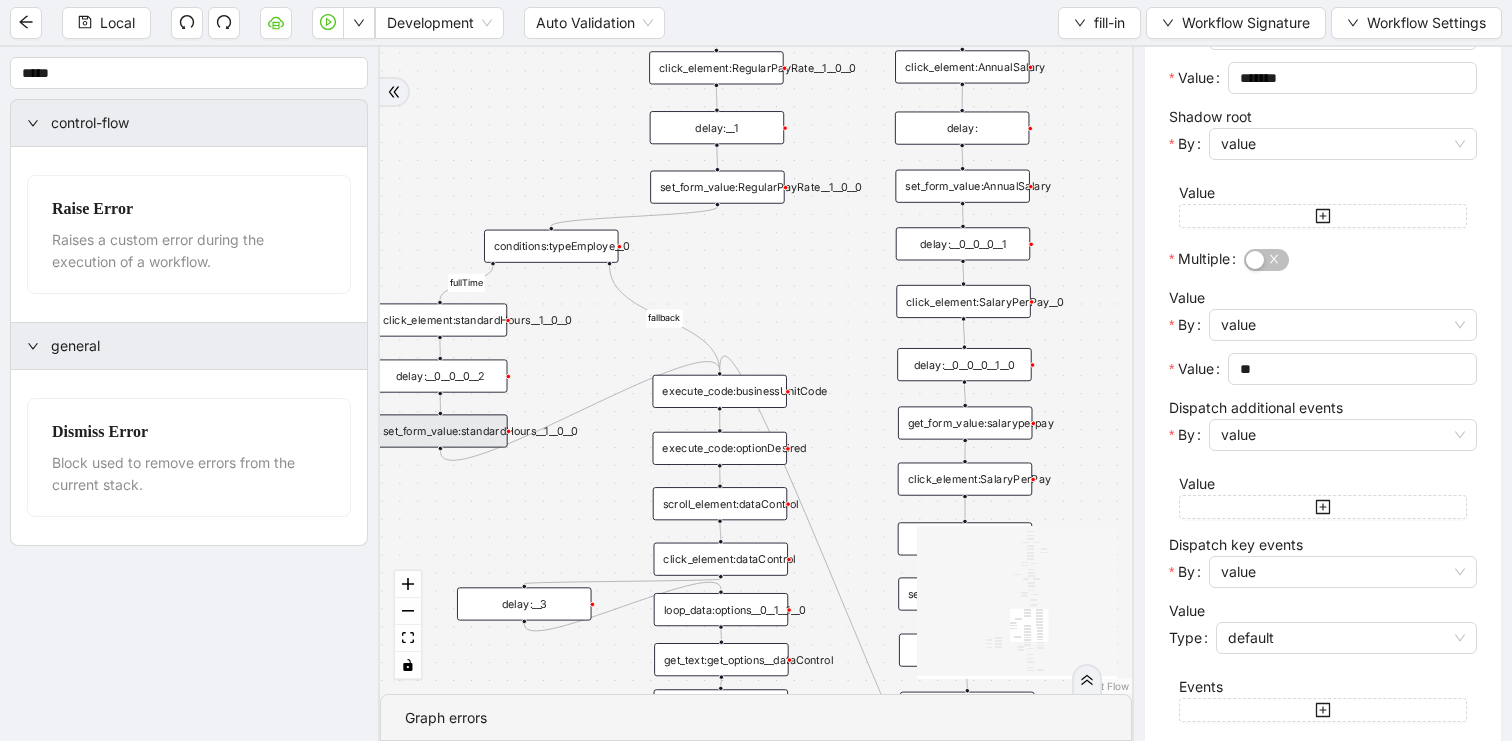 scroll, scrollTop: 303, scrollLeft: 0, axis: vertical 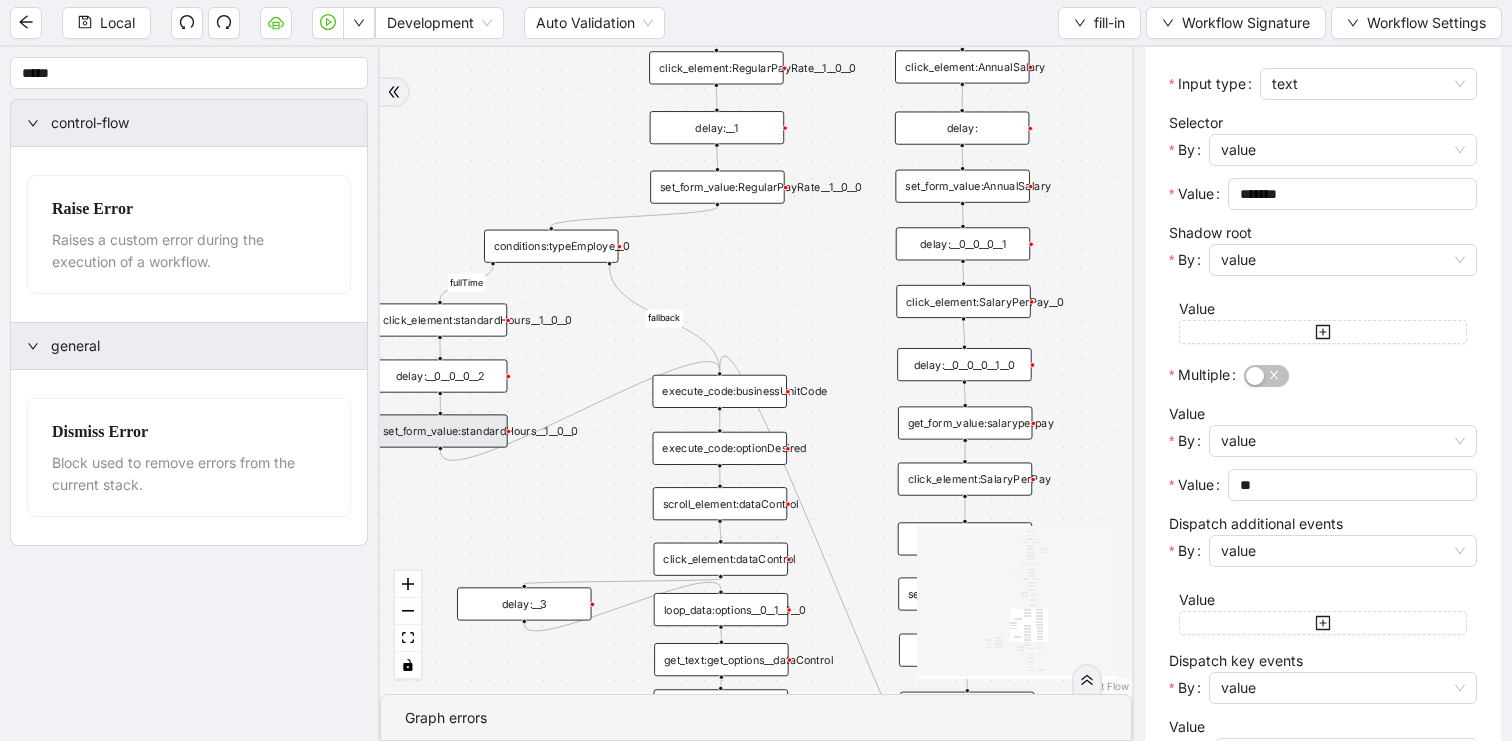 click on "fallback matches fallback matches Salary fallback fallback matches nonExempt Exempt fallback NonExempt Exempt fallback onError fullTime fallback trigger get_text:get_options__0__0__0__0__0 conditions:matches__0__0__0__0__0 click_element:click_option__0__0__0__0__0 loop_iterator:options__0__0__0__0__0 loop_breakpoint:__0__0__0__0__0 loop_data:options__0__1__0__0 execute_code:payfreq__0__0 click_element:payfreq__0__0 click_element:standardHours__1__0 set_form_value:standardHours__1__0 delay:__0__0__0 delay:__1__0__1__0 click_element:compType__0 conditions:matches__0__0__0__1 click_element:click_option__0__0__0__1 loop_iterator:options__0__0__0__1 loop_breakpoint:__0__0__0__1 loop_data:options__0__1__1 delay:__1__0__0__0 execute_code:optionDesired__0__0__0 execute_code:optionDesired__1__1 conditions:compType click_element:next click_element:gotonextsection click_element:RegularPayRate__1__0 set_form_value:RegularPayRate__1__0 delay:__1__1__1__0 delay:__1__0__0__0 wait_for_element:gotoNextSection delay:__2 delay:" at bounding box center [756, 370] 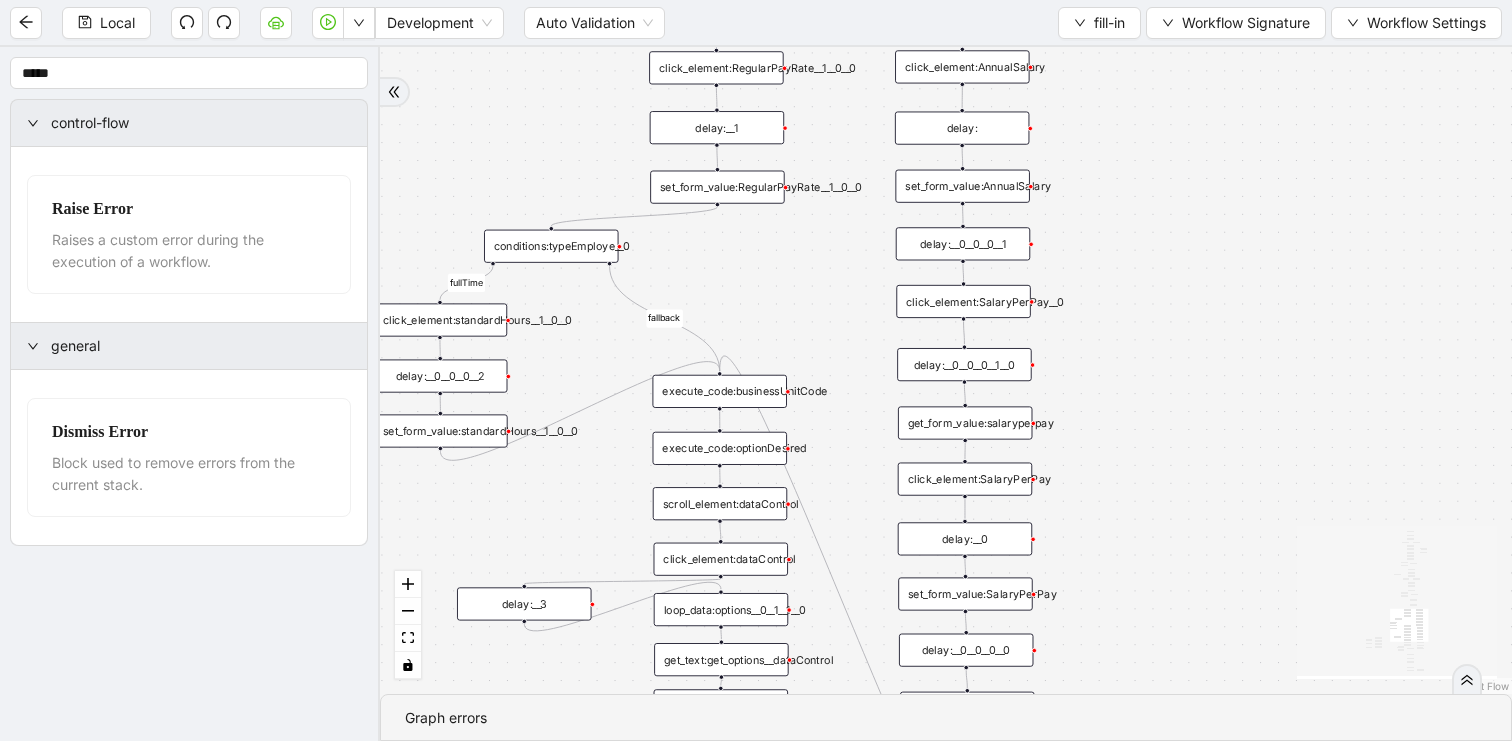 scroll, scrollTop: 0, scrollLeft: 0, axis: both 